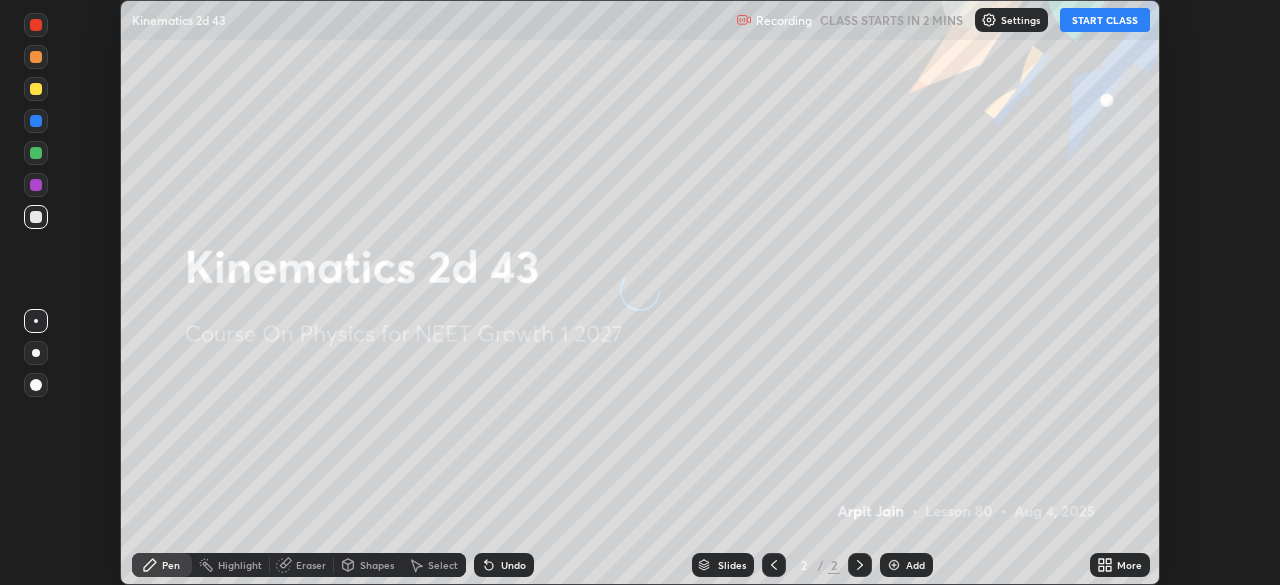 scroll, scrollTop: 0, scrollLeft: 0, axis: both 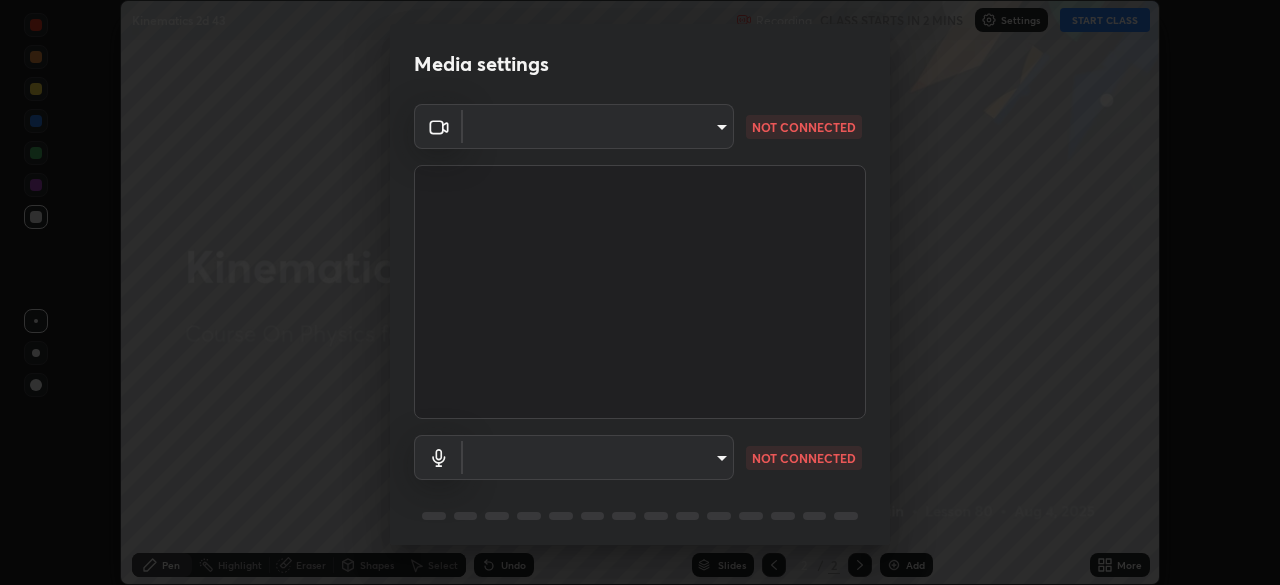 click on "Erase all Kinematics 2d 43 Recording CLASS STARTS IN 2 MINS Settings START CLASS Setting up your live class Kinematics 2d 43 • L80 of Course On Physics for NEET Growth 1 2027 [PERSON] Pen Highlight Eraser Shapes Select Undo Slides 2 / 2 Add More No doubts shared Encourage your learners to ask a doubt for better clarity Report an issue Reason for reporting Buffering Chat not working Audio - Video sync issue Educator video quality low ​ Attach an image Report Media settings ​ NOT CONNECTED ​ NOT CONNECTED 1 / 5 Next" at bounding box center (640, 292) 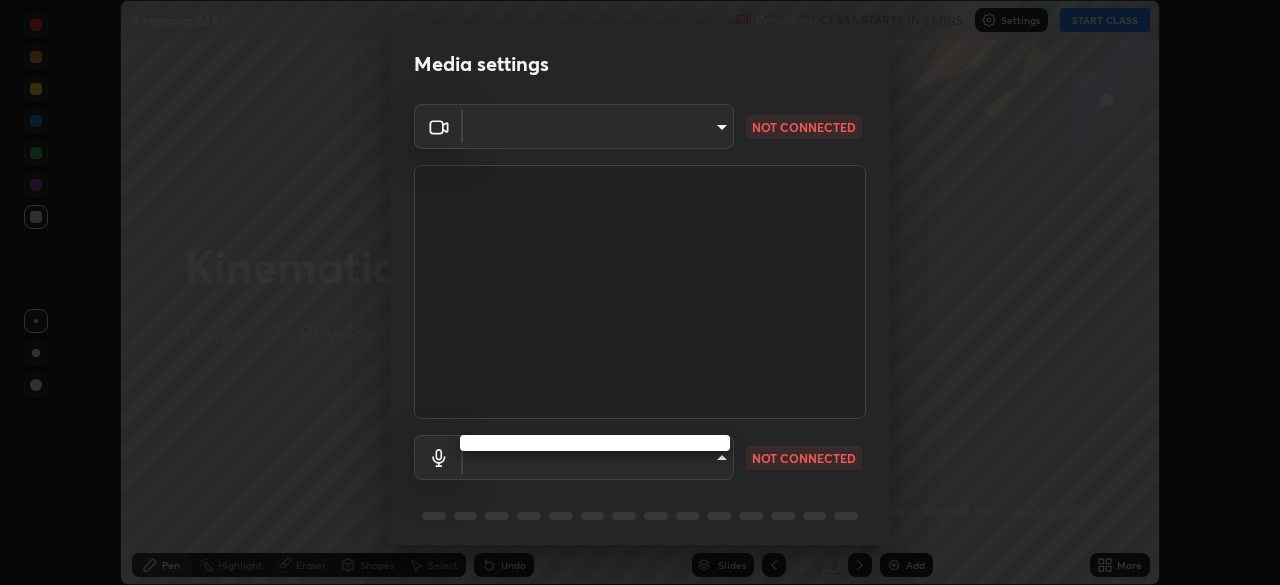 type on "8428e2be8a3e3f13974341e33778a08111258fb38798500ded61d344a6a8a77e" 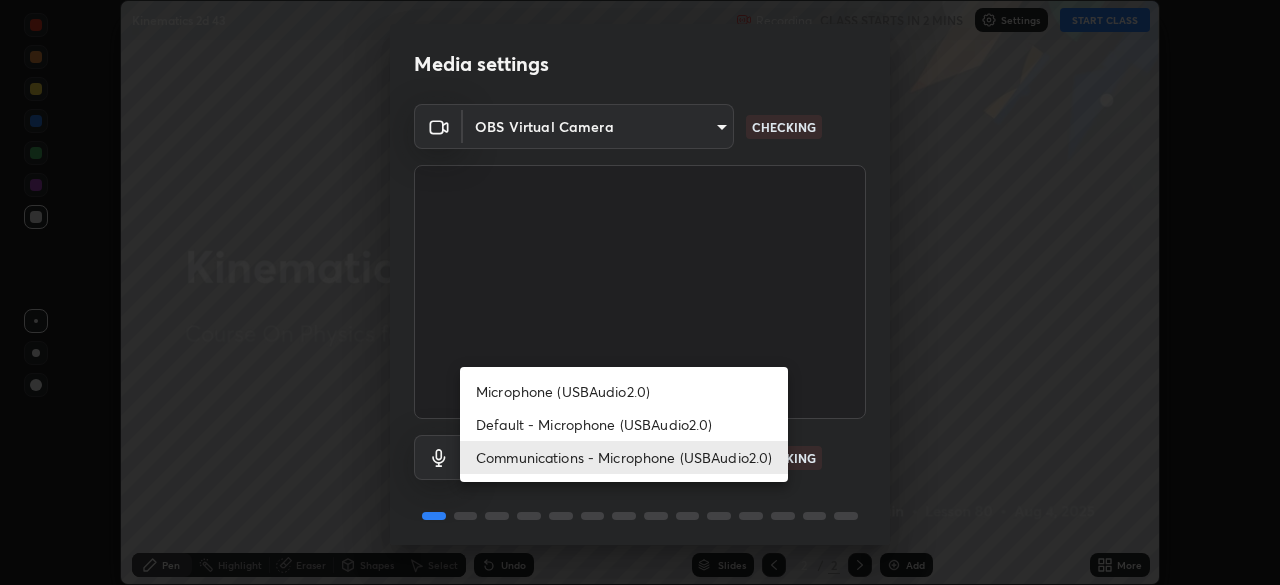 click on "Default - Microphone (USBAudio2.0)" at bounding box center (624, 424) 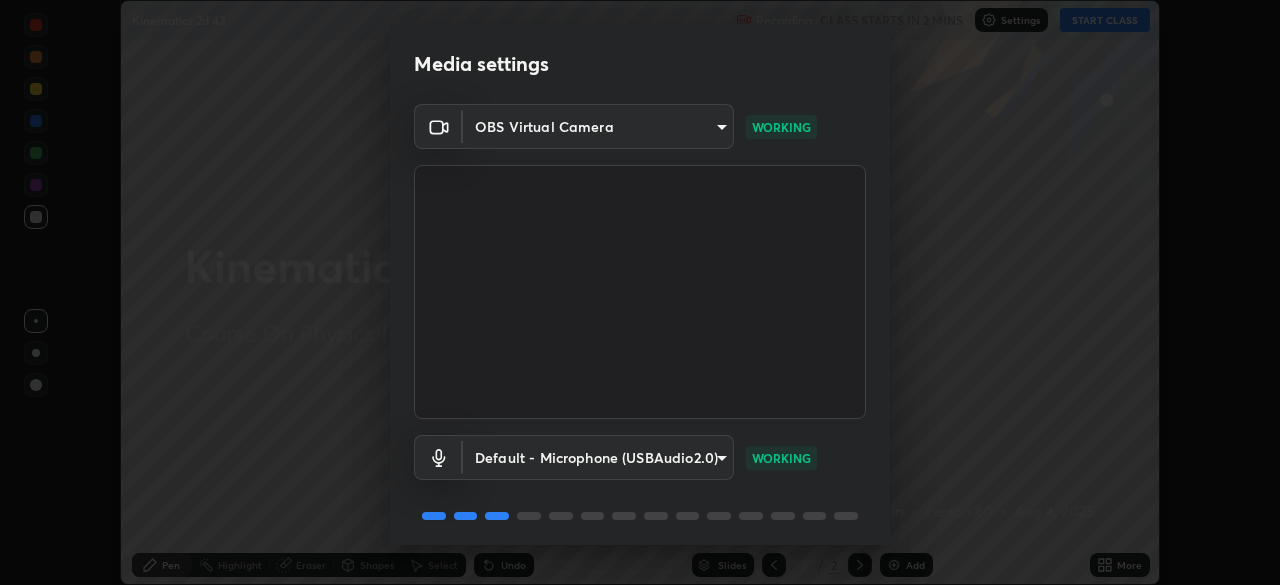 scroll, scrollTop: 71, scrollLeft: 0, axis: vertical 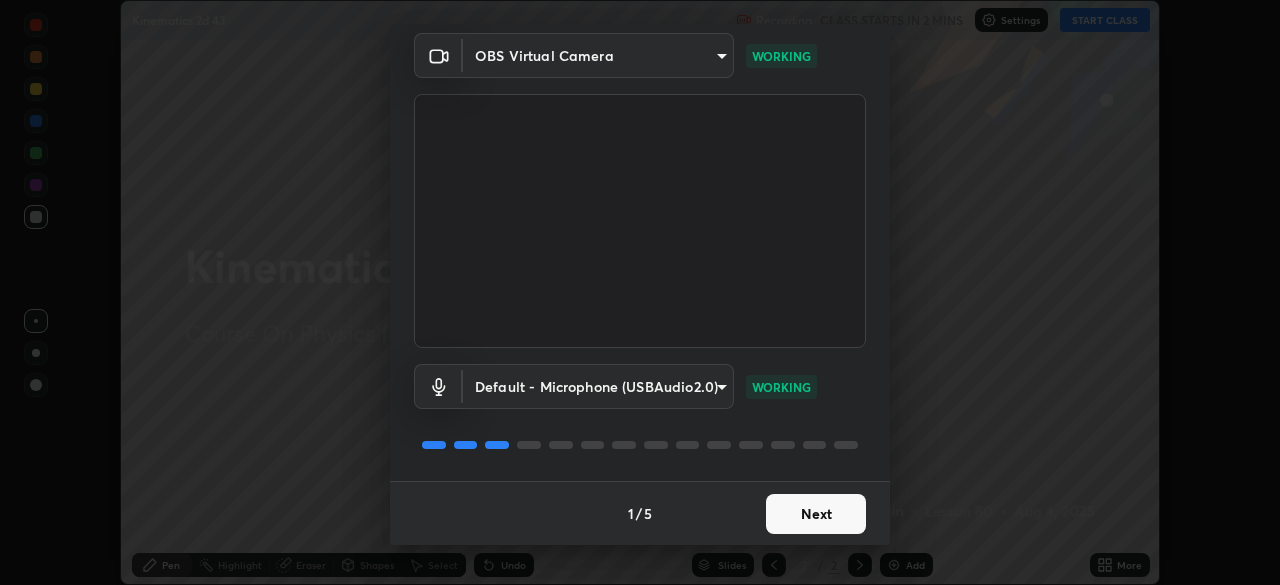 click on "Next" at bounding box center (816, 514) 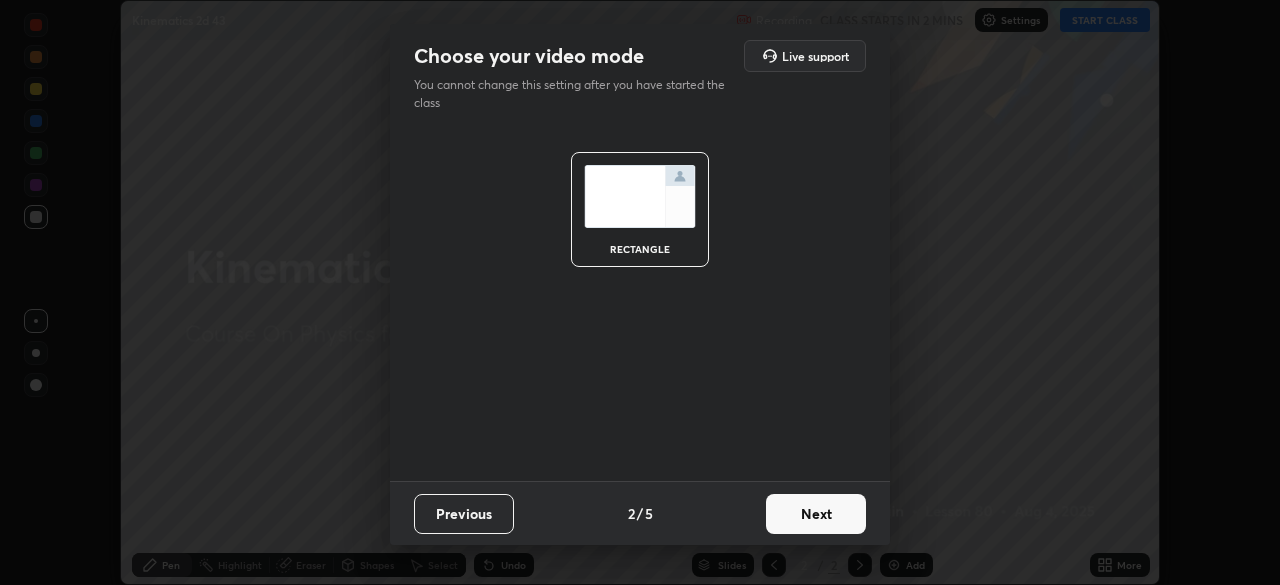 scroll, scrollTop: 0, scrollLeft: 0, axis: both 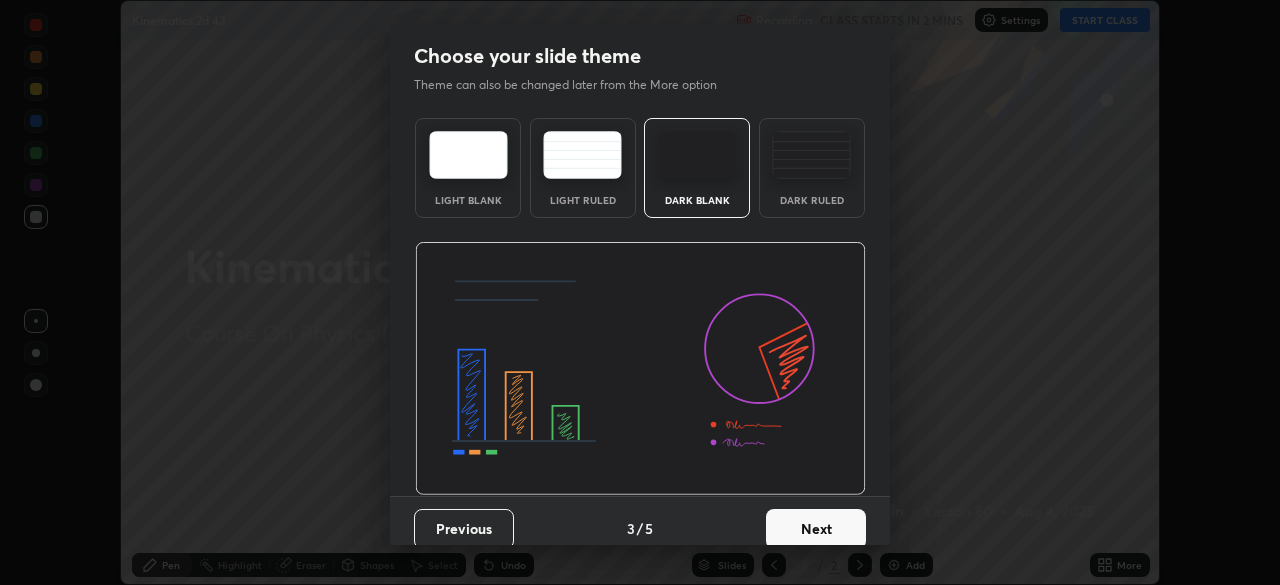 click on "Dark Ruled" at bounding box center (812, 168) 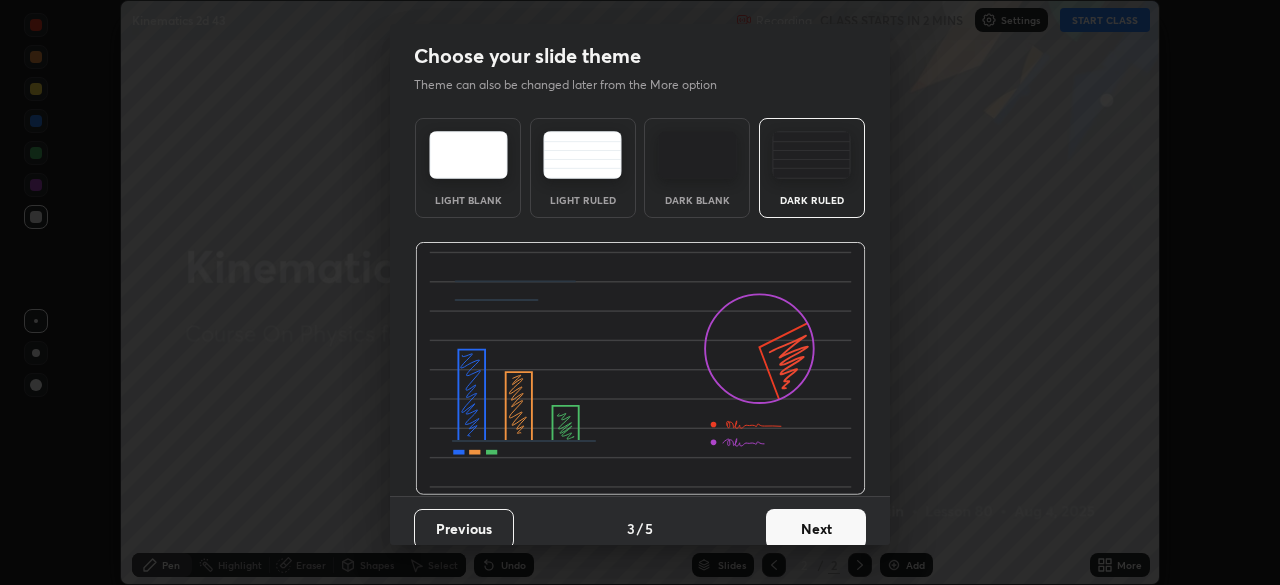 click on "Next" at bounding box center (816, 529) 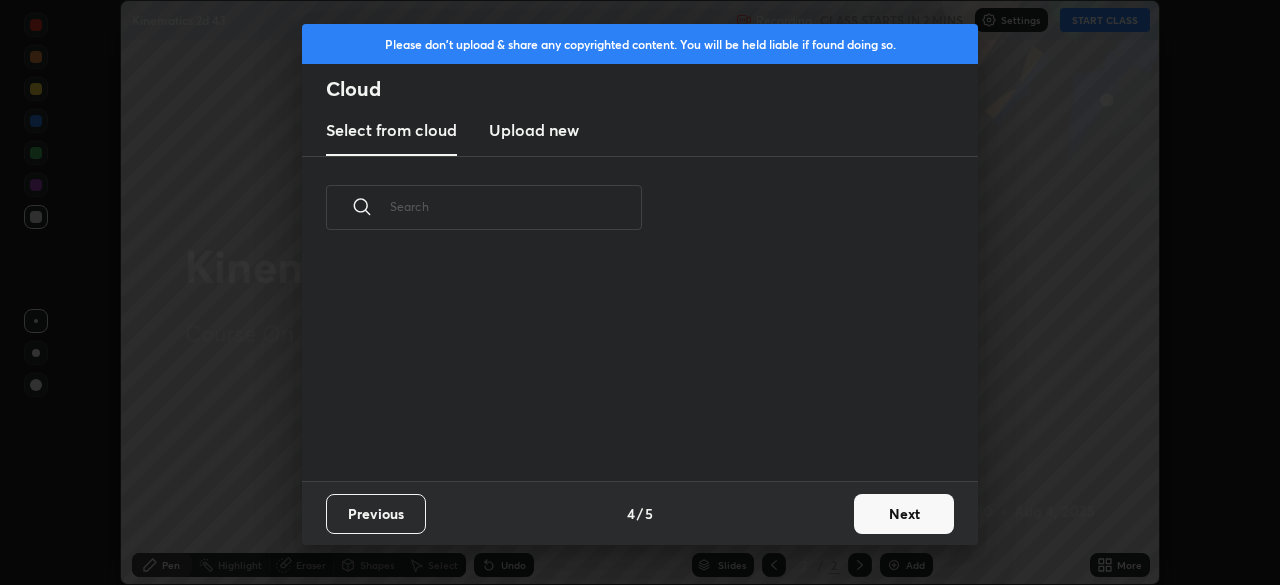 click on "Next" at bounding box center (904, 514) 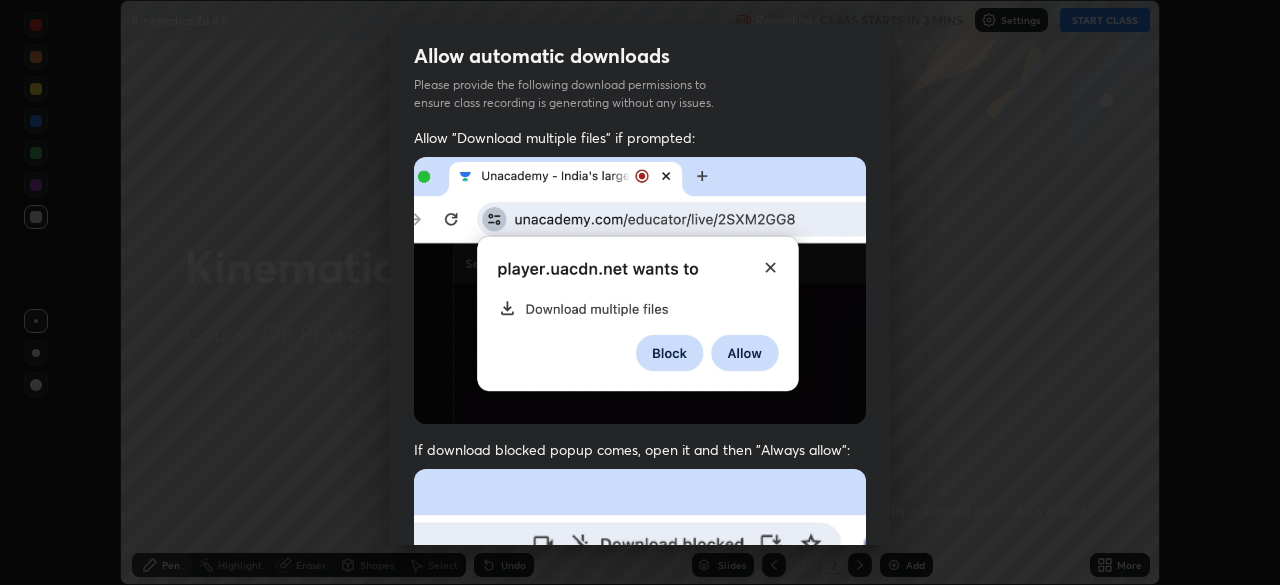 click on "I agree that if I don't provide required permissions, class recording will not be generated" at bounding box center (657, 934) 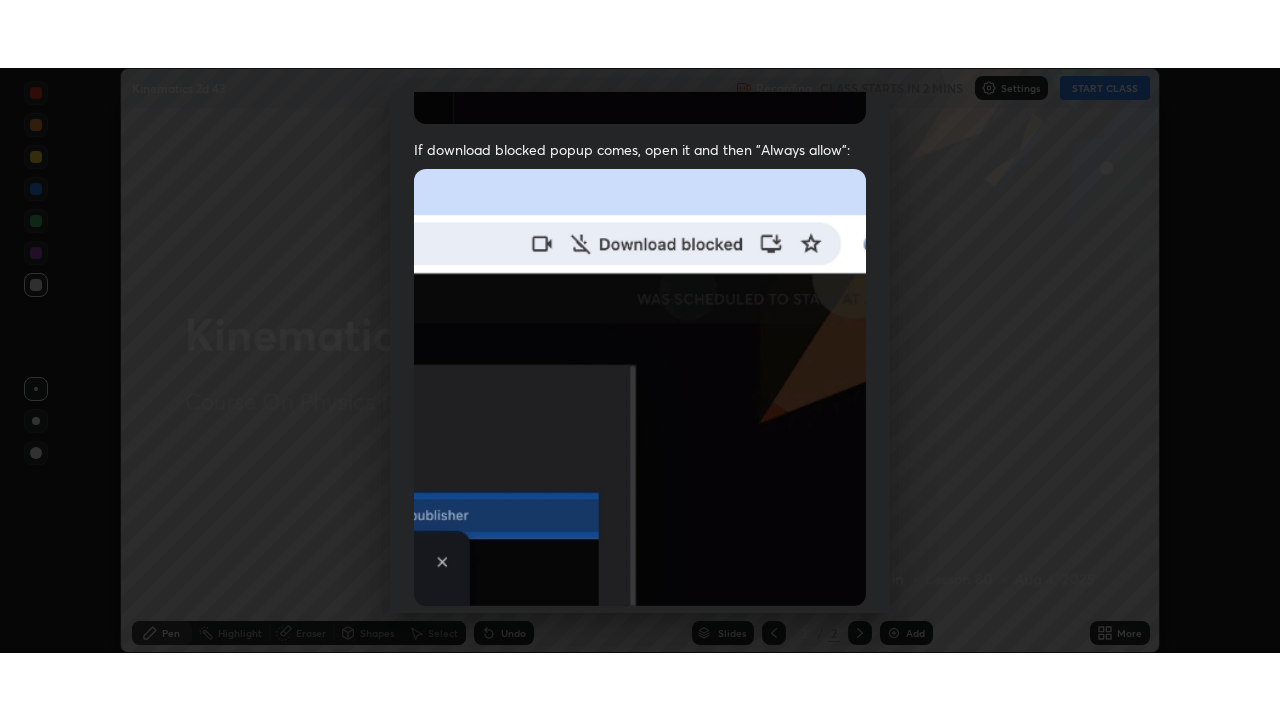 scroll, scrollTop: 479, scrollLeft: 0, axis: vertical 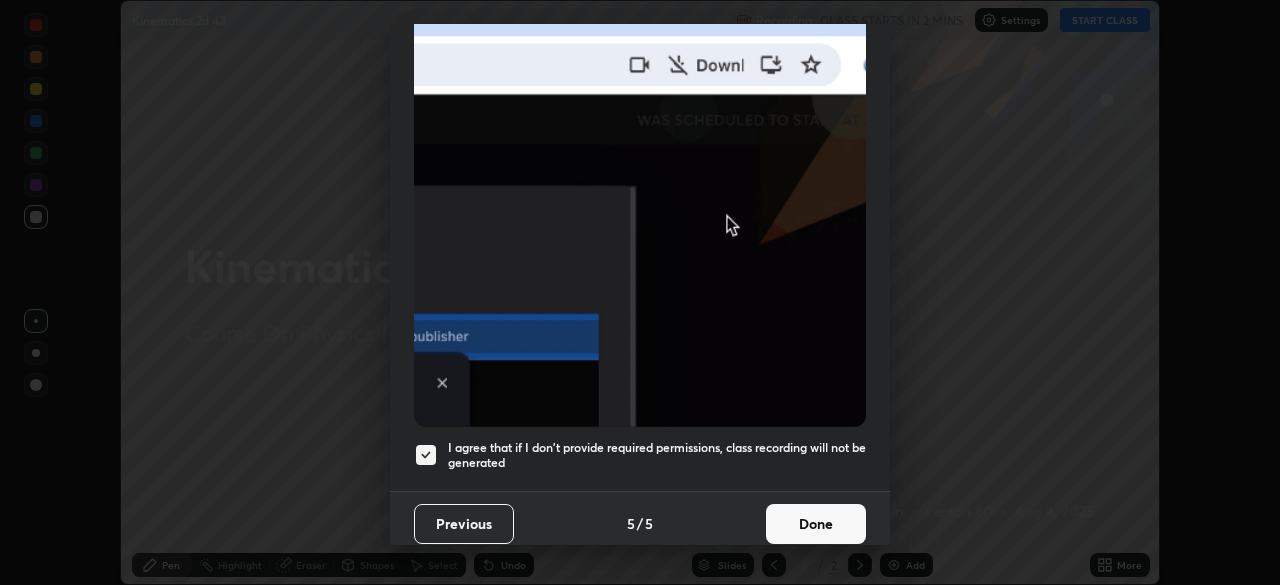 click on "Done" at bounding box center [816, 524] 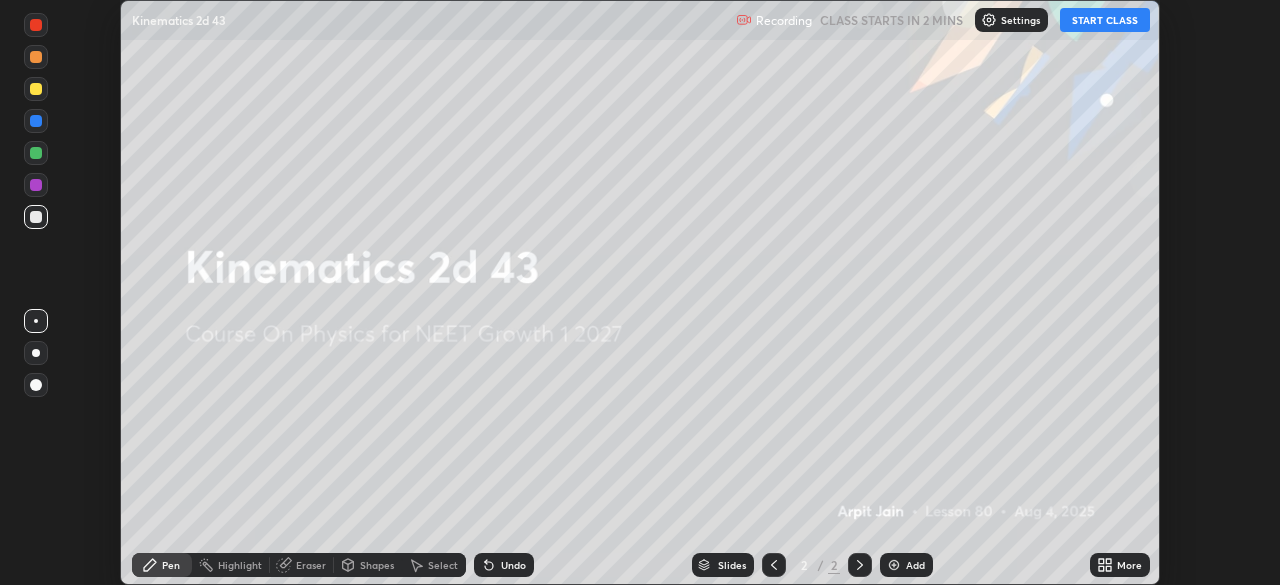click on "START CLASS" at bounding box center (1105, 20) 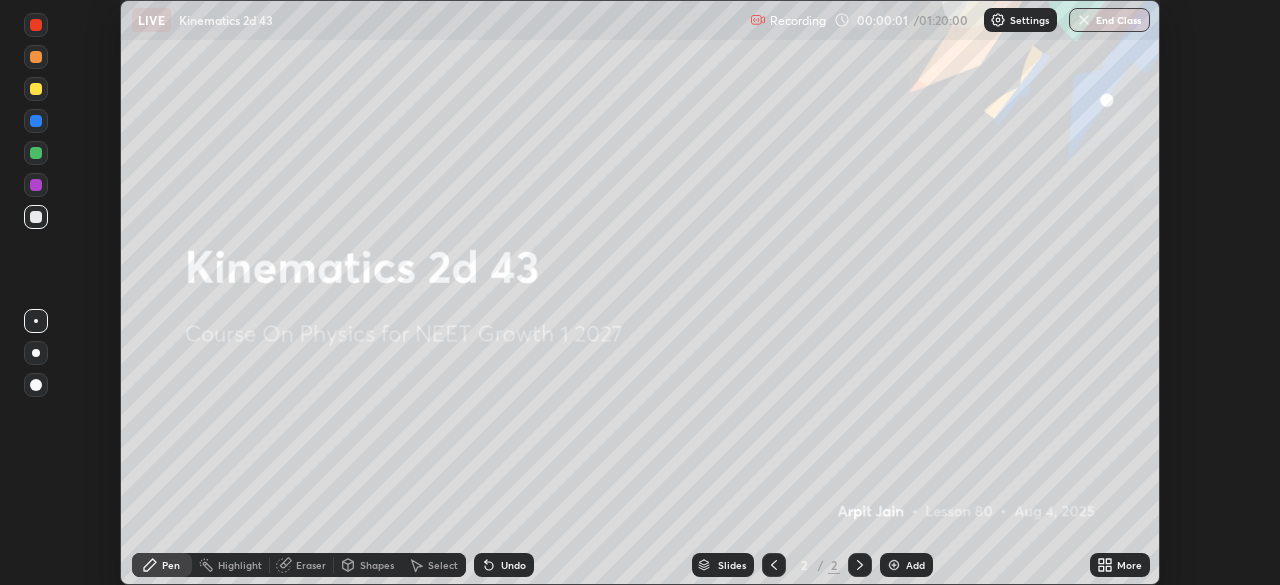 click 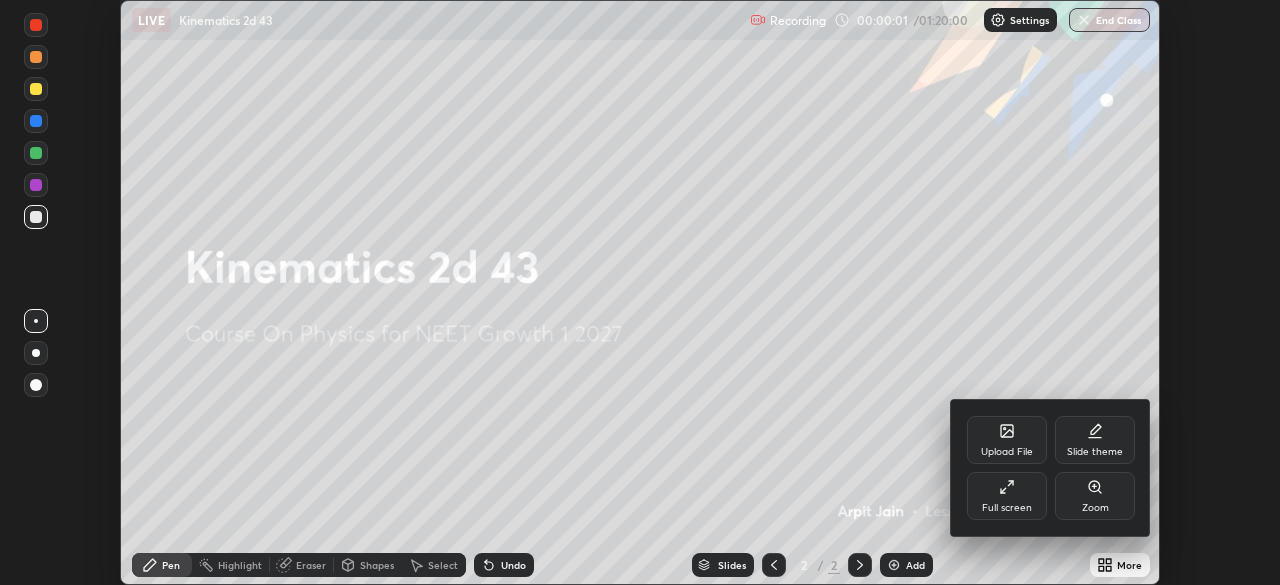 click on "Full screen" at bounding box center (1007, 508) 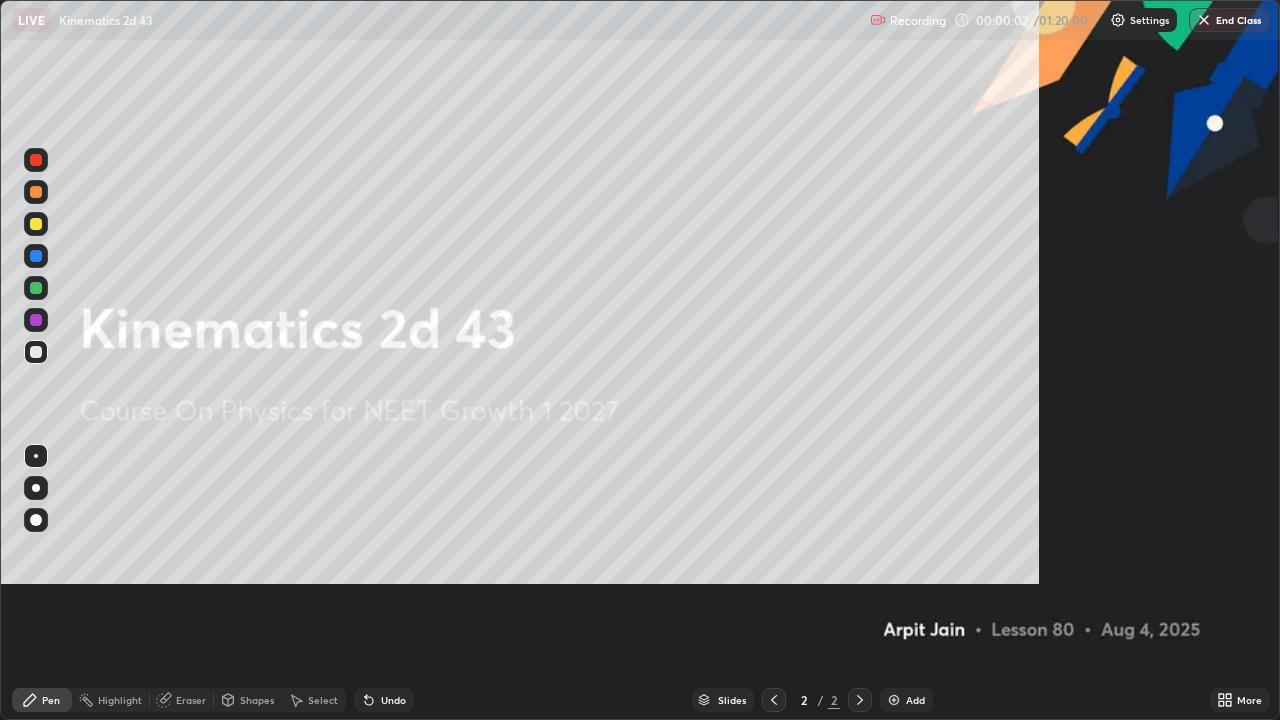 scroll, scrollTop: 99280, scrollLeft: 98720, axis: both 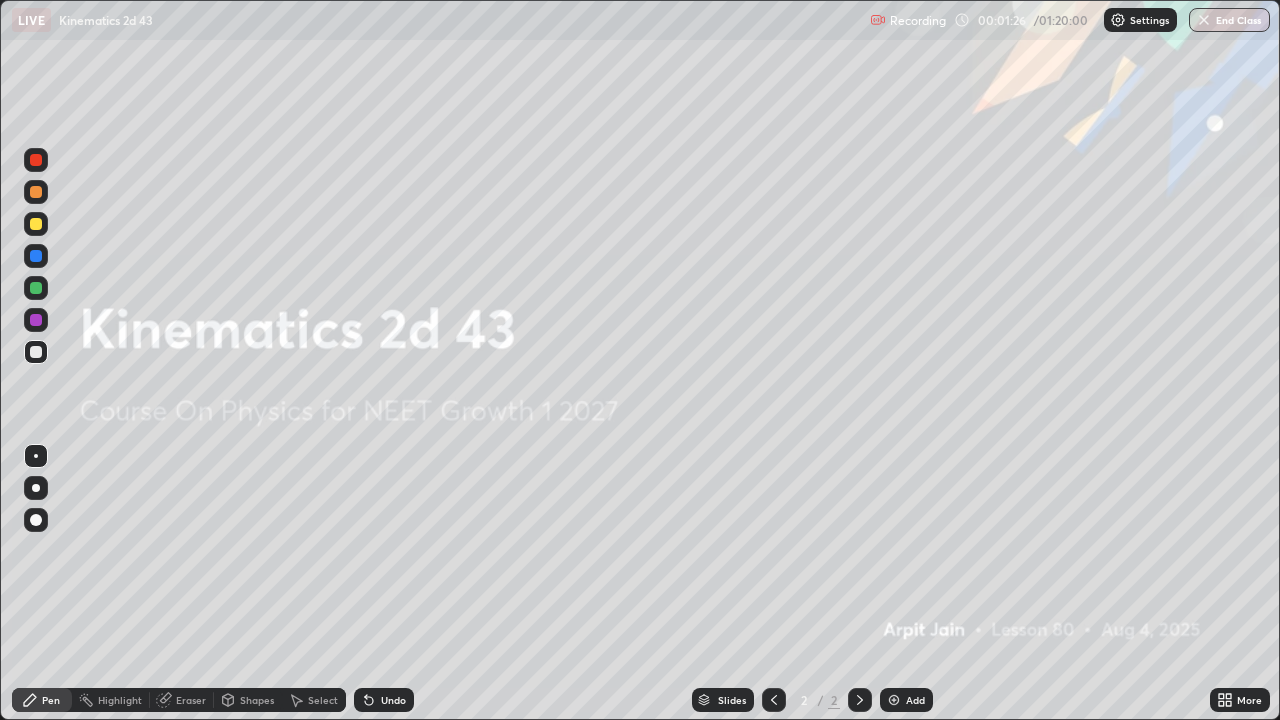 click at bounding box center [894, 700] 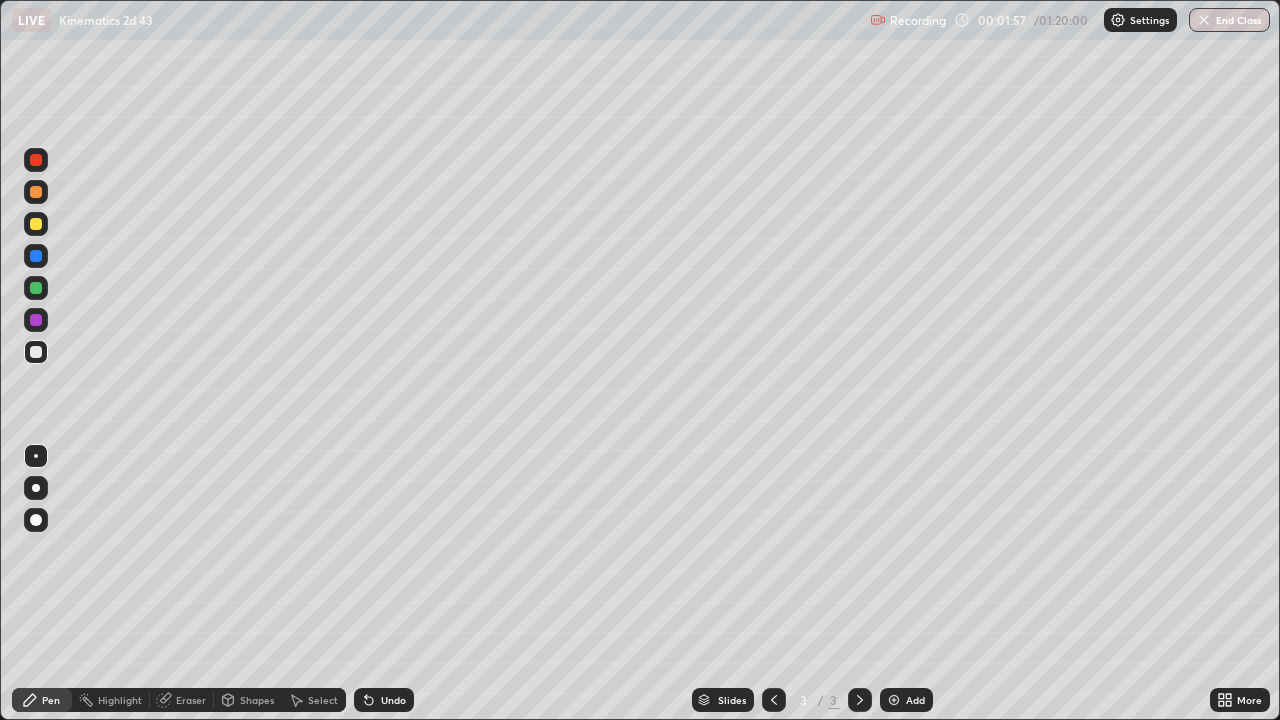 click at bounding box center [36, 488] 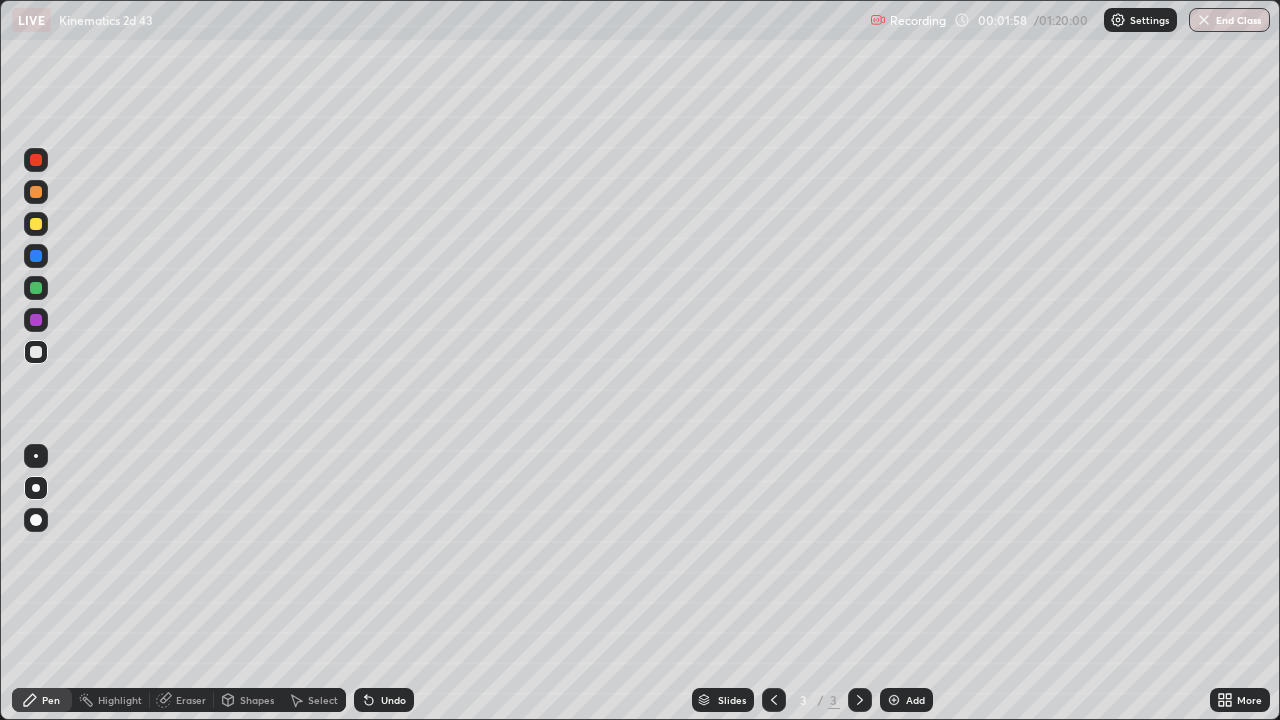 click at bounding box center [36, 352] 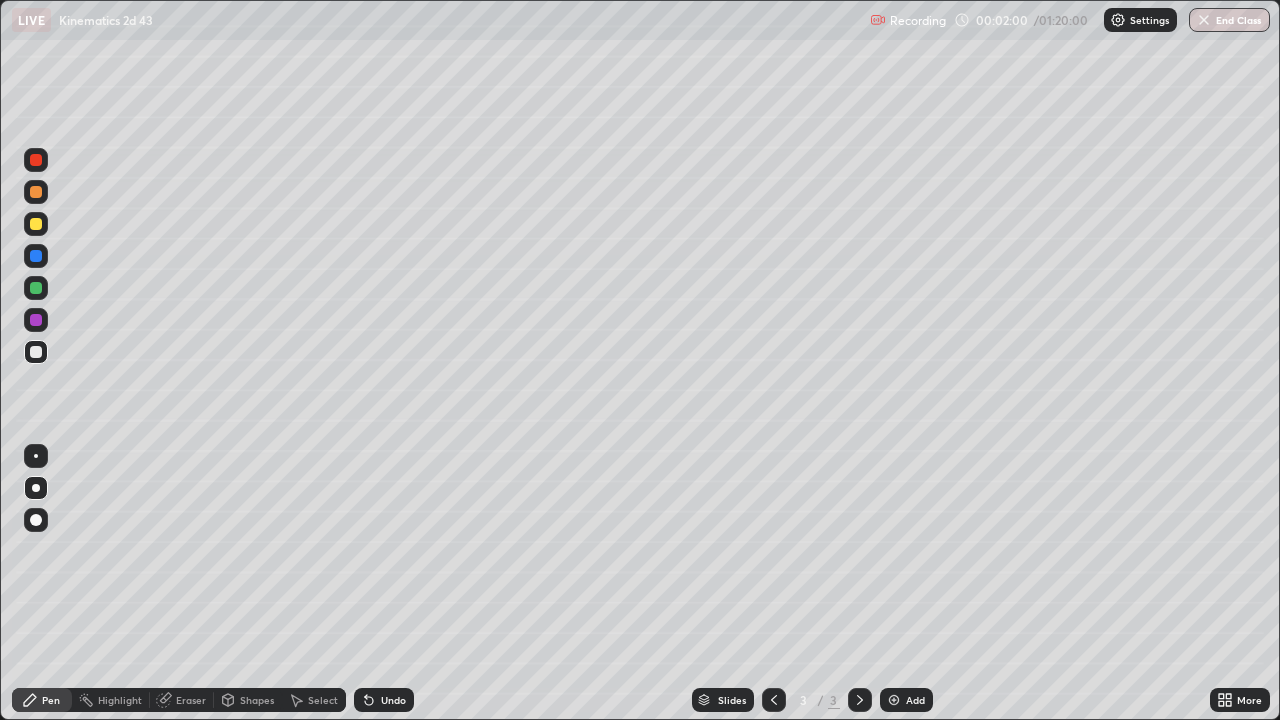 click at bounding box center [36, 352] 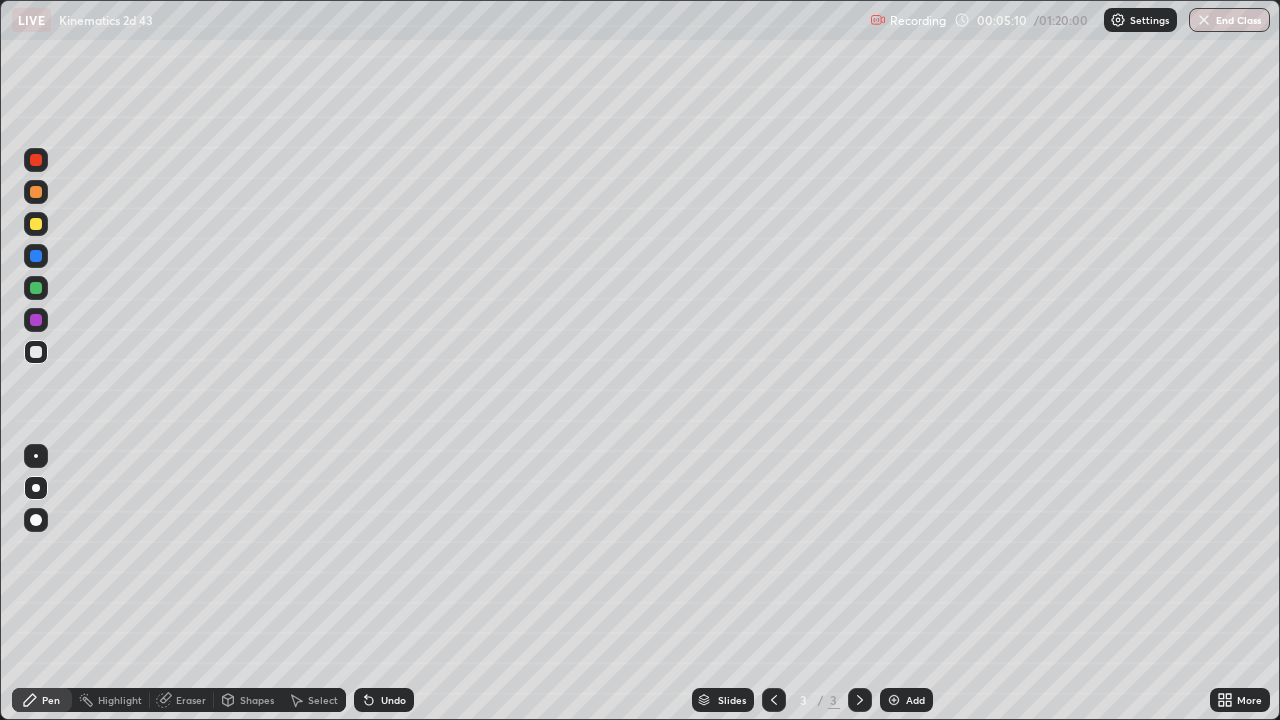 click on "Add" at bounding box center [906, 700] 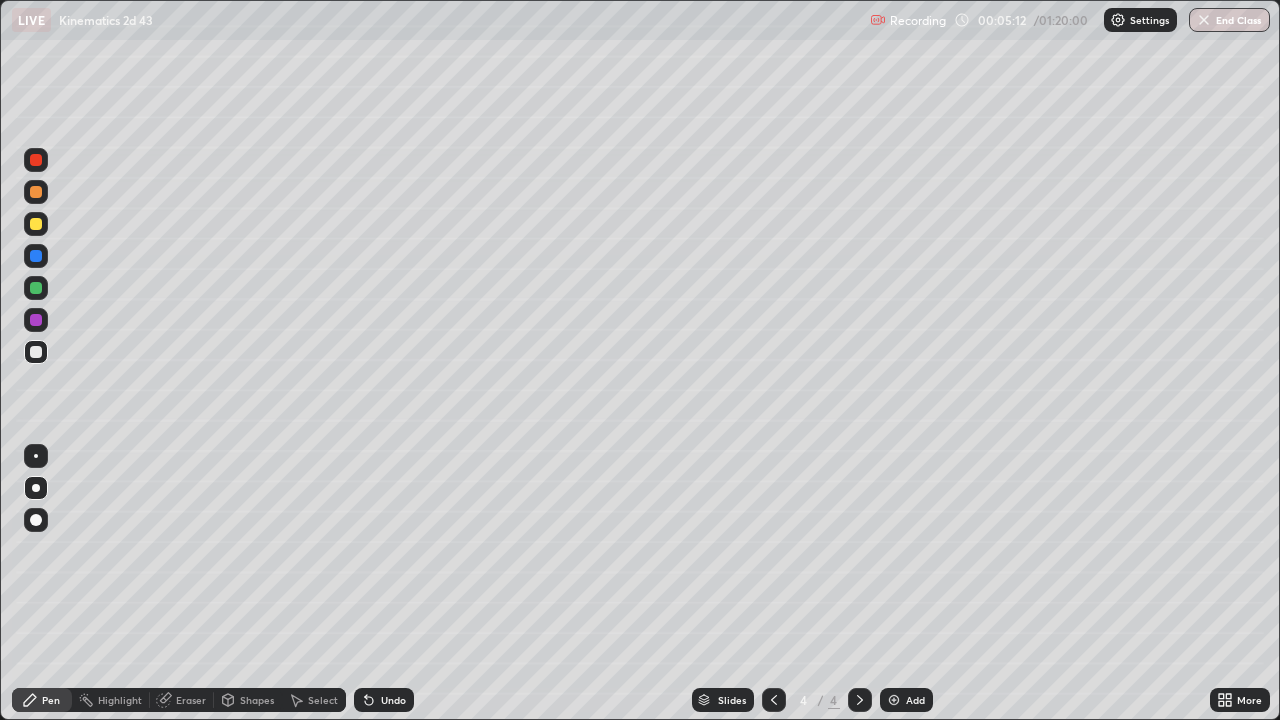 click at bounding box center (36, 224) 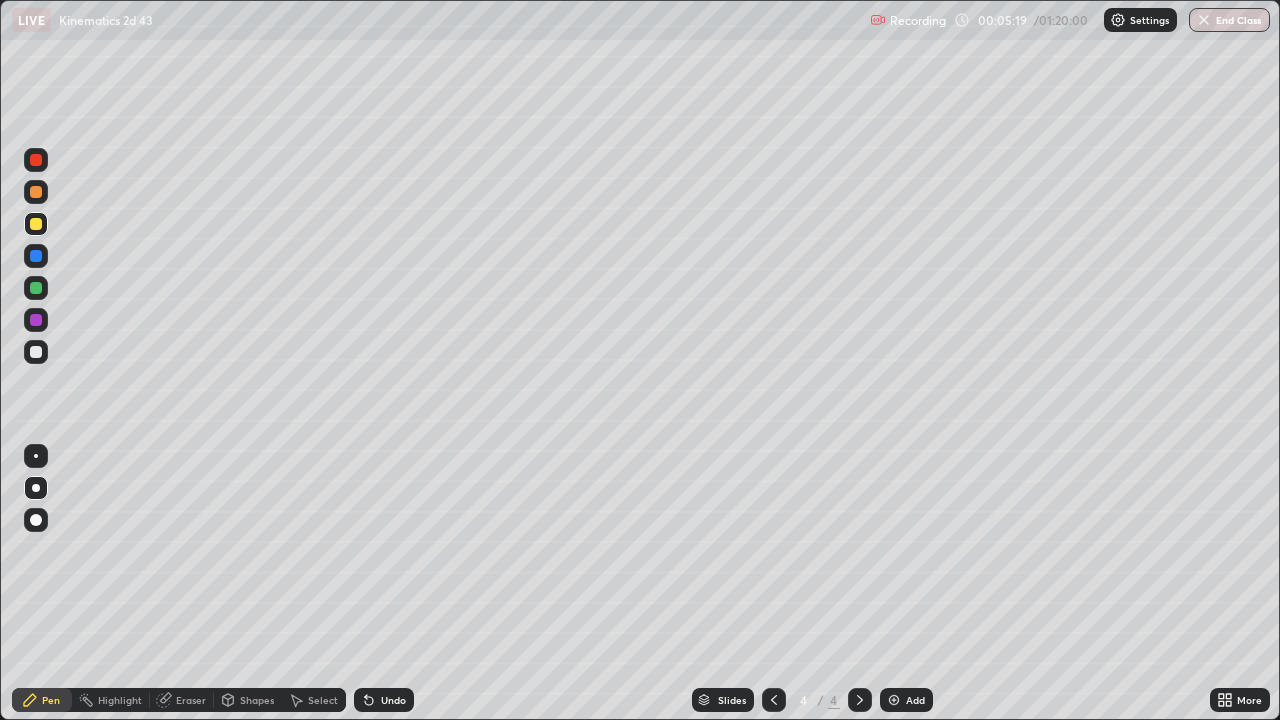 click on "Undo" at bounding box center (384, 700) 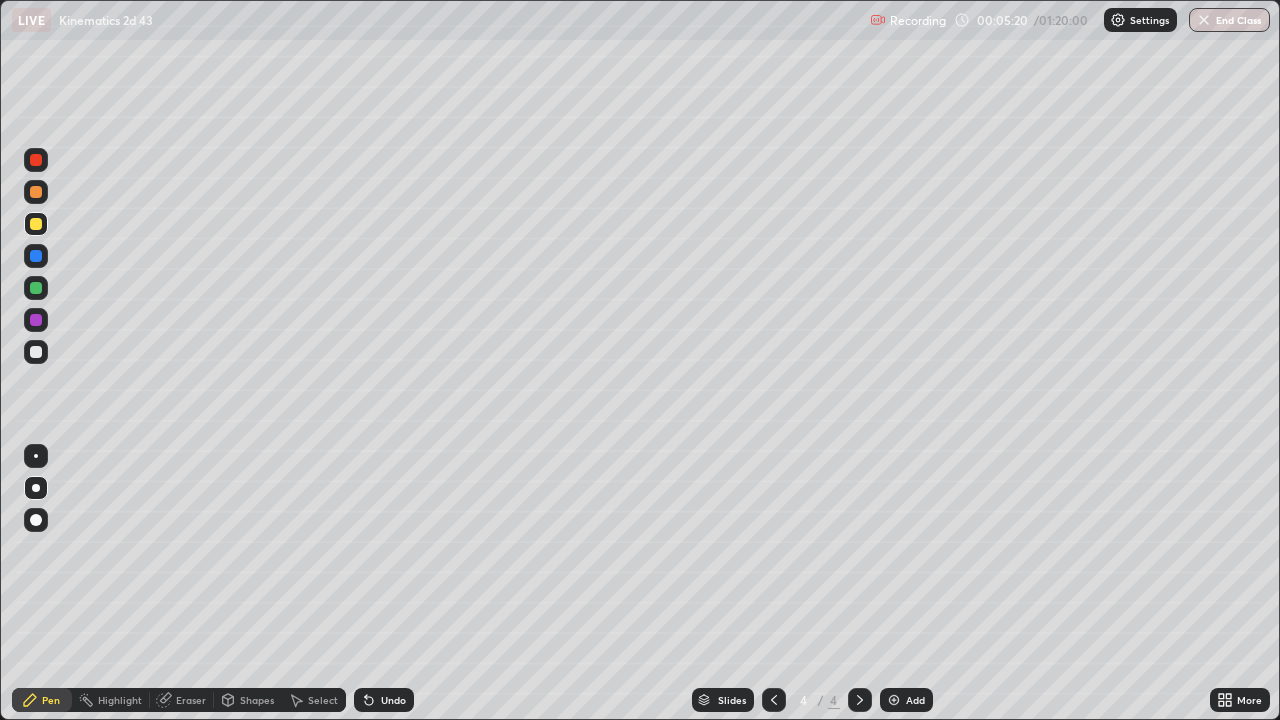 click on "Undo" at bounding box center [384, 700] 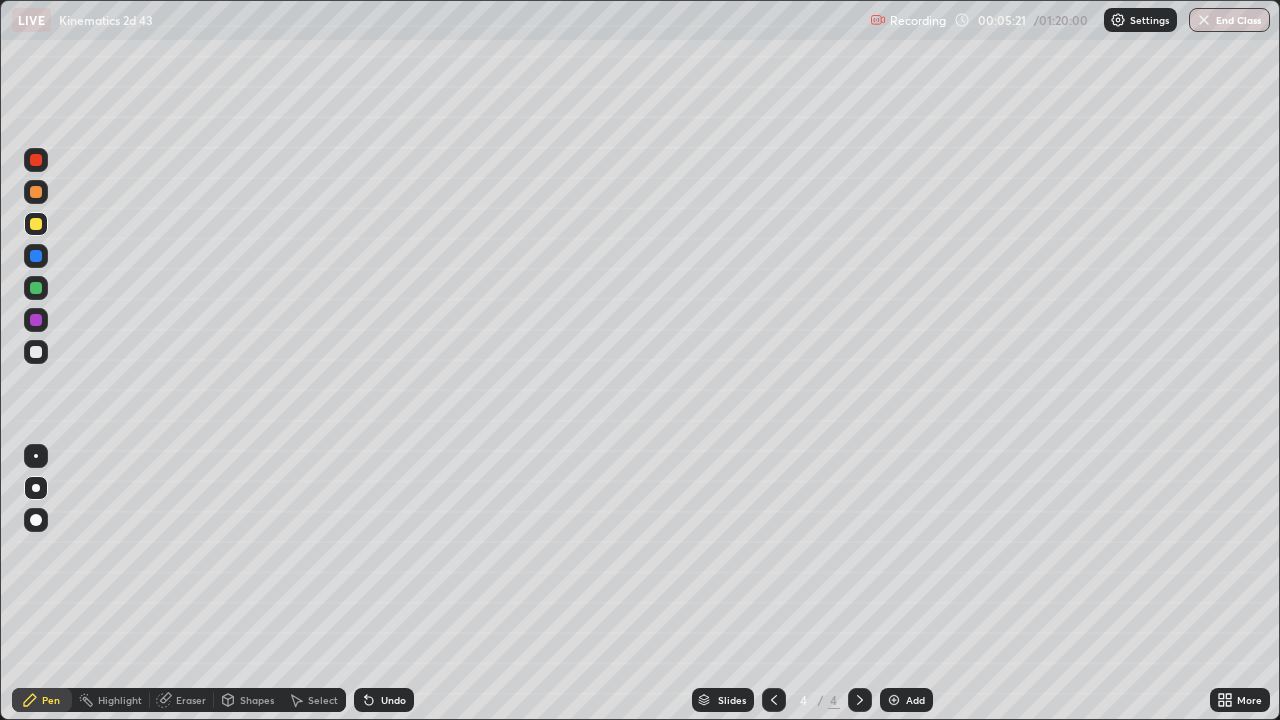 click on "Undo" at bounding box center [384, 700] 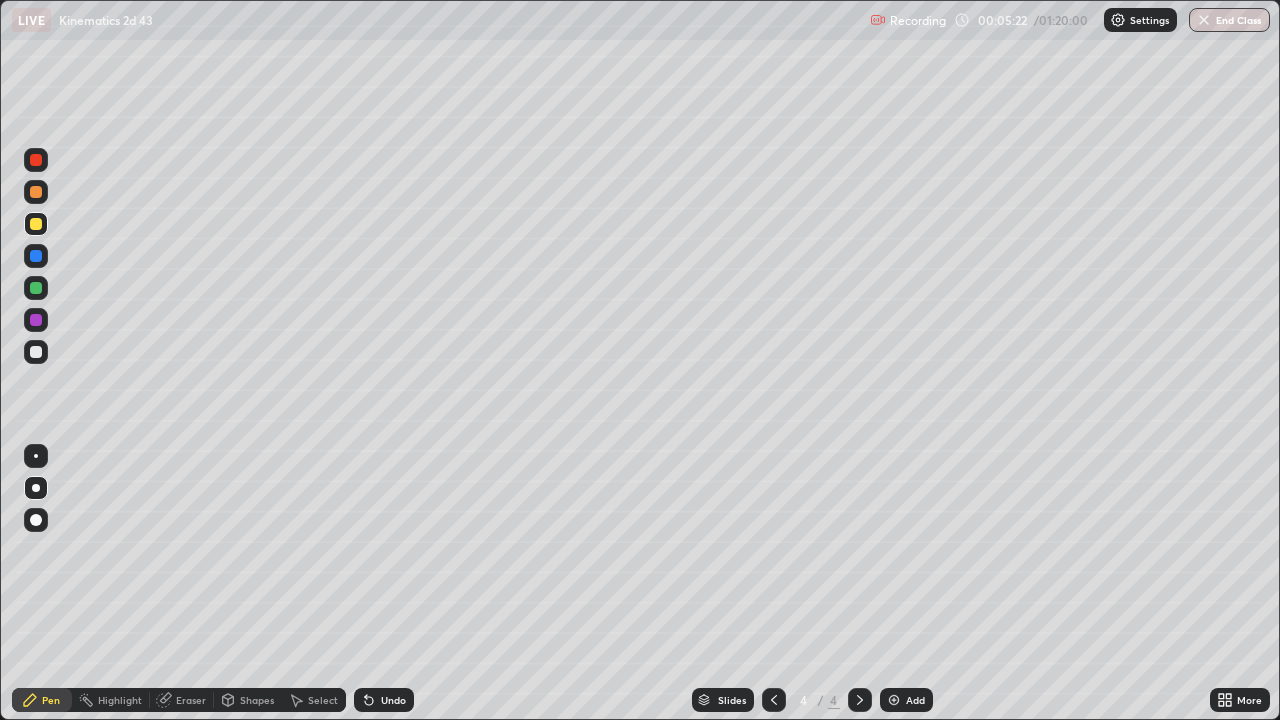 click on "Undo" at bounding box center [384, 700] 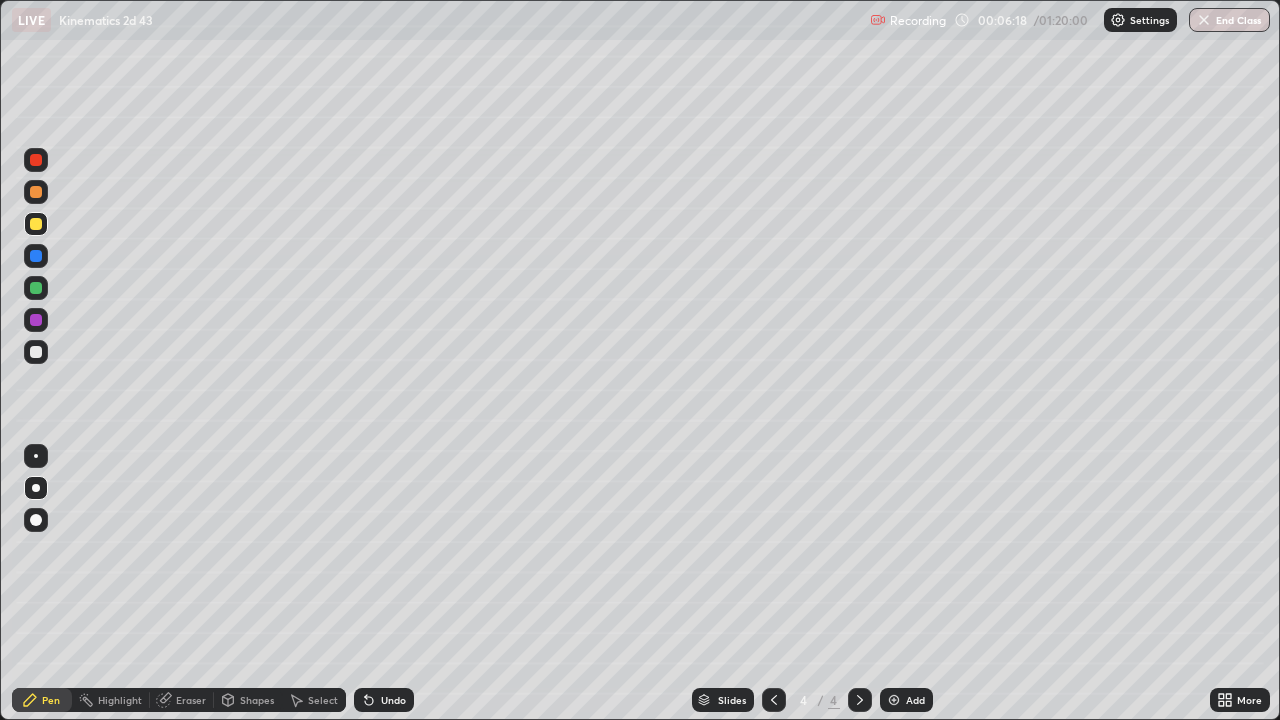 click on "Eraser" at bounding box center [182, 700] 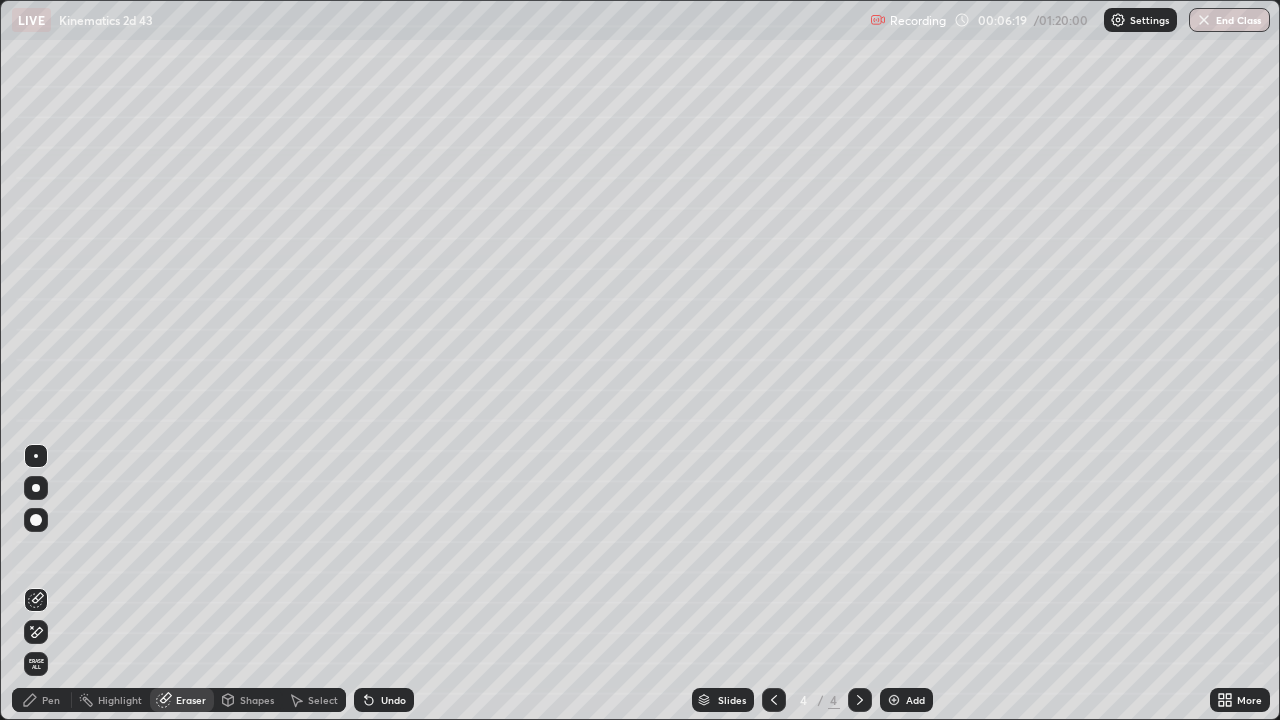click 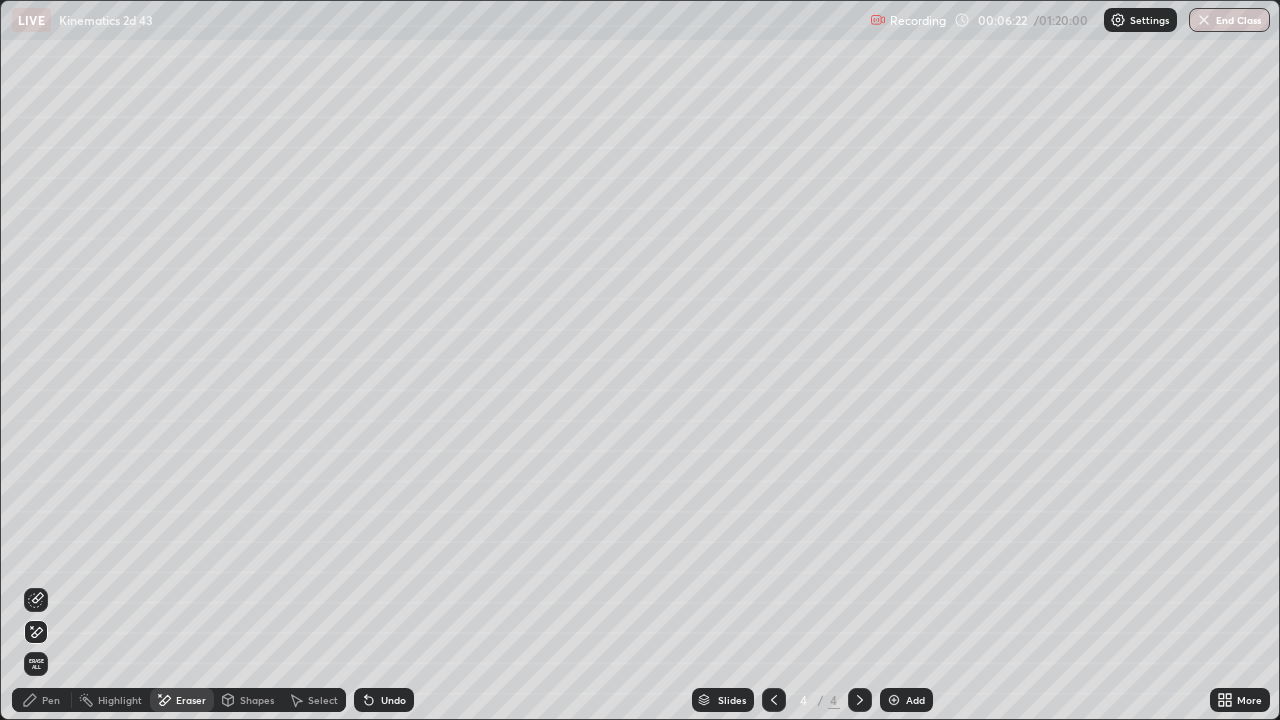 click on "Pen" at bounding box center [42, 700] 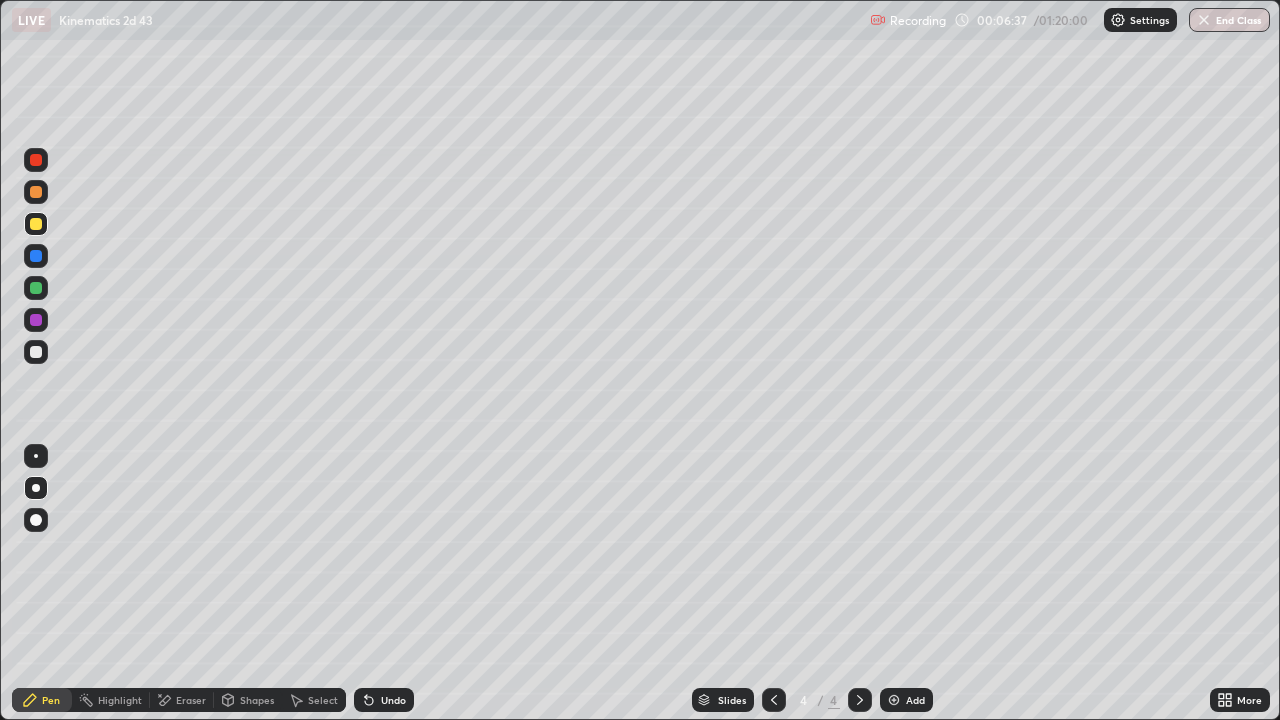 click at bounding box center (36, 256) 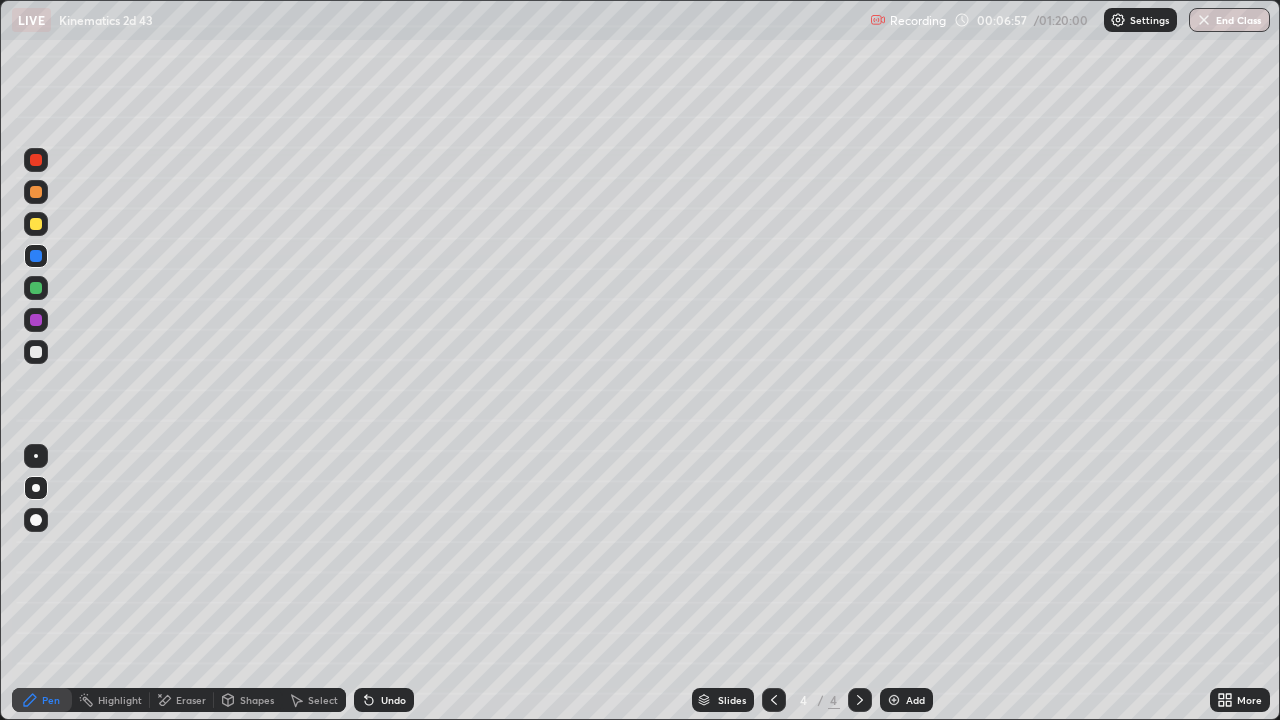 click at bounding box center [36, 352] 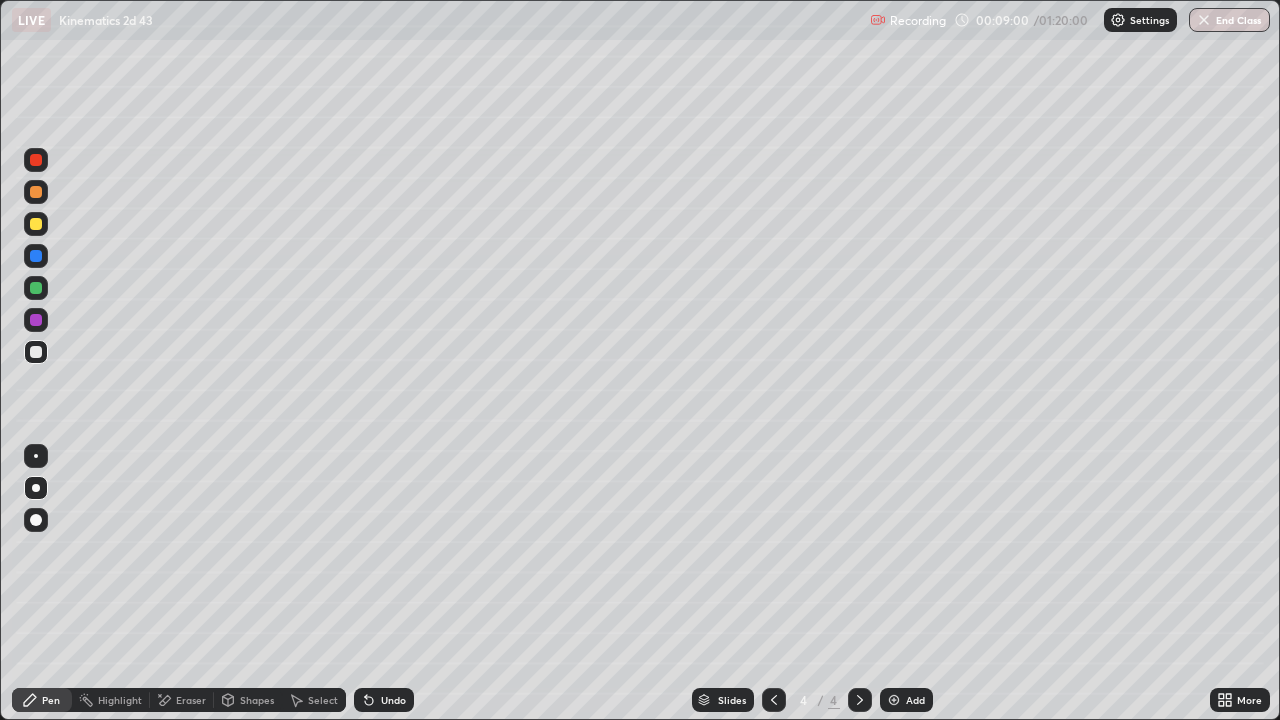 click on "LIVE Kinematics 2d 43" at bounding box center [437, 20] 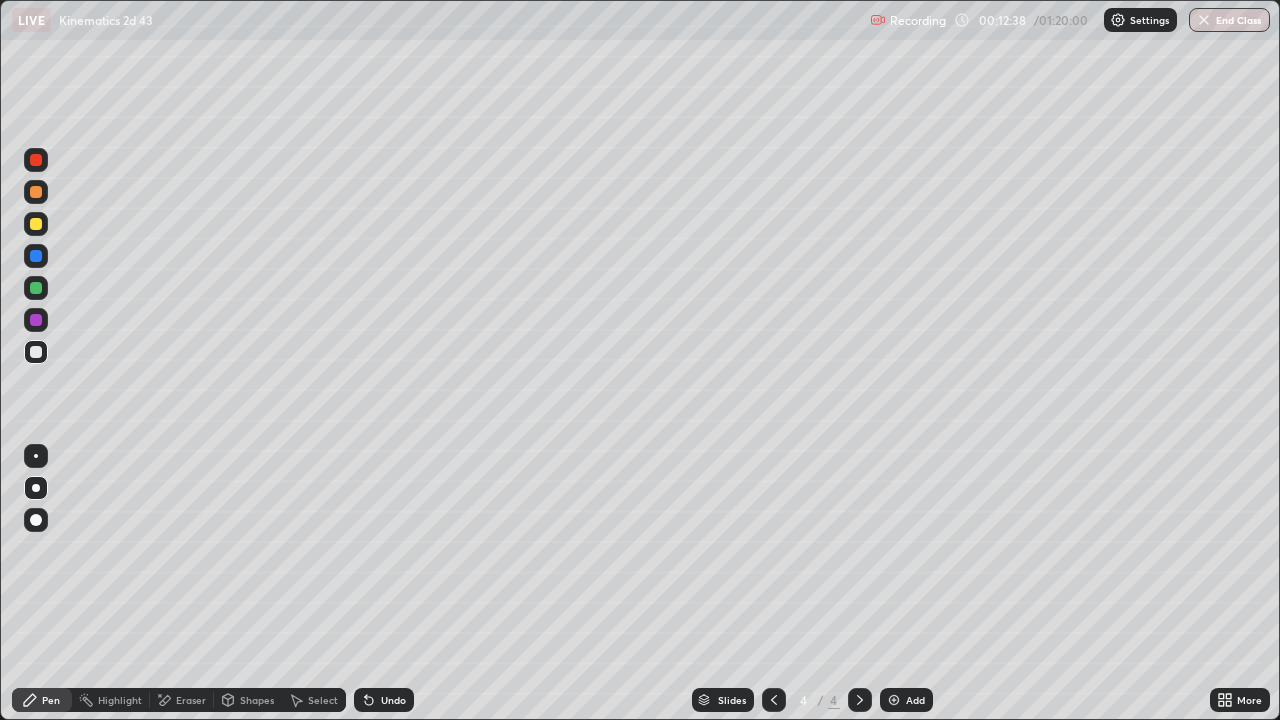 click at bounding box center [36, 352] 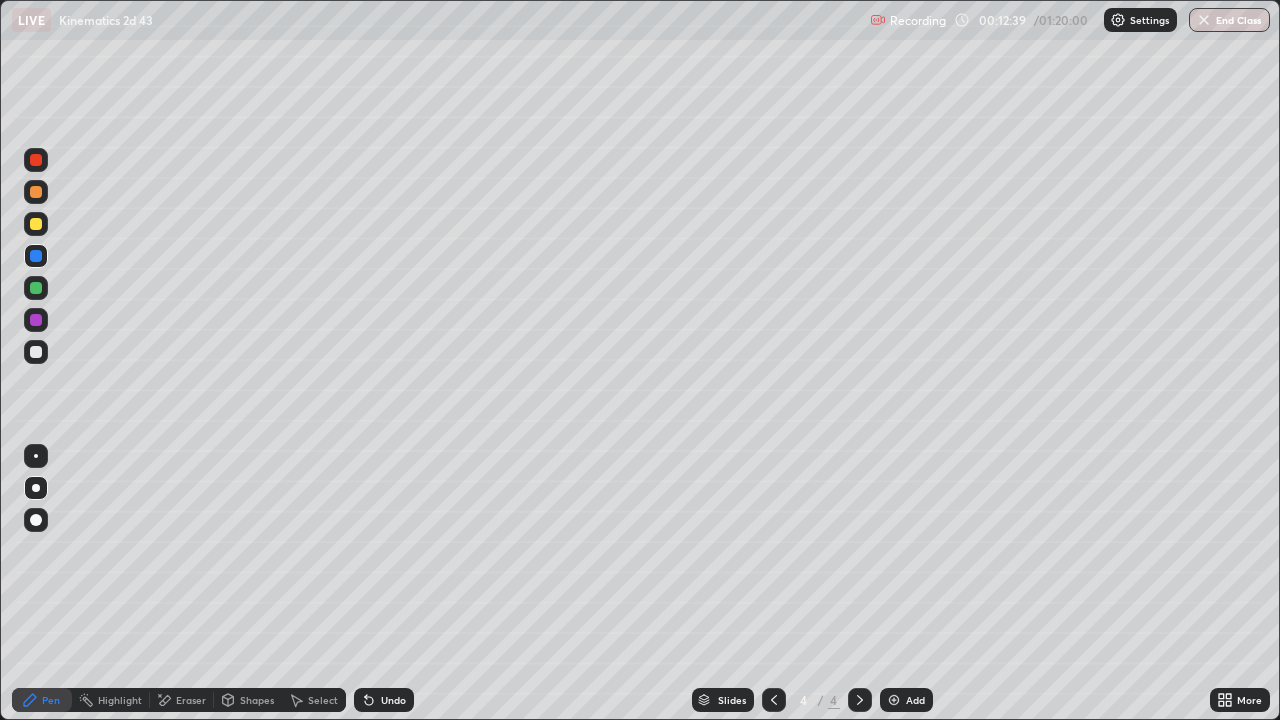click at bounding box center (36, 224) 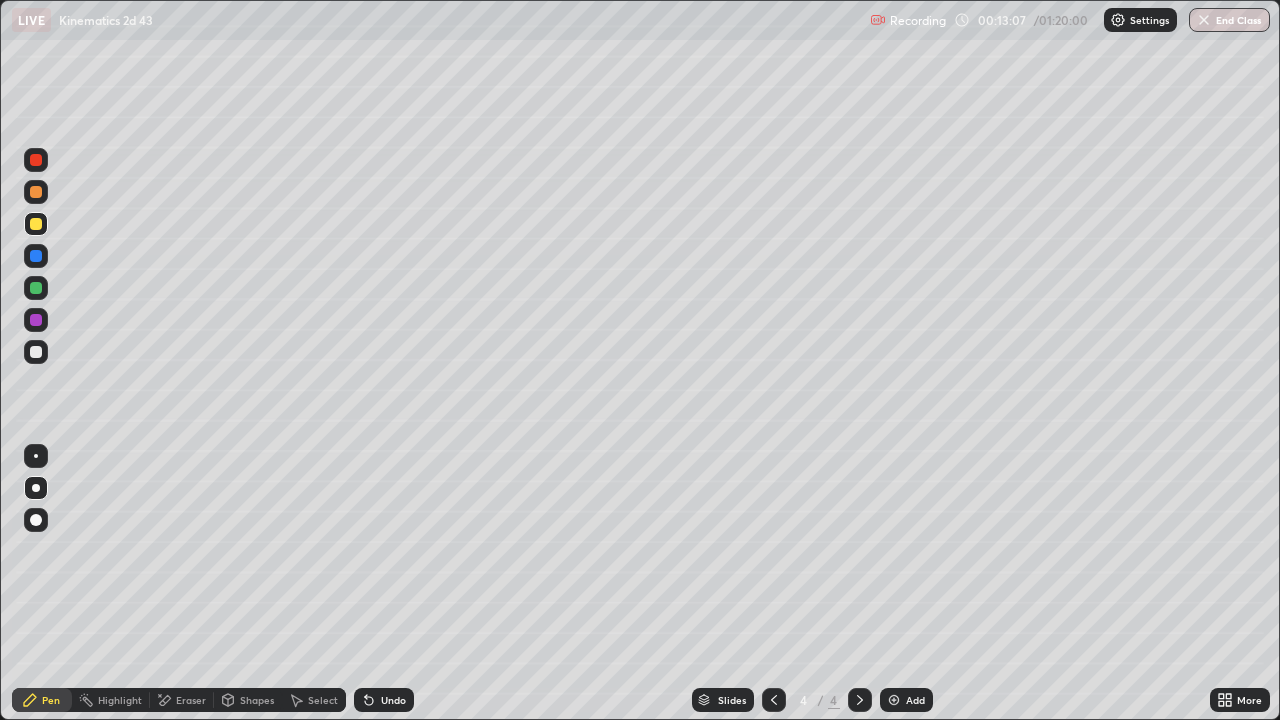 click on "Add" at bounding box center [906, 700] 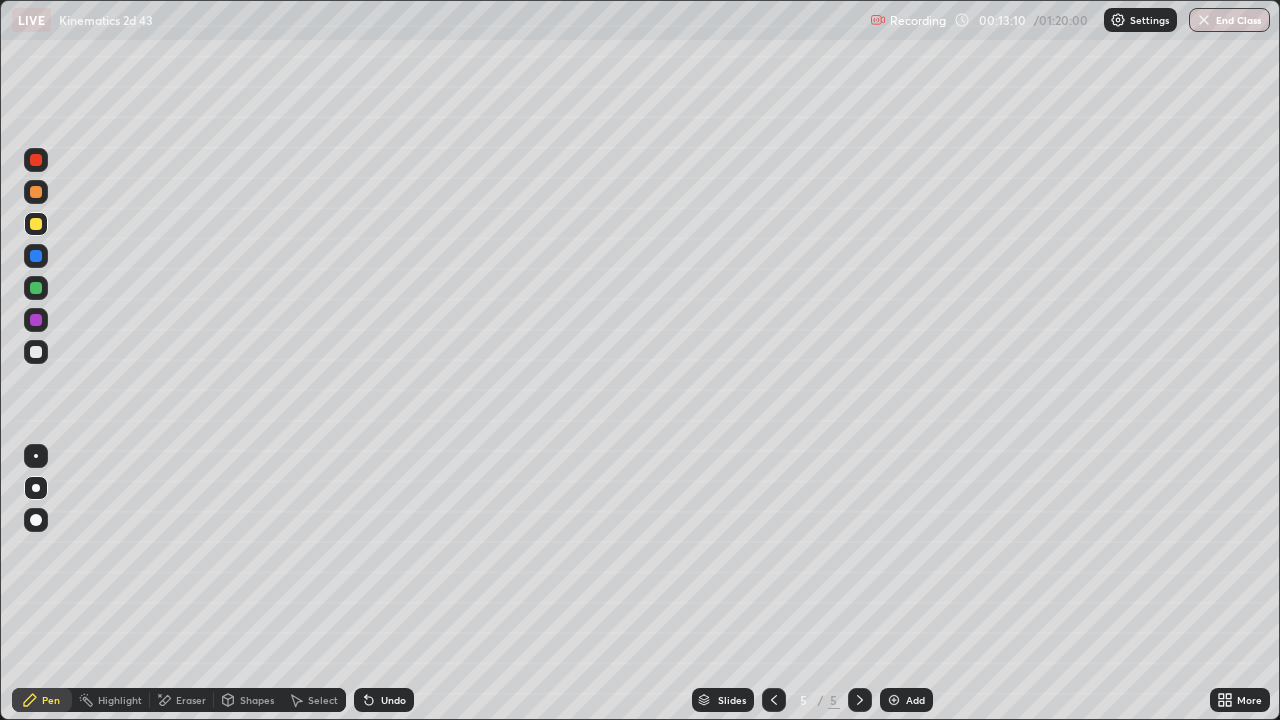click at bounding box center (36, 352) 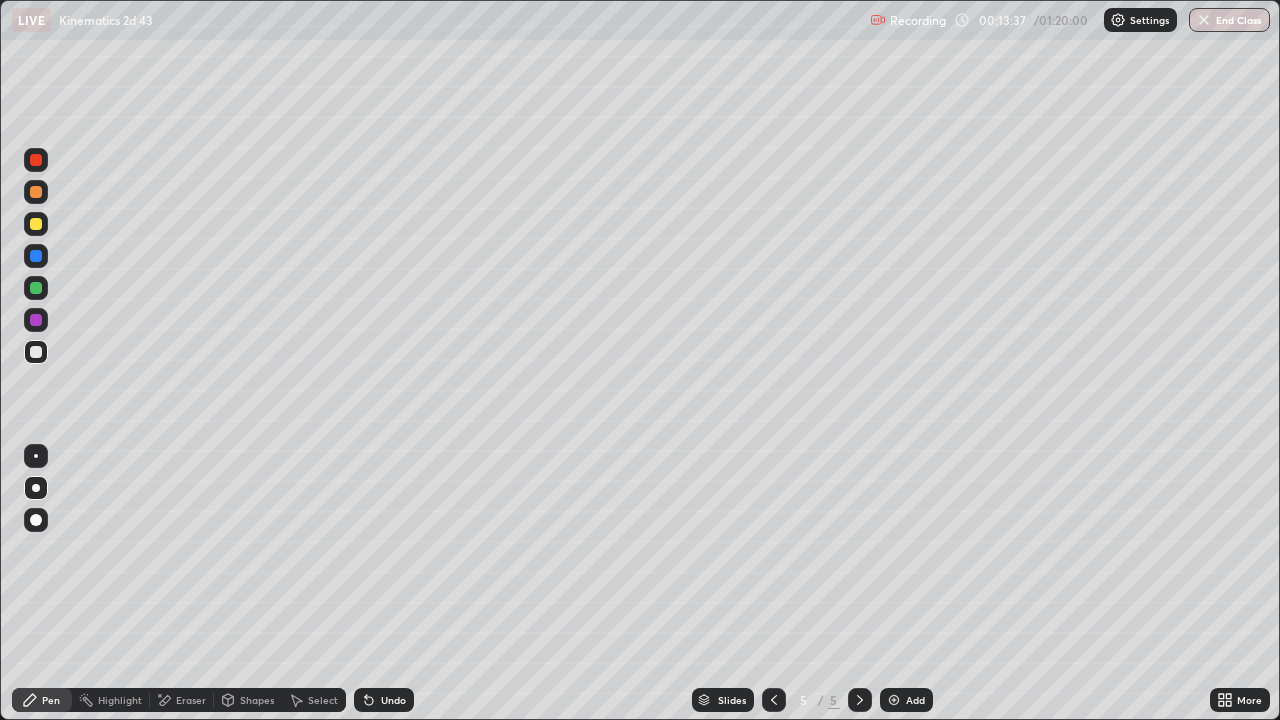 click at bounding box center [36, 224] 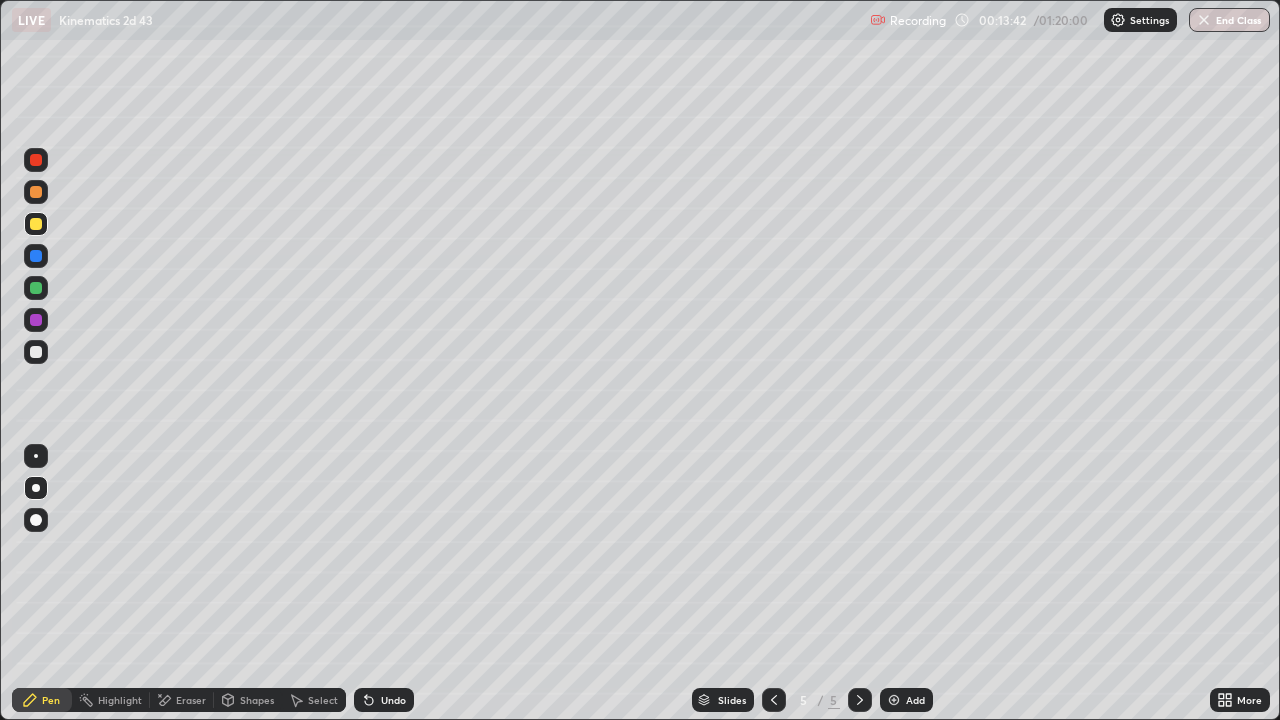 click at bounding box center (36, 192) 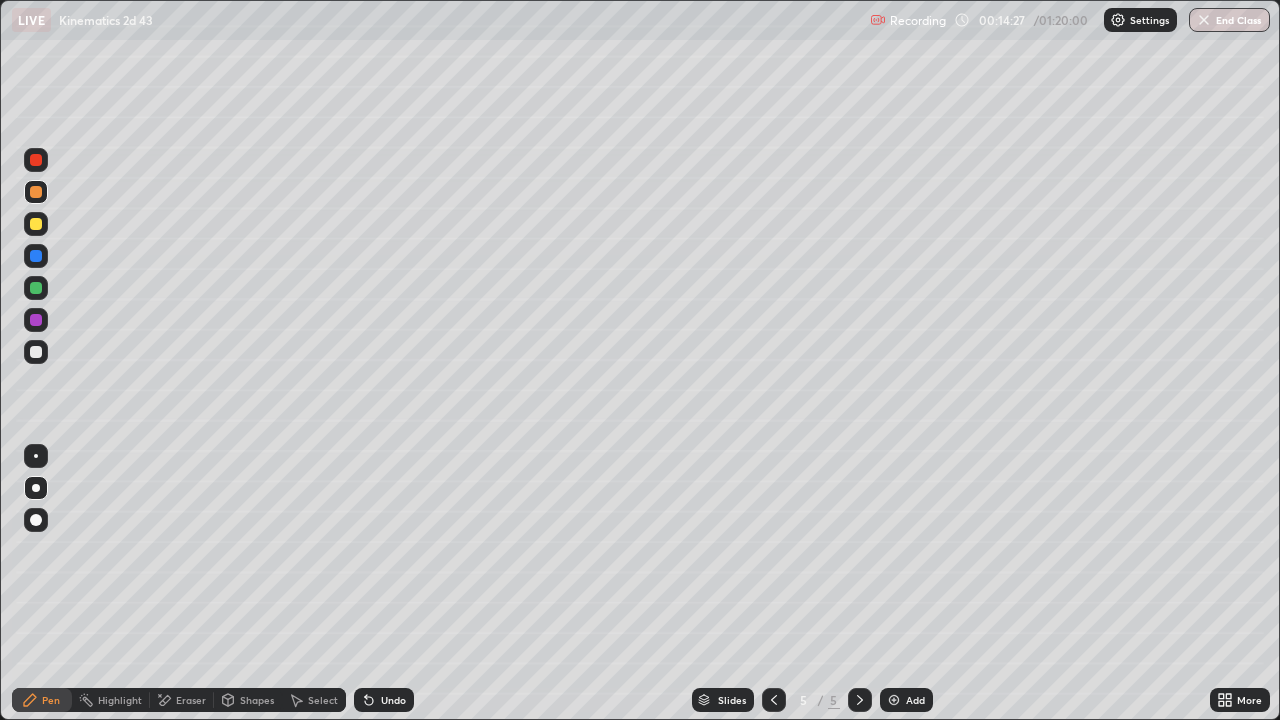 click at bounding box center (36, 160) 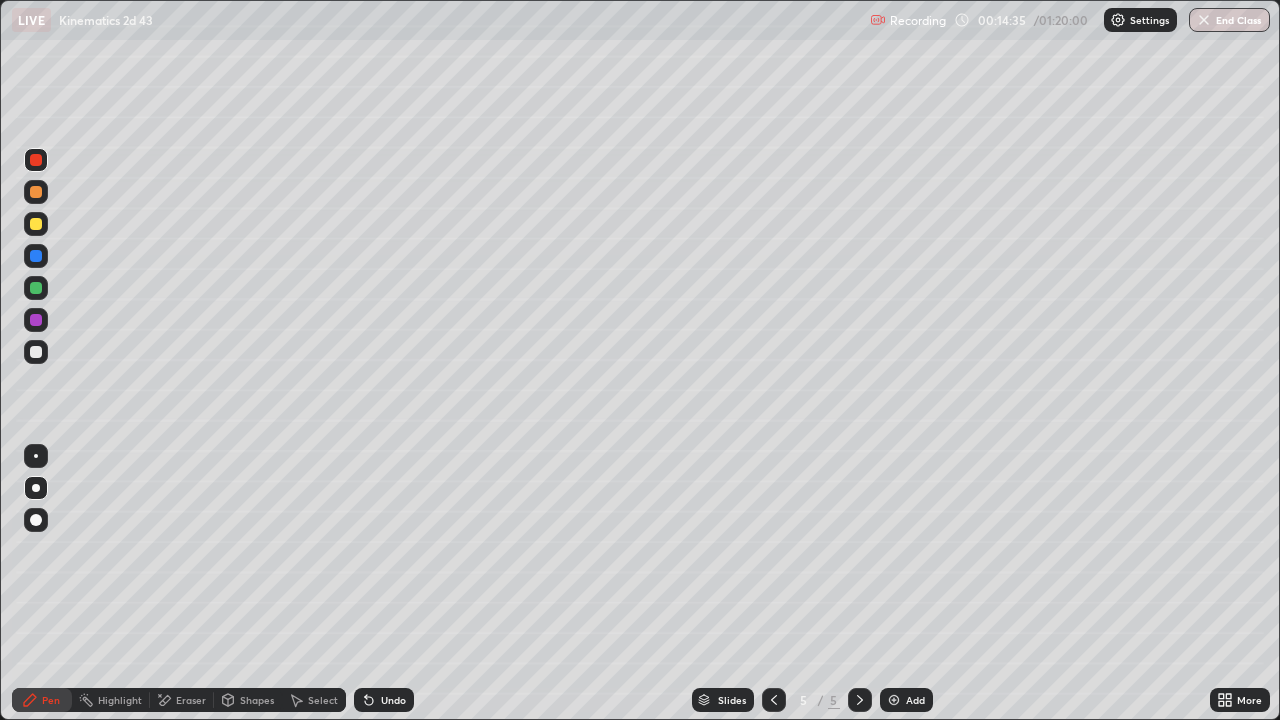 click at bounding box center [36, 256] 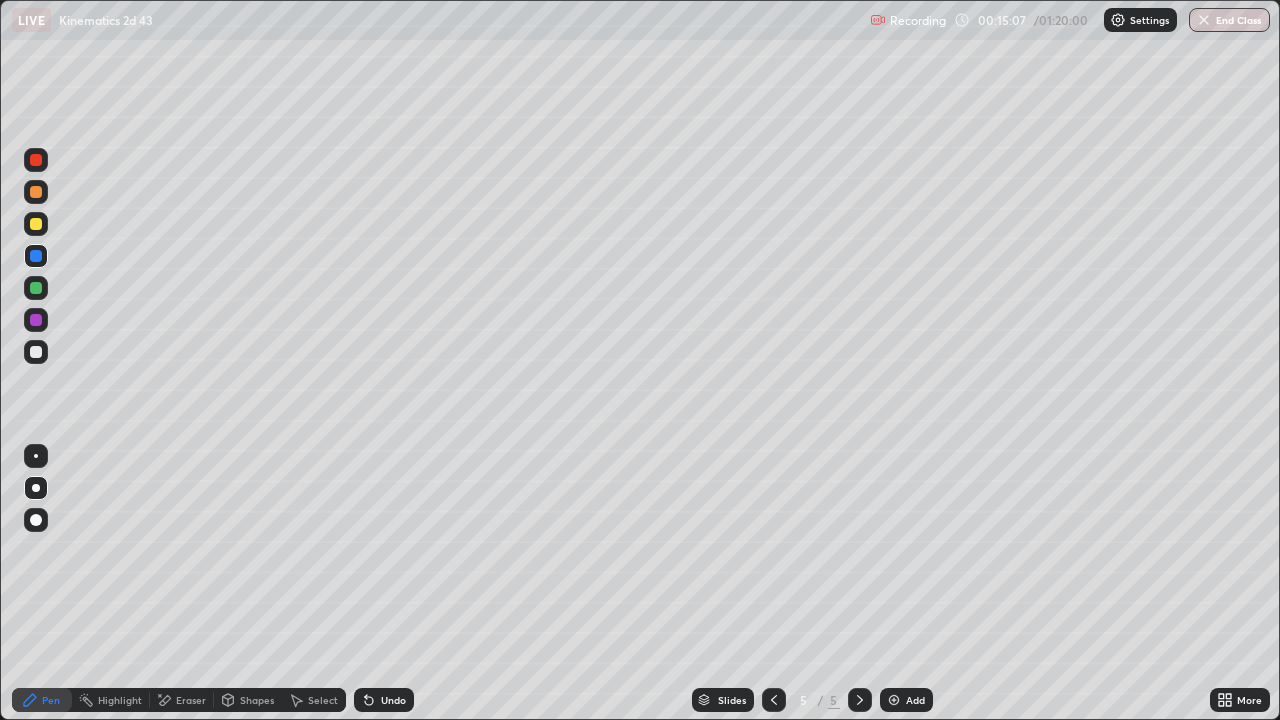 click at bounding box center [36, 224] 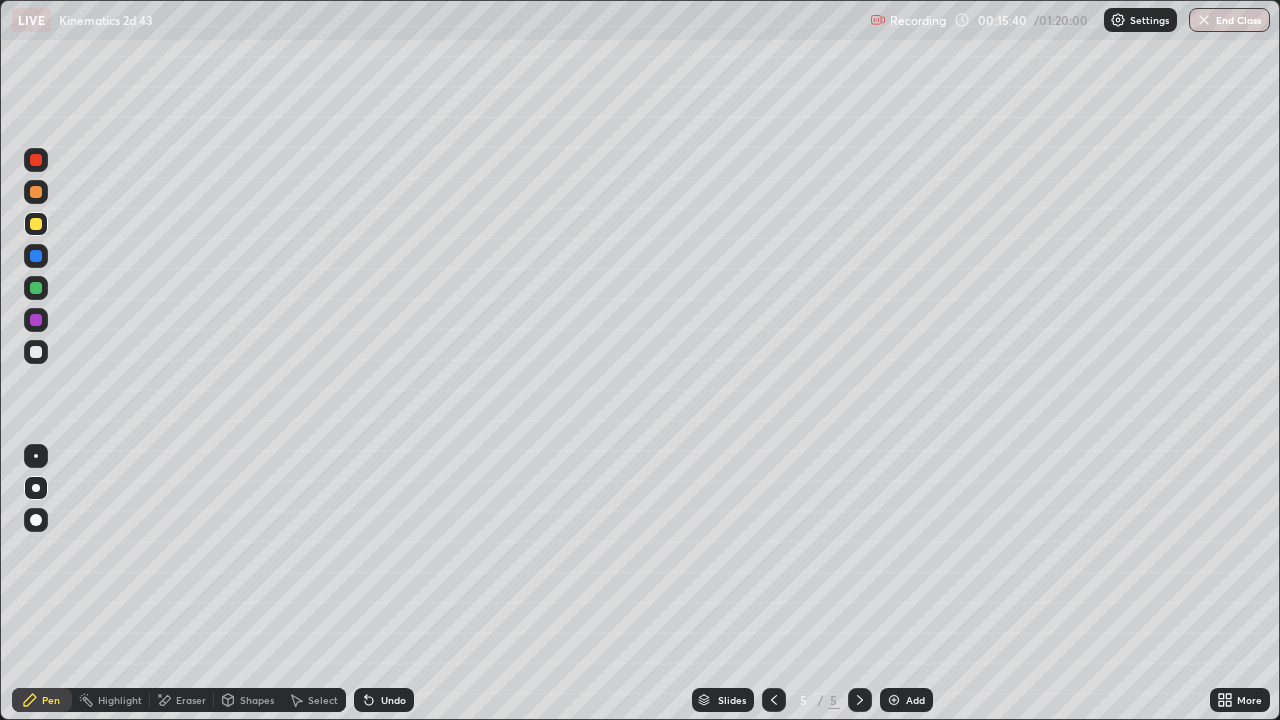 click at bounding box center (36, 224) 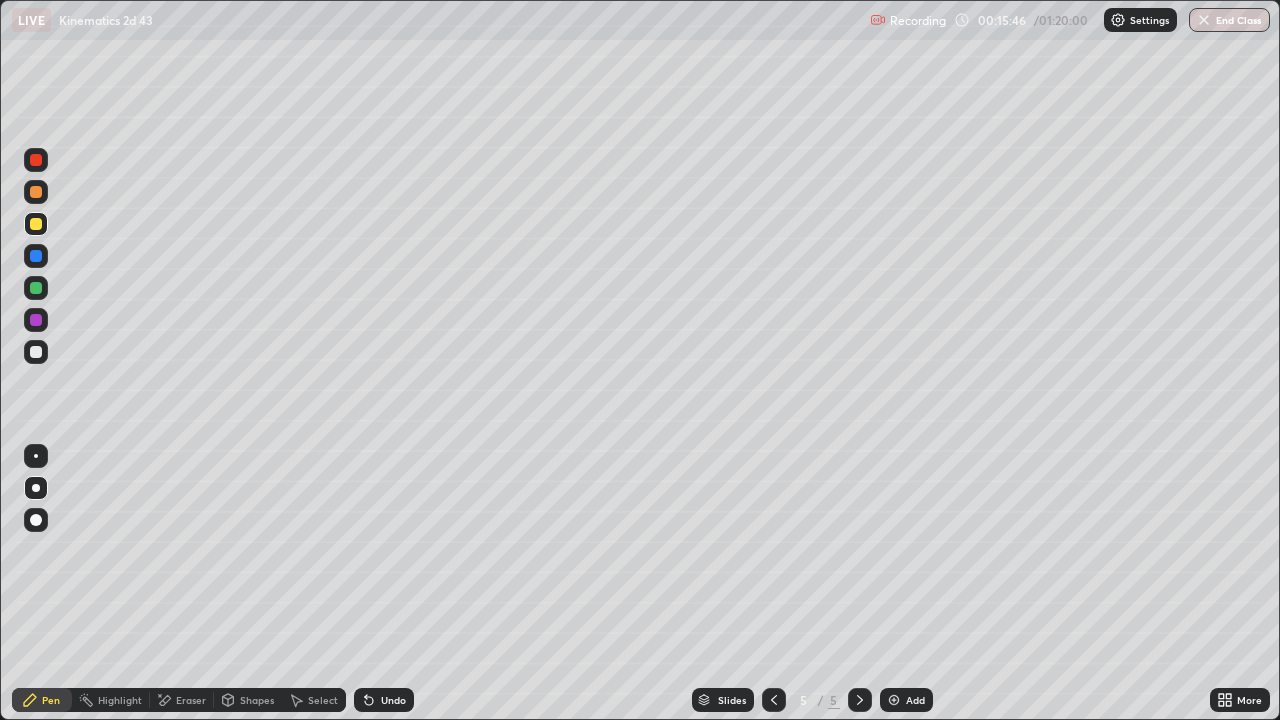 click at bounding box center [36, 288] 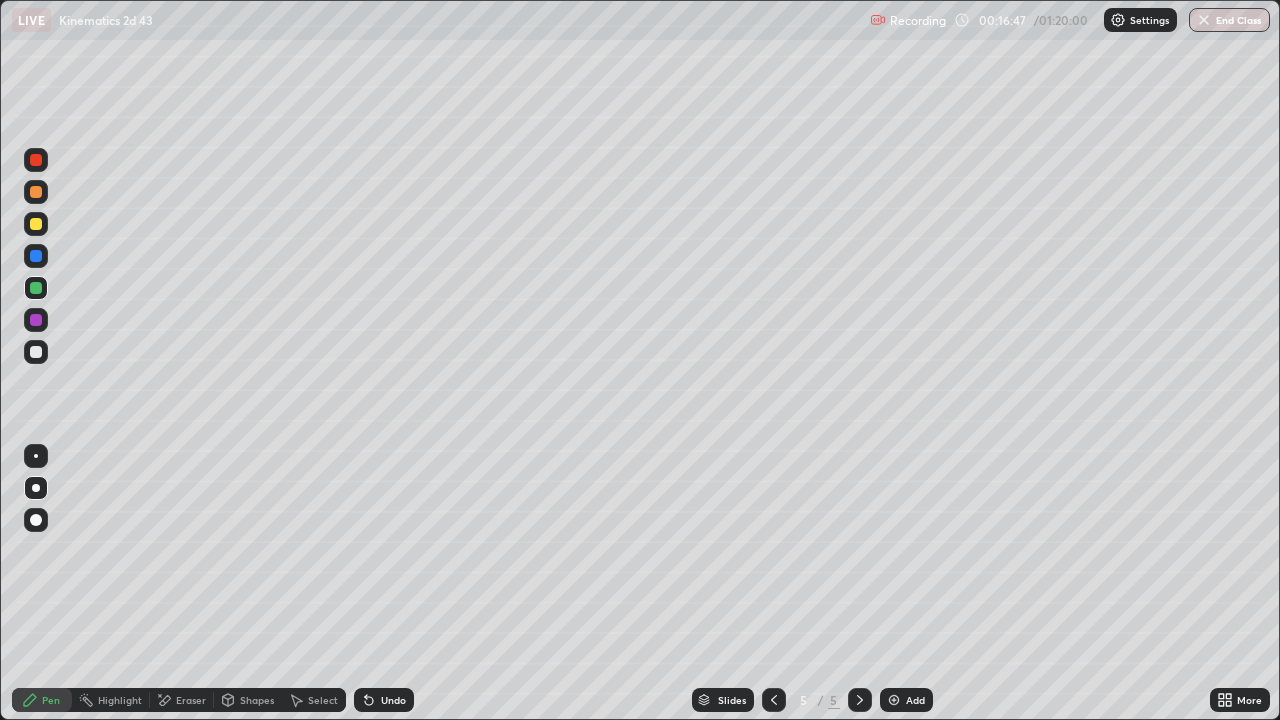 click at bounding box center [36, 224] 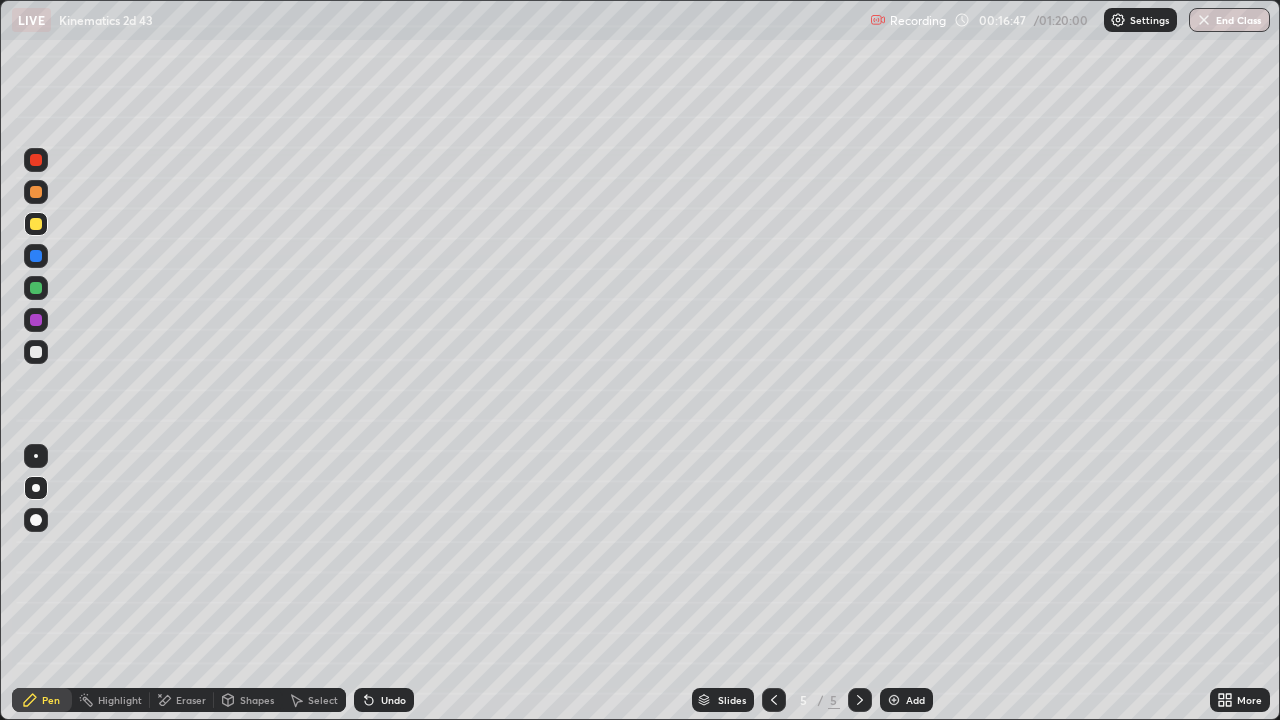 click at bounding box center (36, 352) 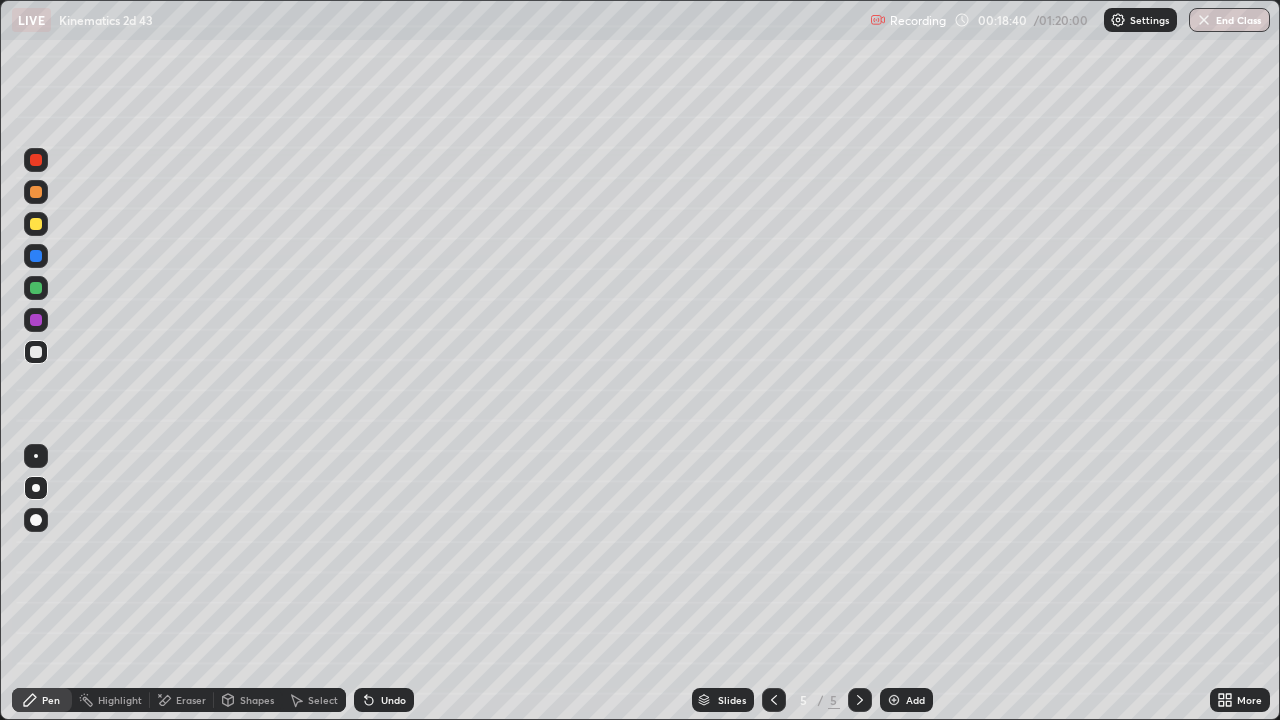 click on "Eraser" at bounding box center [191, 700] 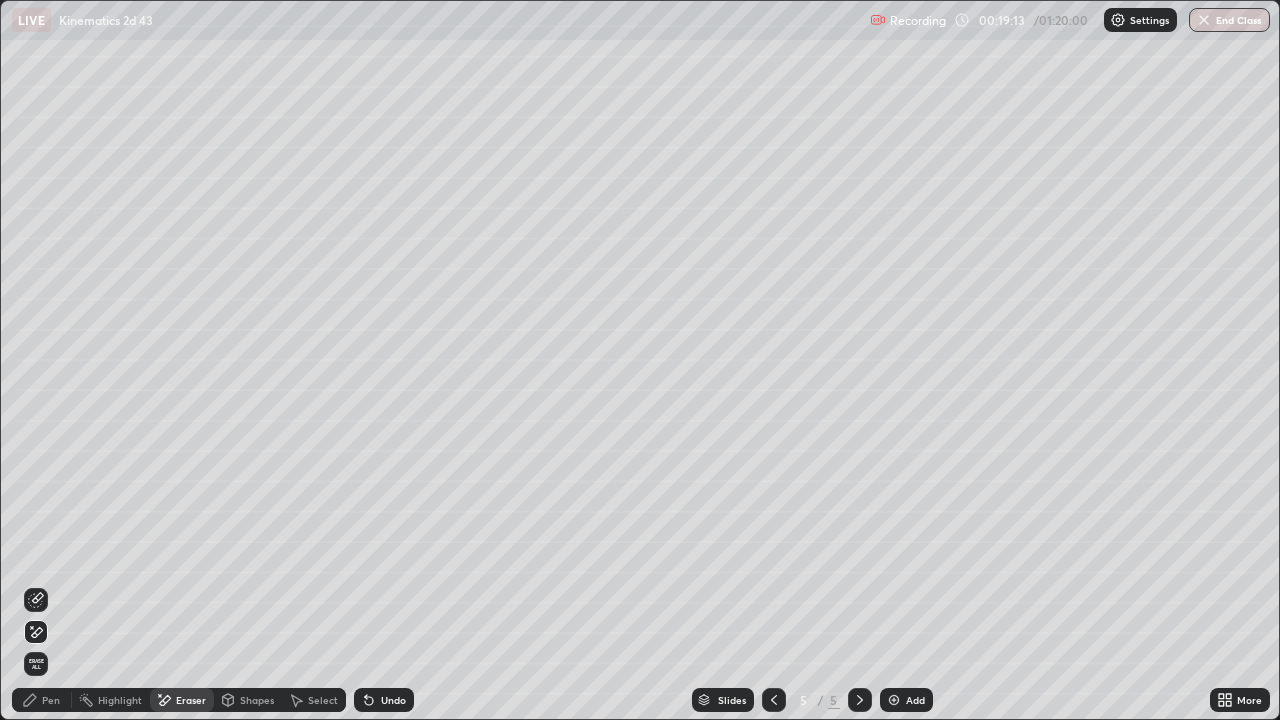 click on "Add" at bounding box center [906, 700] 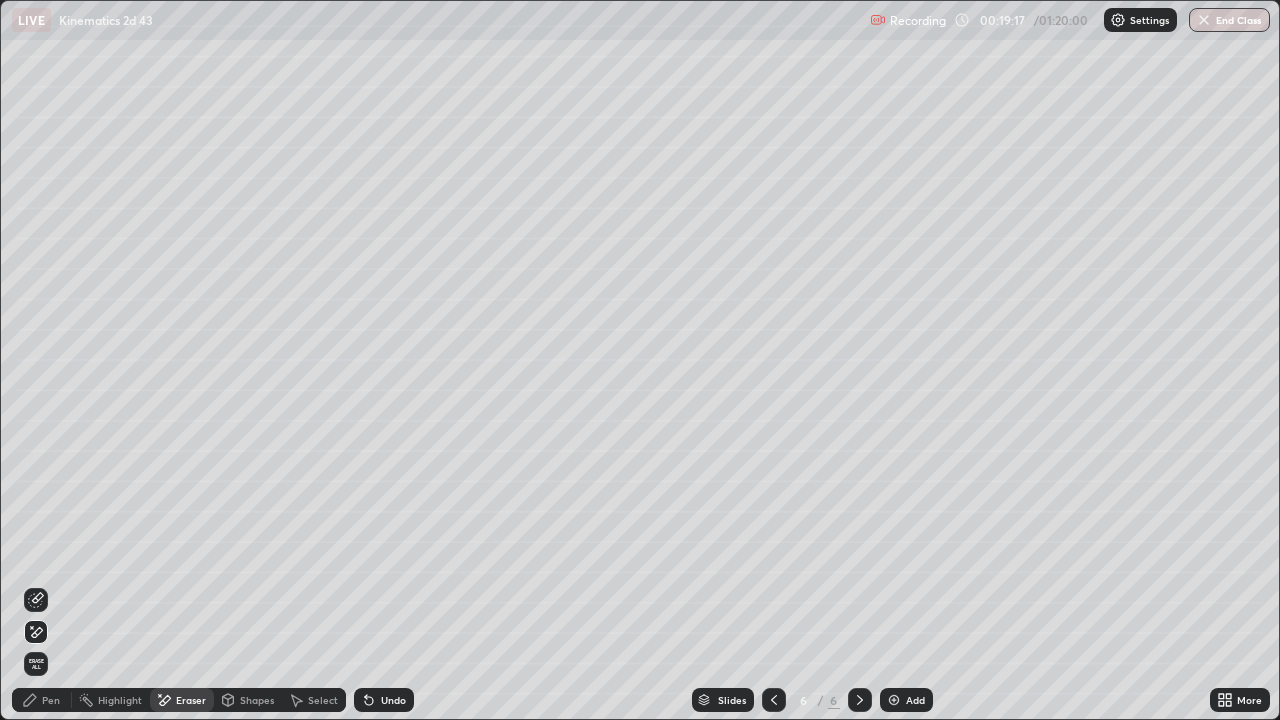 click 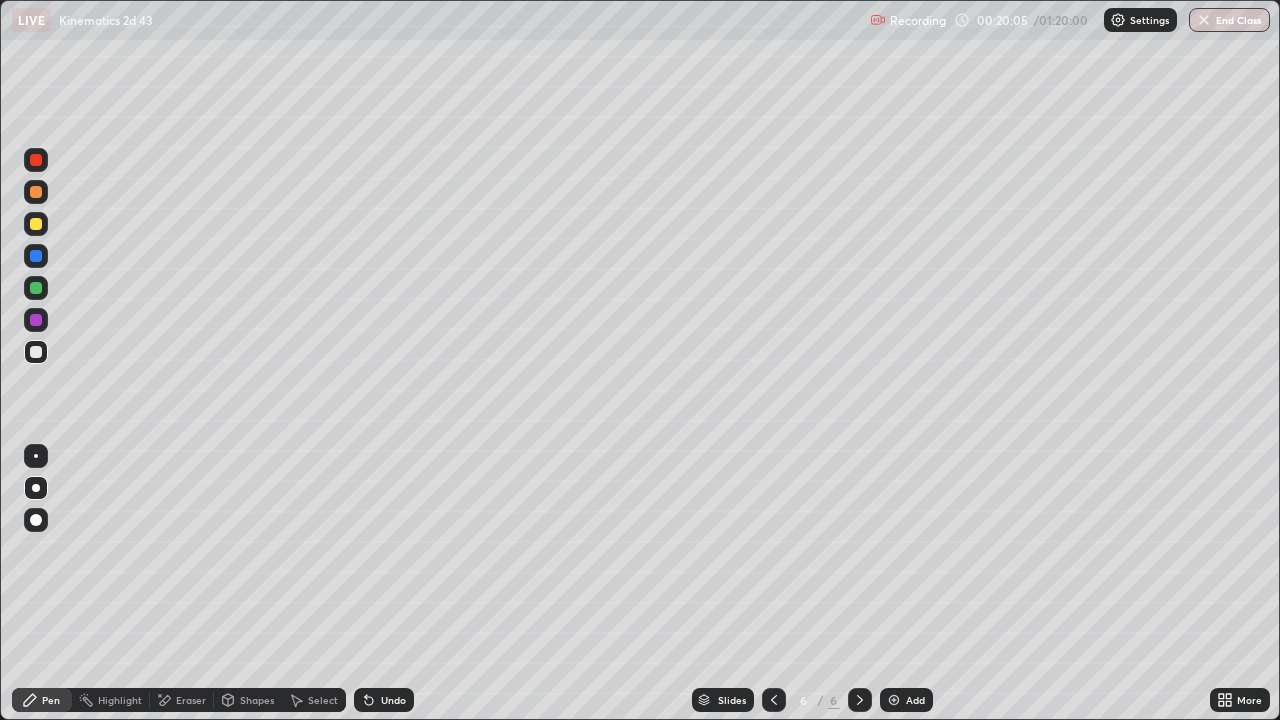 click on "Eraser" at bounding box center [191, 700] 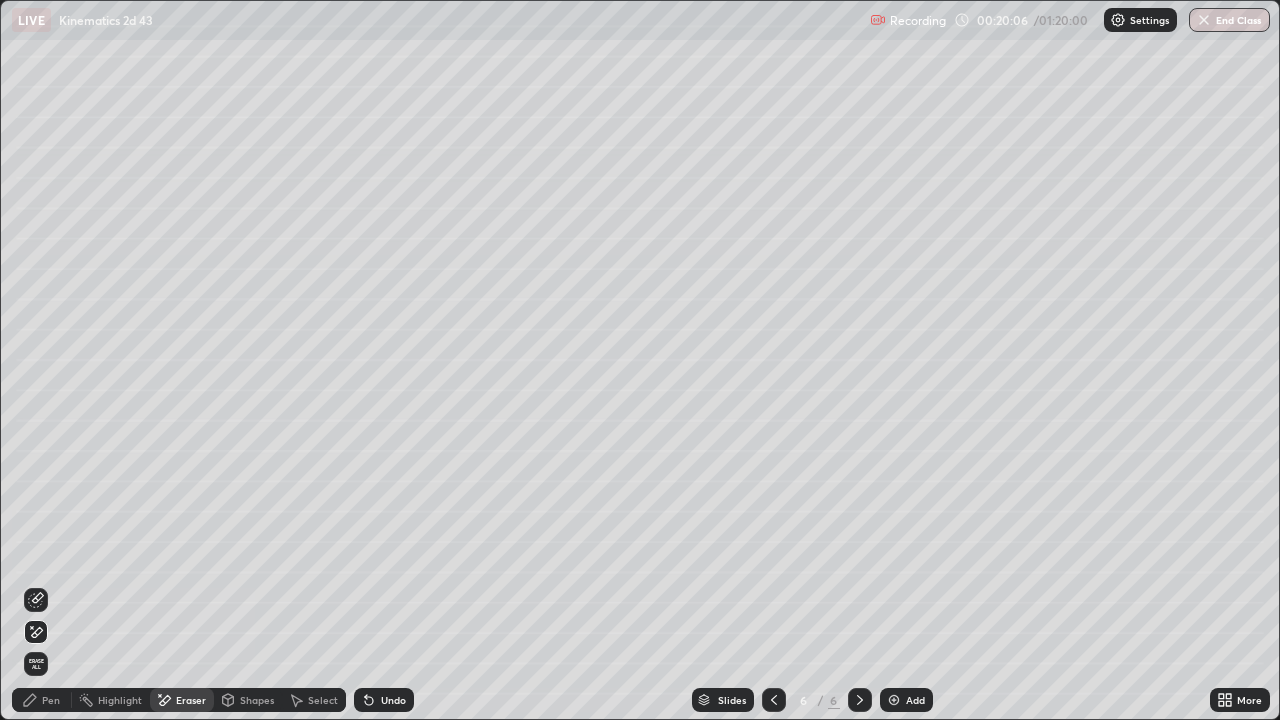 click on "Erase all" at bounding box center (36, 664) 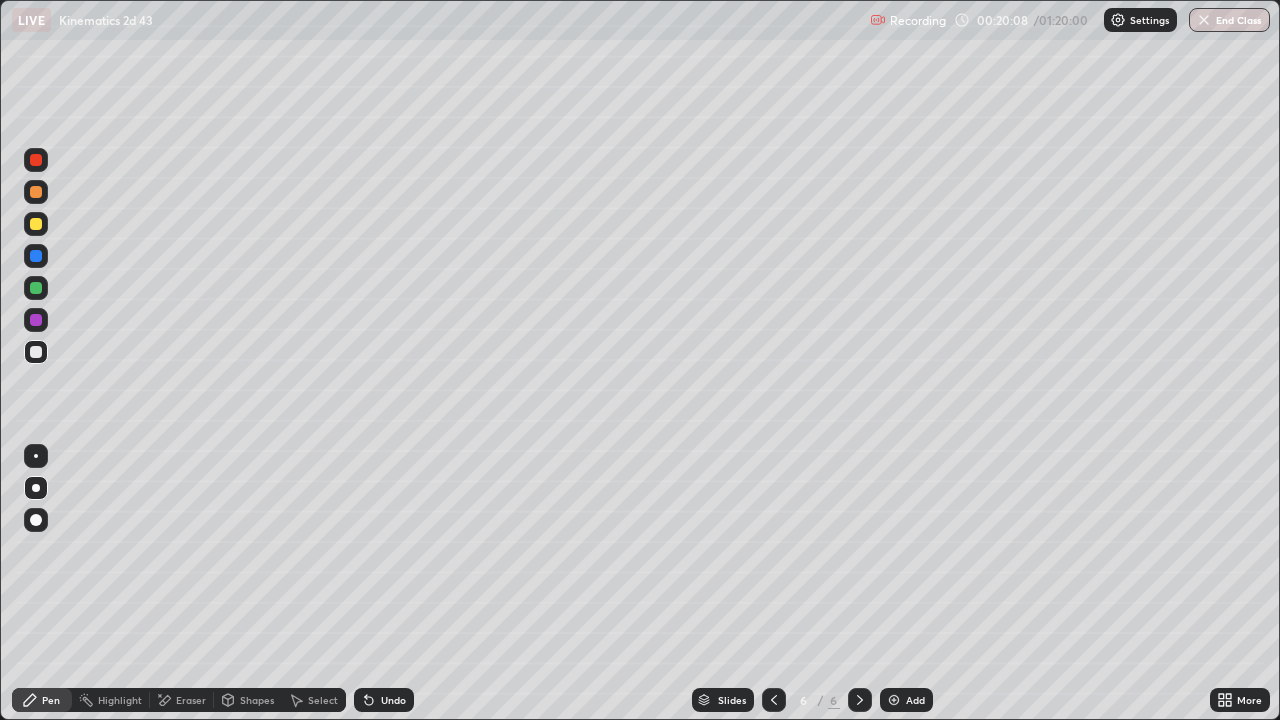 click 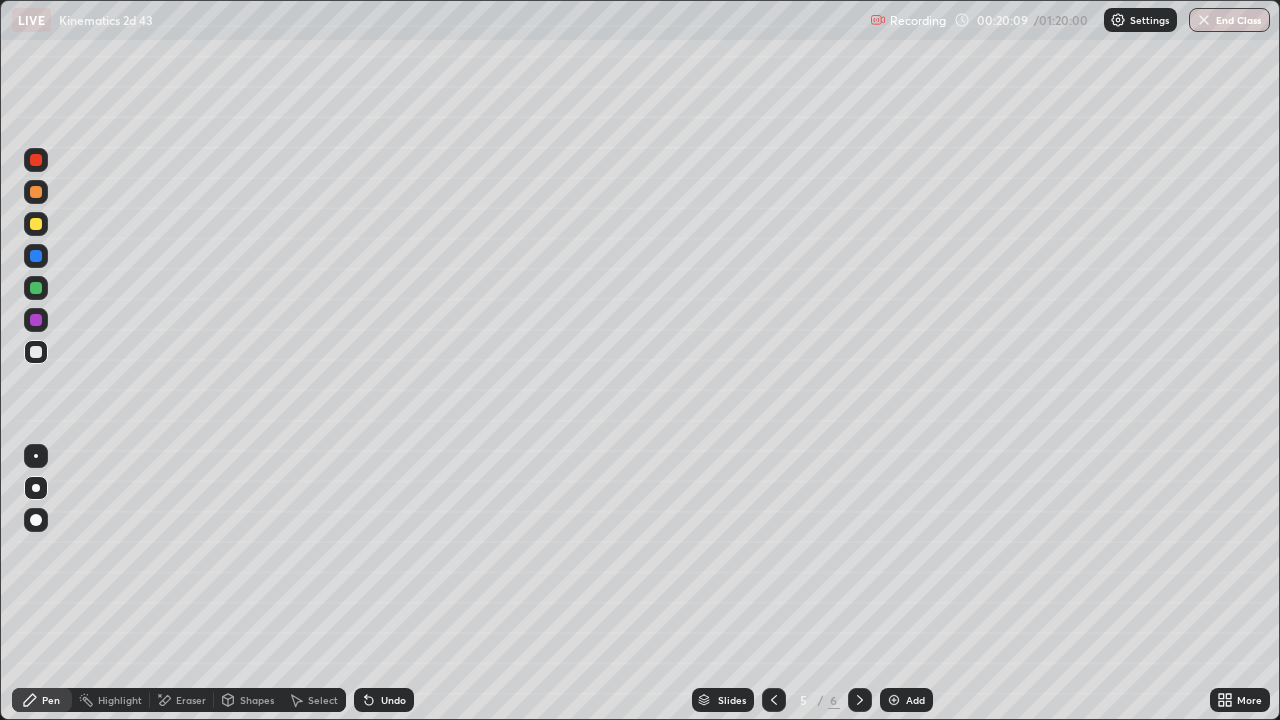 click at bounding box center (36, 352) 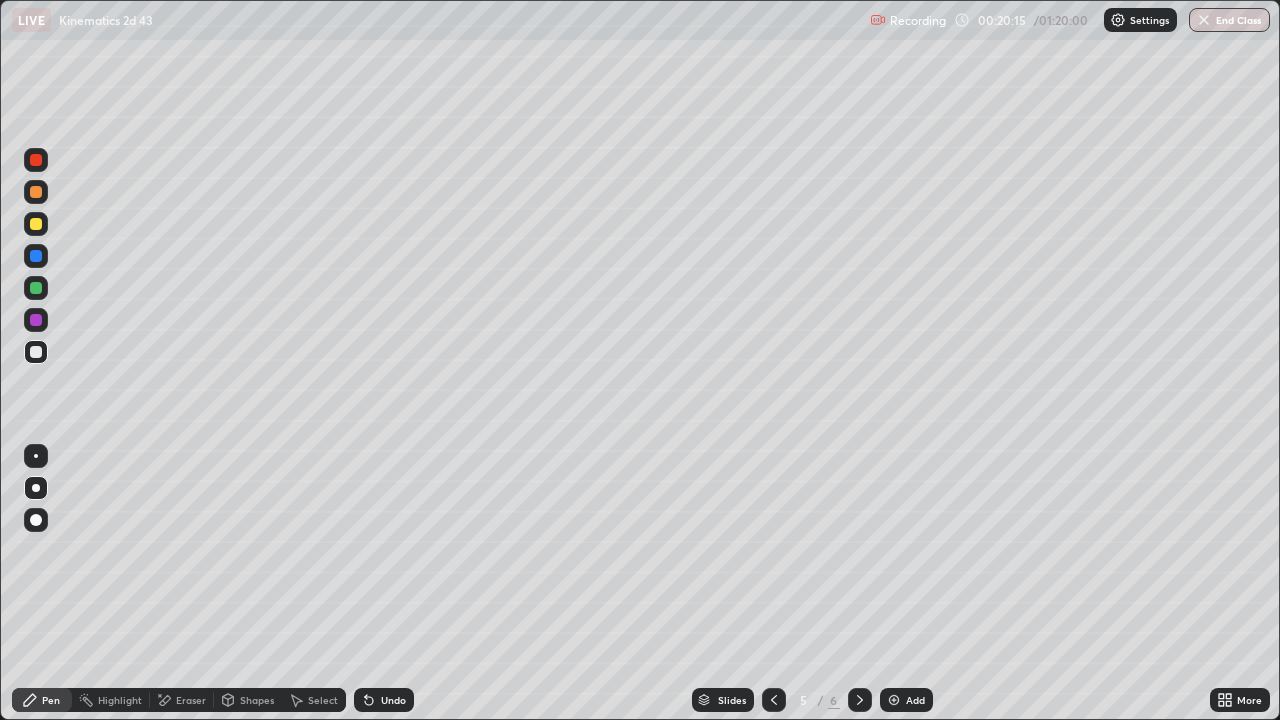 click at bounding box center (36, 320) 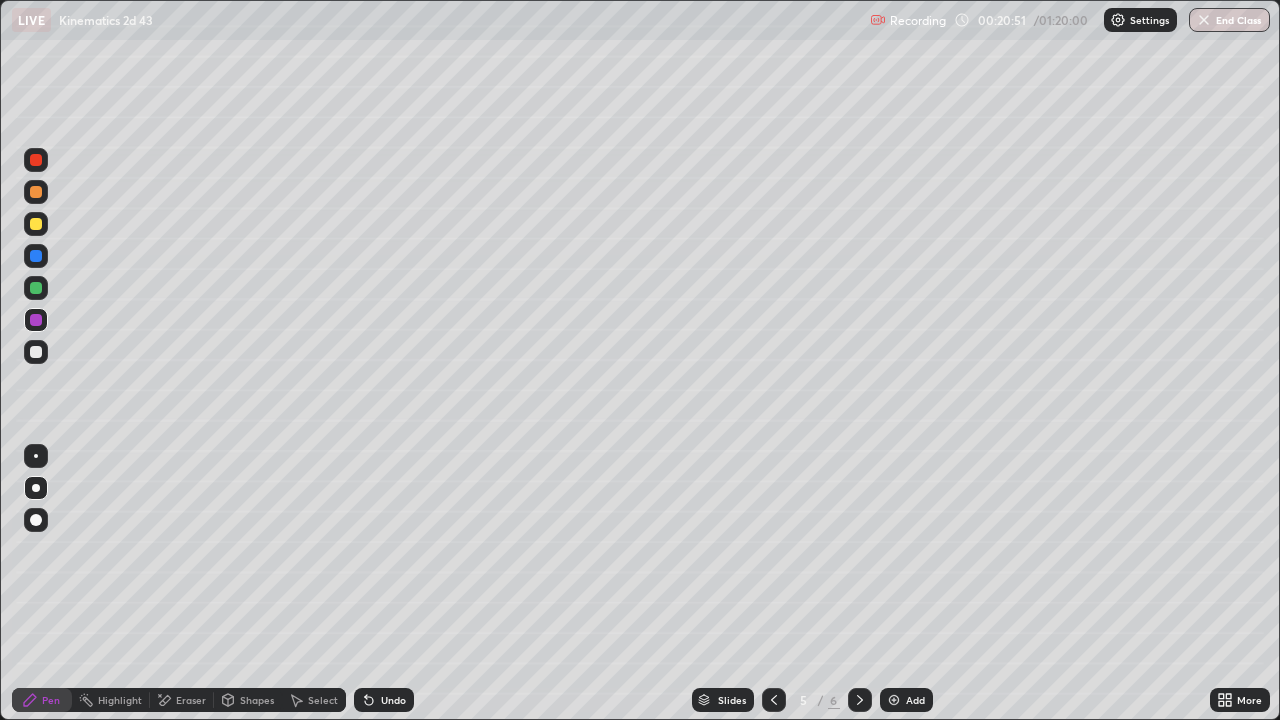 click at bounding box center [36, 224] 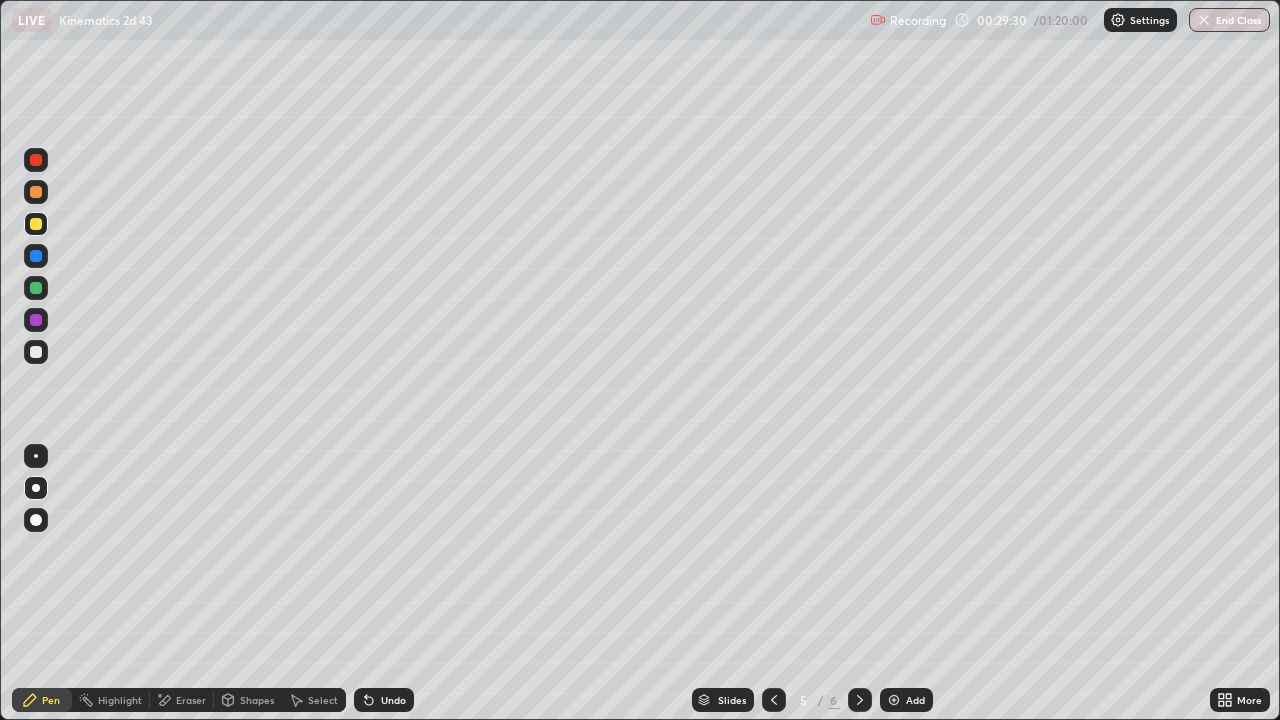 click 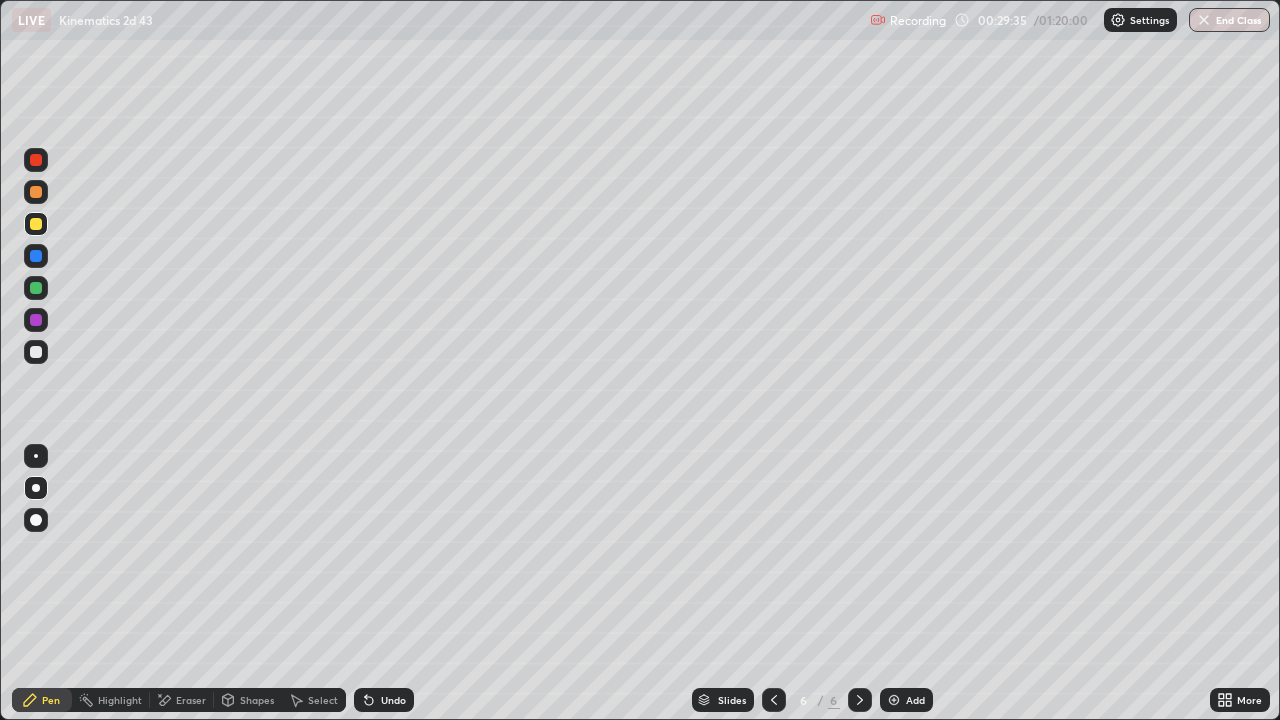 click at bounding box center (36, 224) 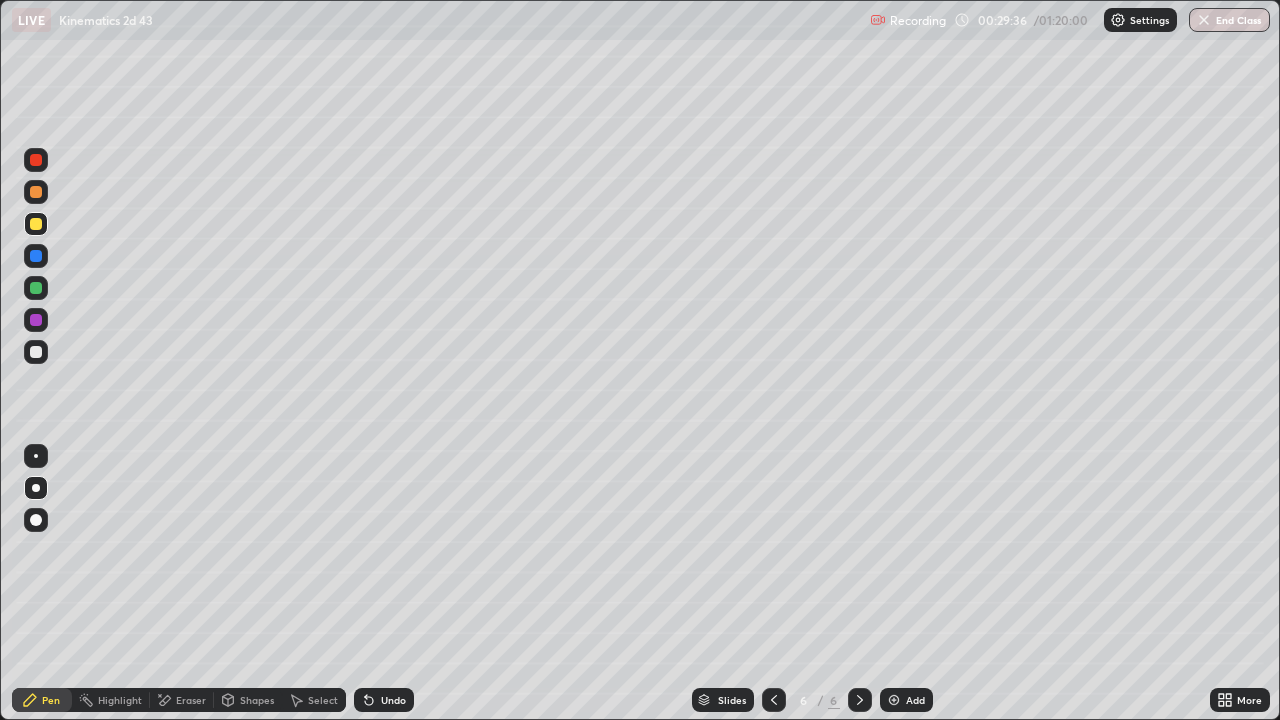 click at bounding box center [36, 160] 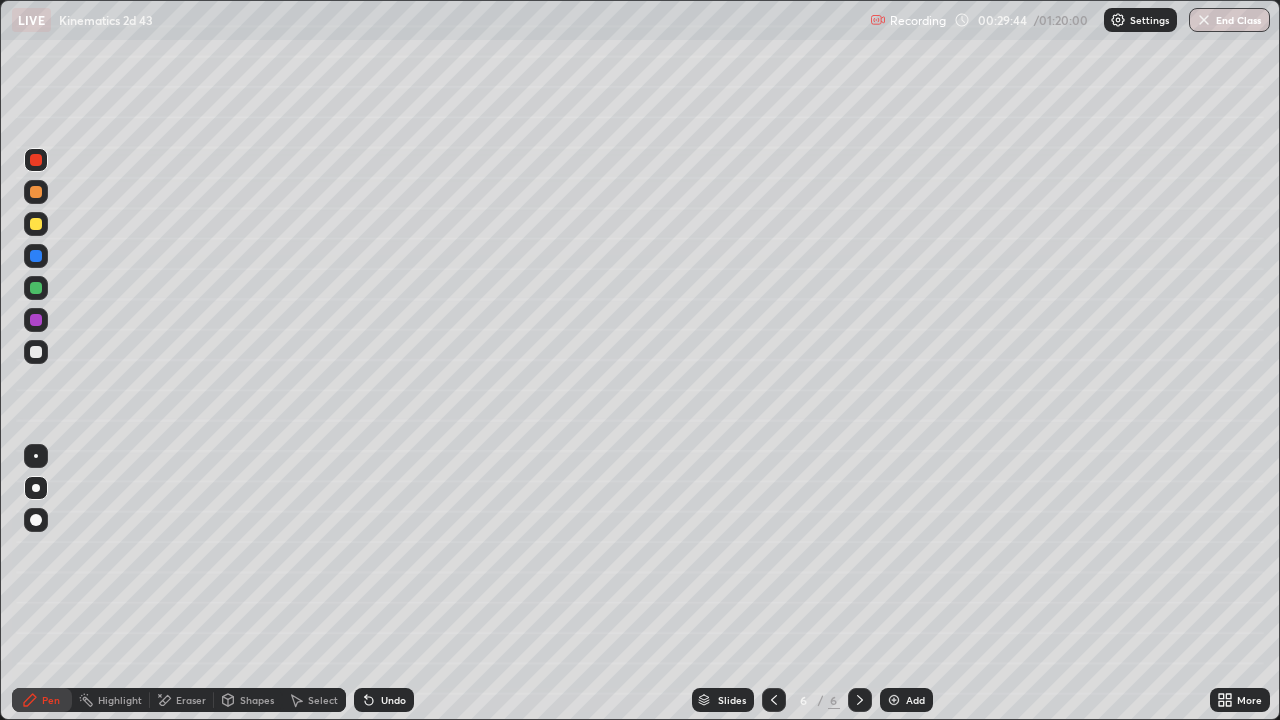 click on "Highlight" at bounding box center (120, 700) 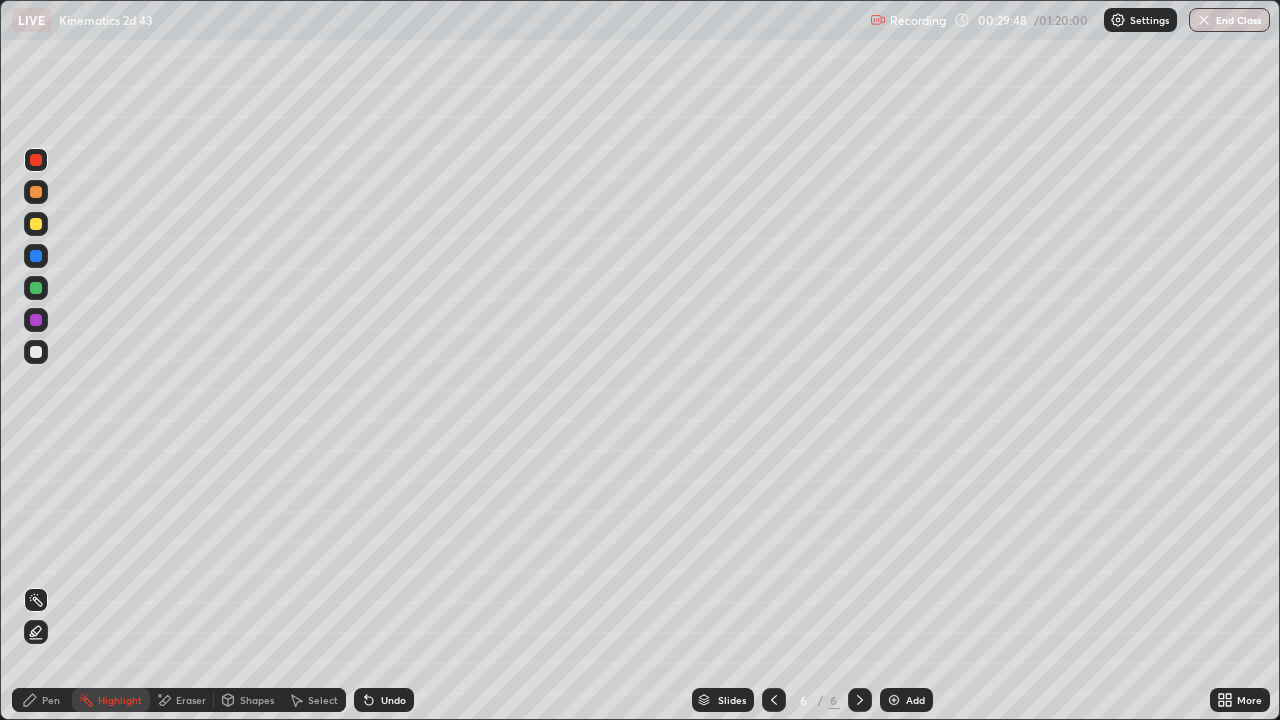 click at bounding box center [36, 256] 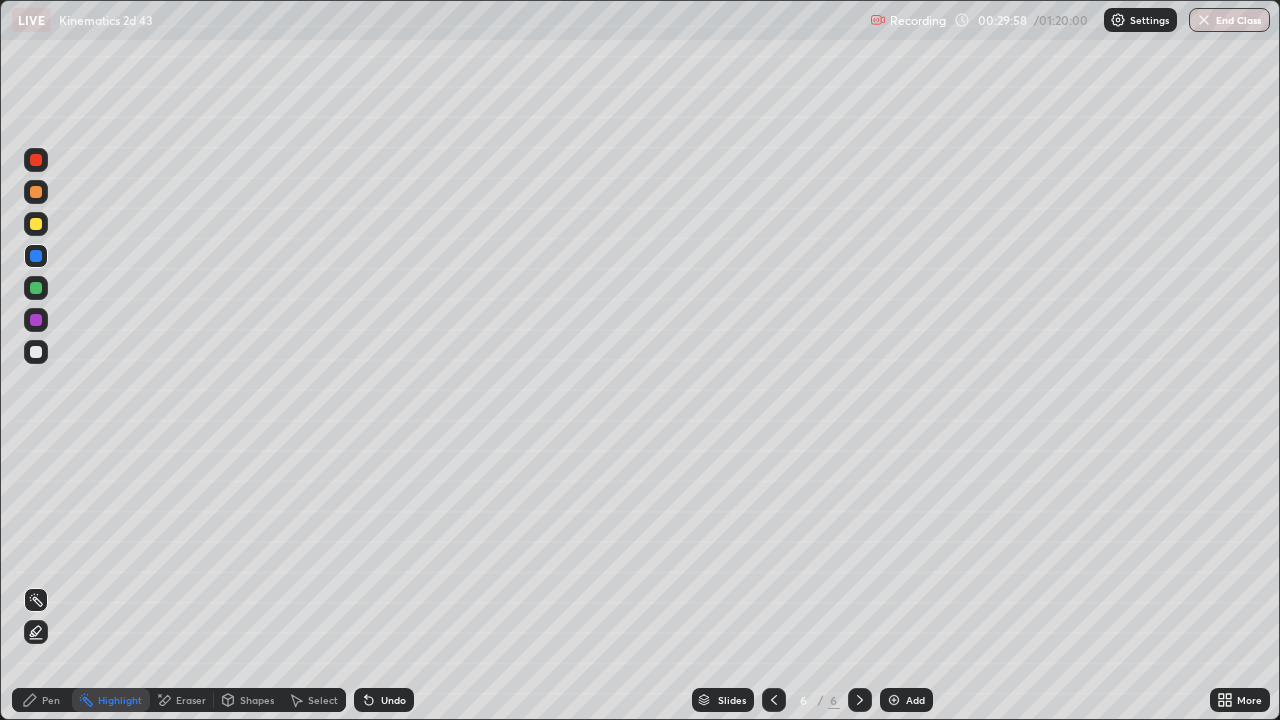 click on "Pen" at bounding box center (42, 700) 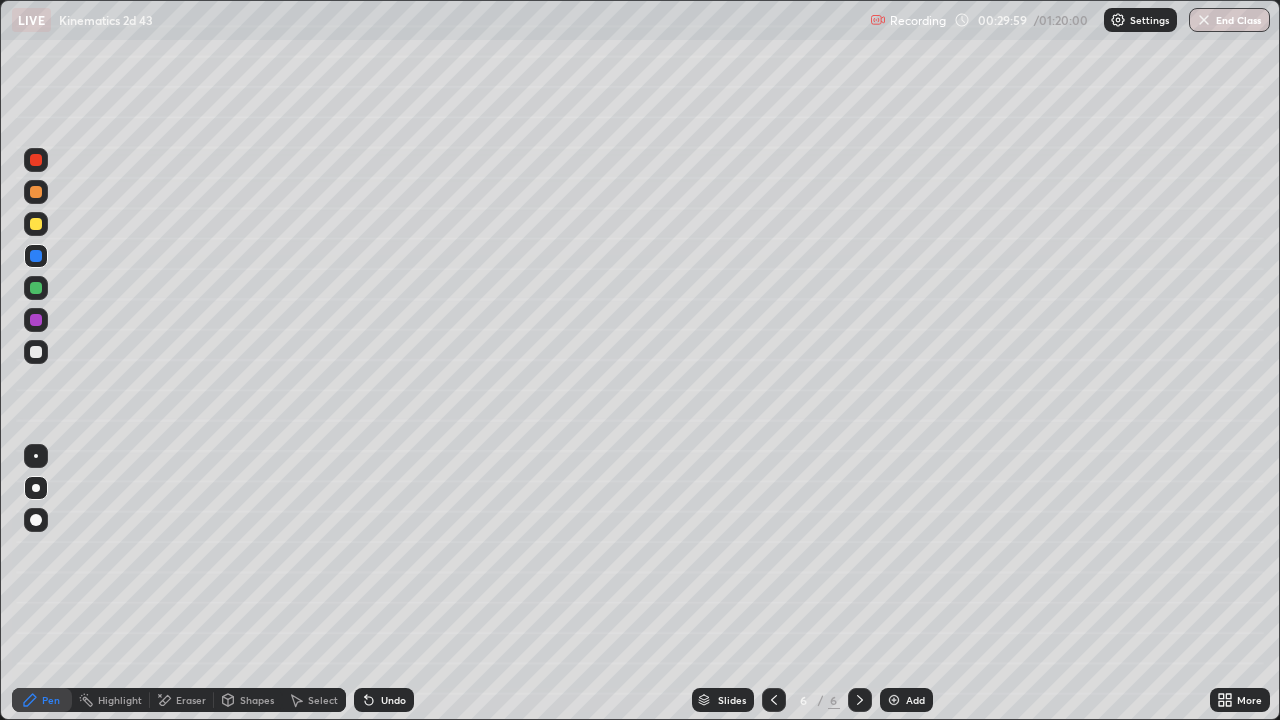 click at bounding box center (36, 352) 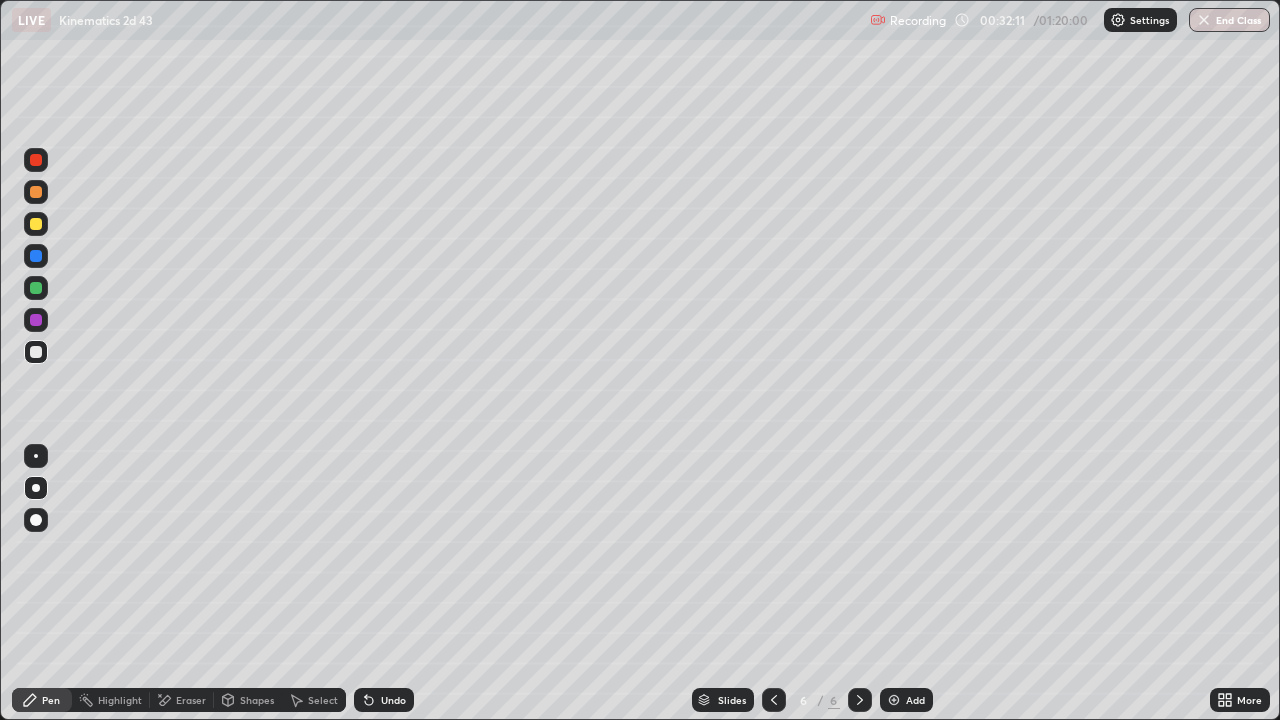click at bounding box center [36, 224] 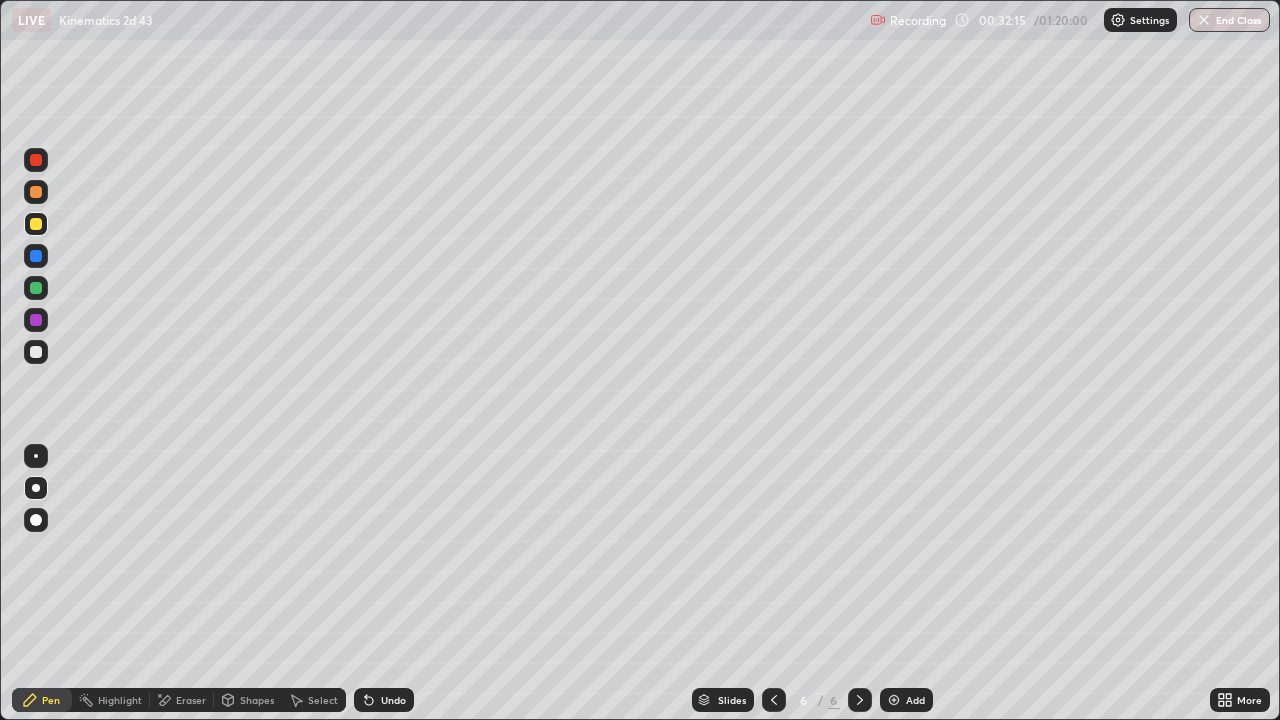 click 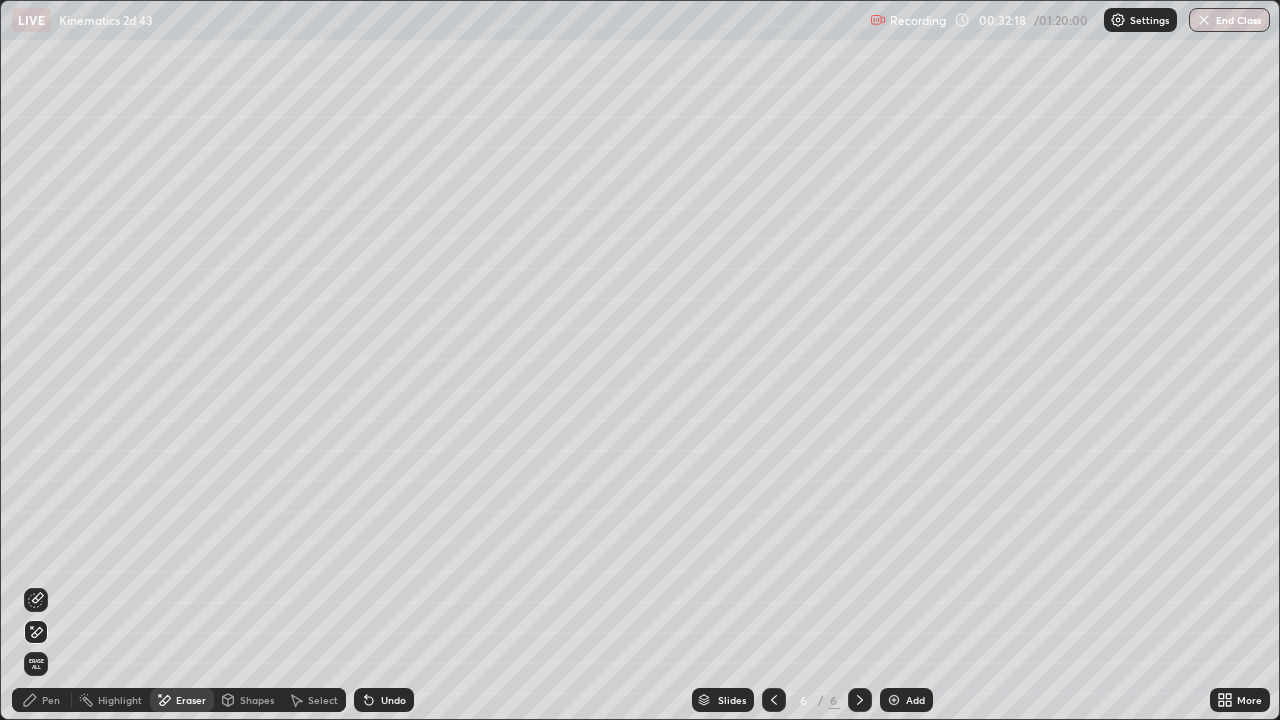 click on "Pen" at bounding box center (42, 700) 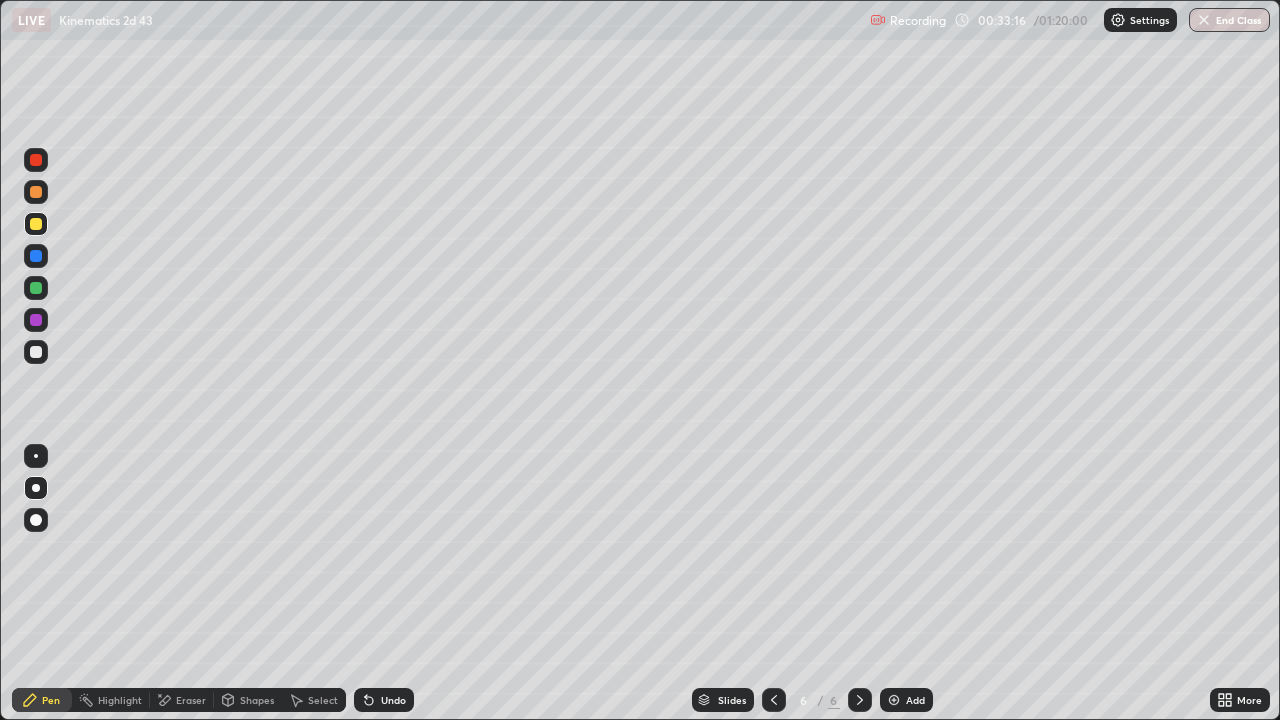 click at bounding box center [36, 288] 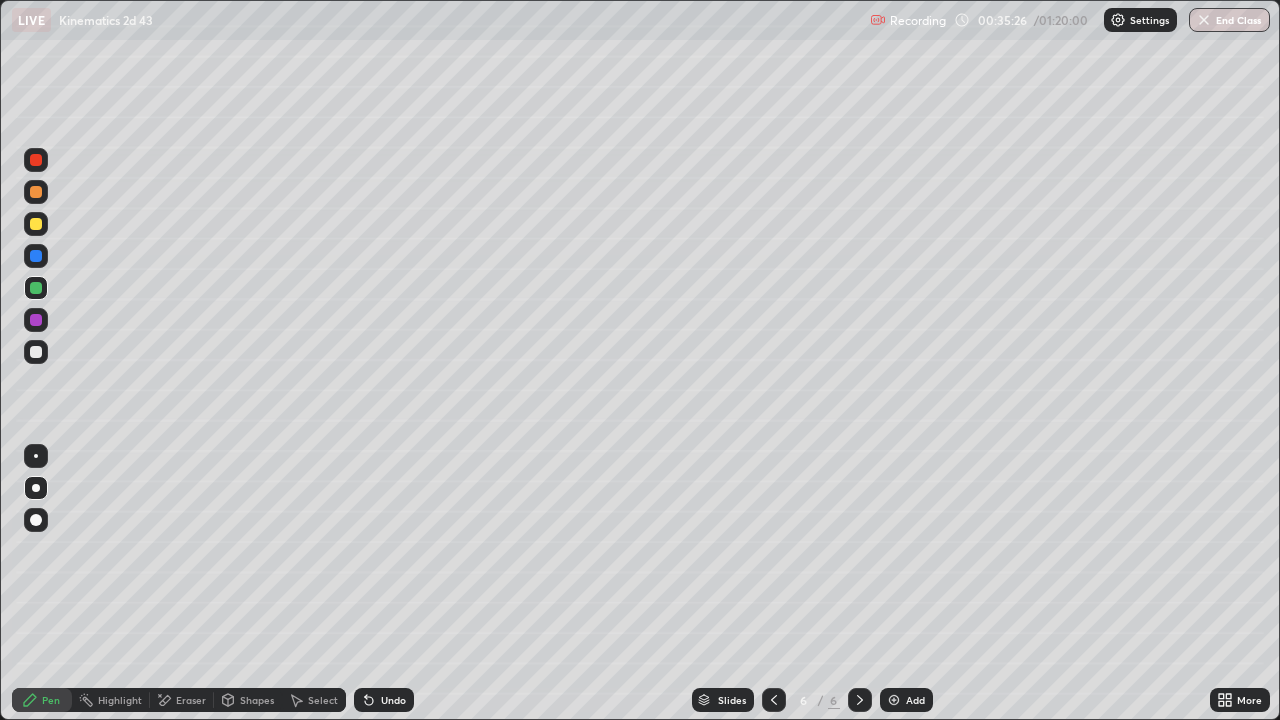 click at bounding box center (894, 700) 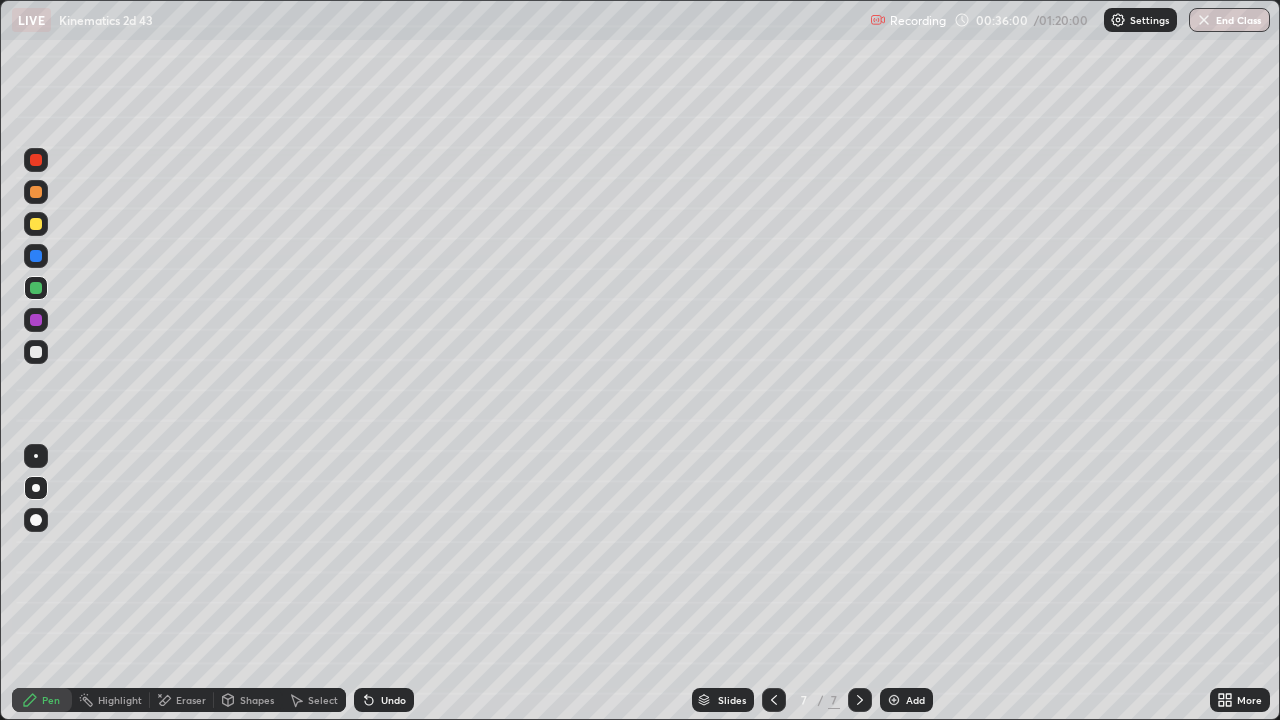click 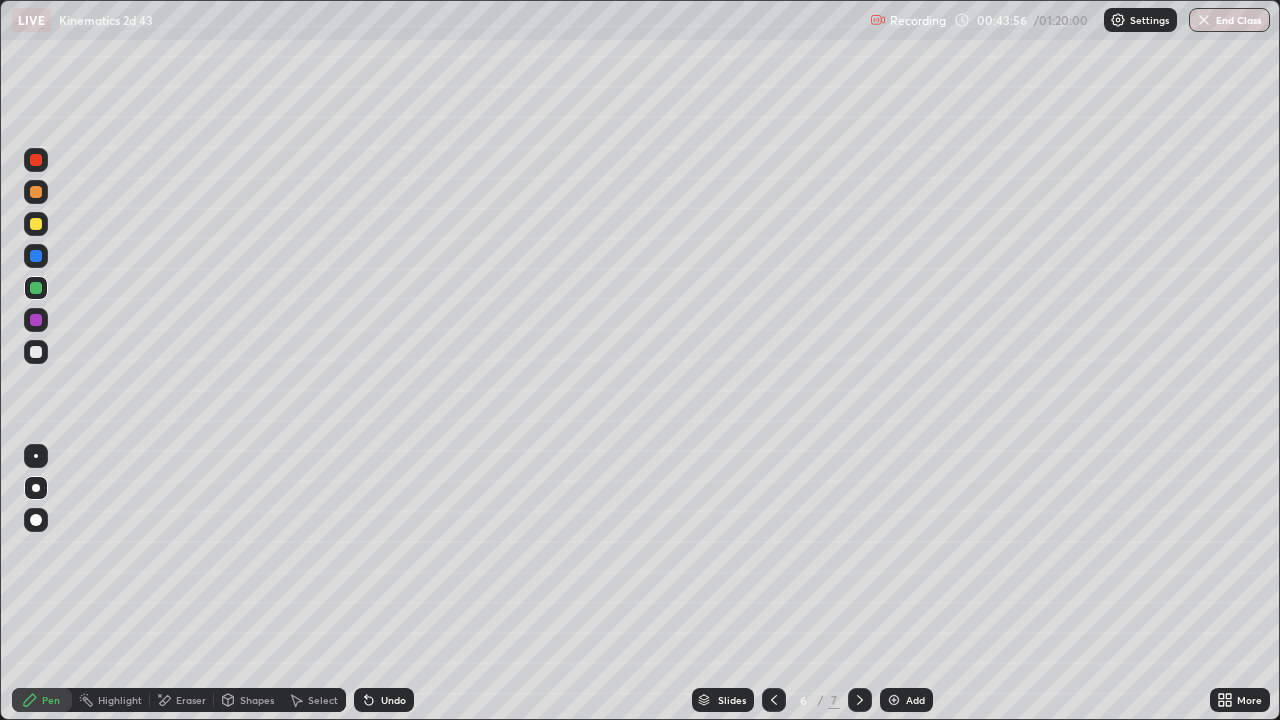 click 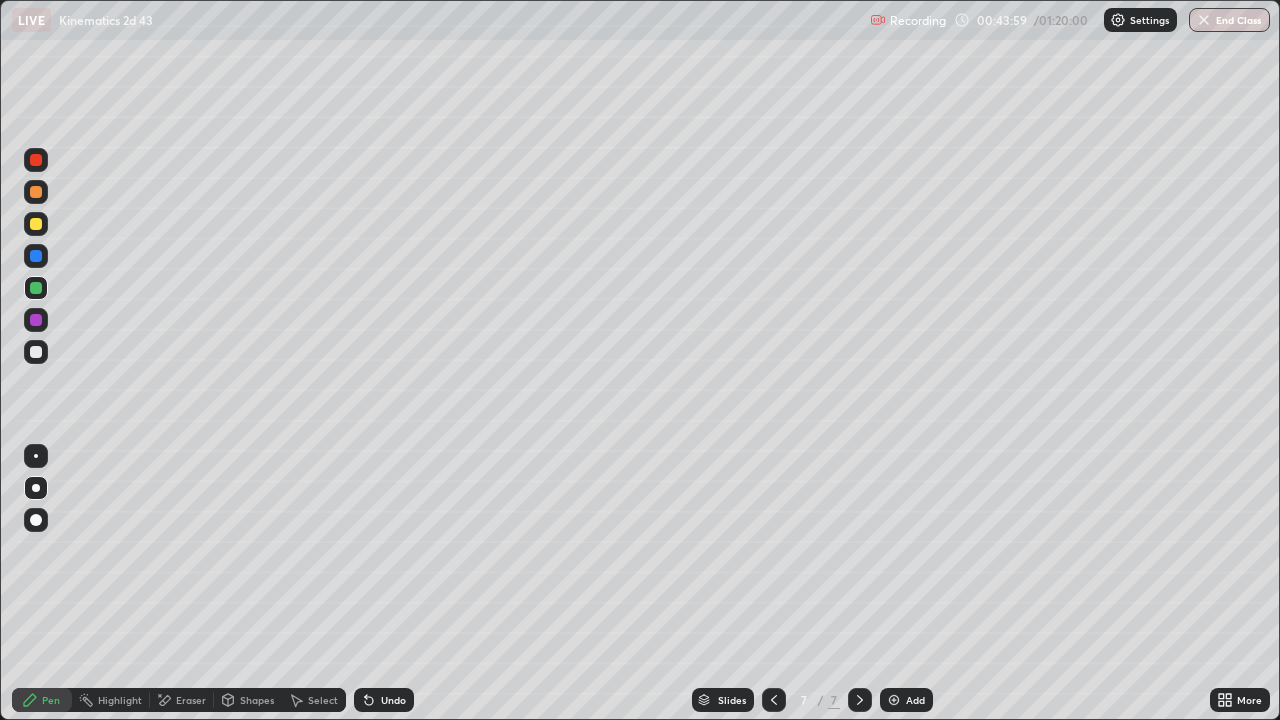 click on "Eraser" at bounding box center [191, 700] 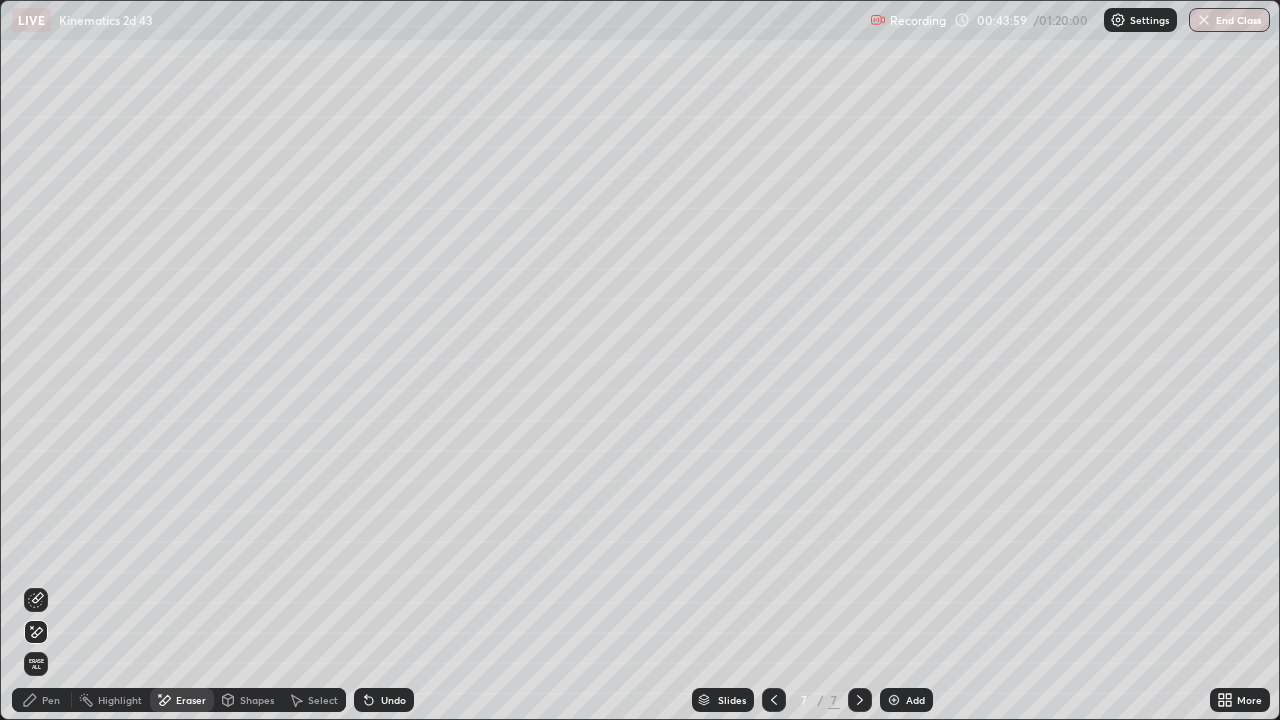 click on "Erase all" at bounding box center [36, 664] 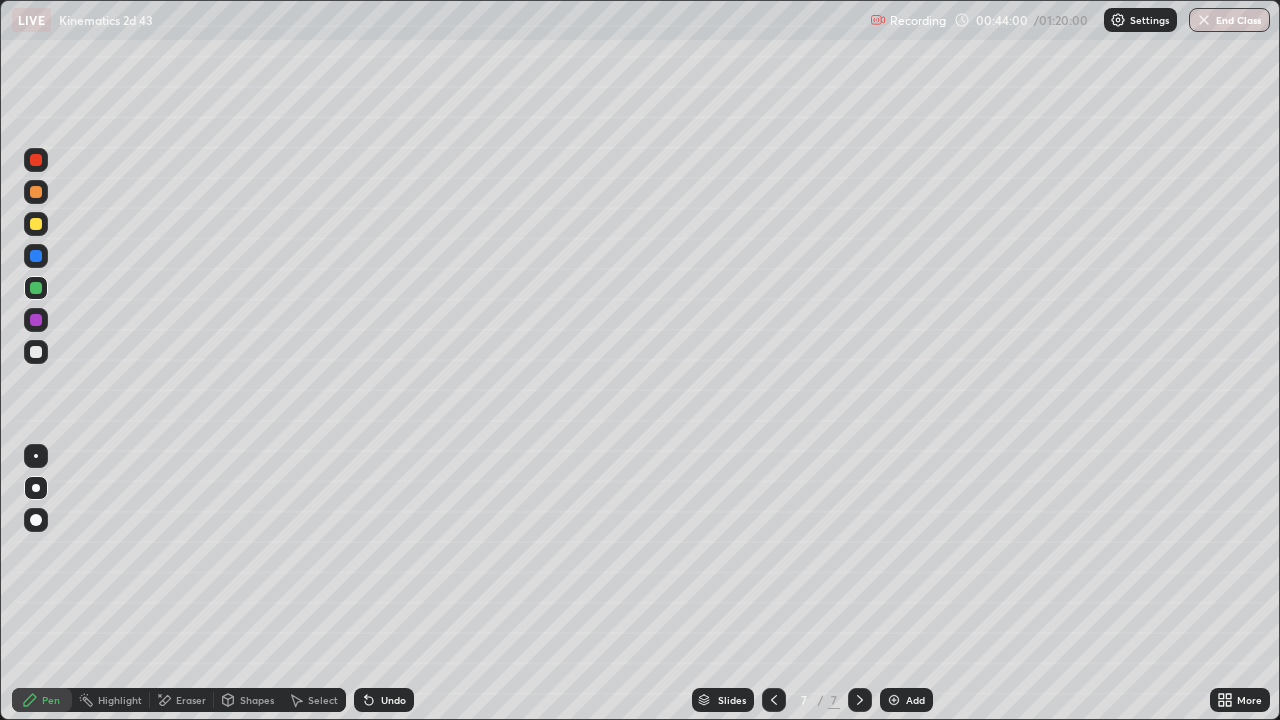 click at bounding box center [36, 352] 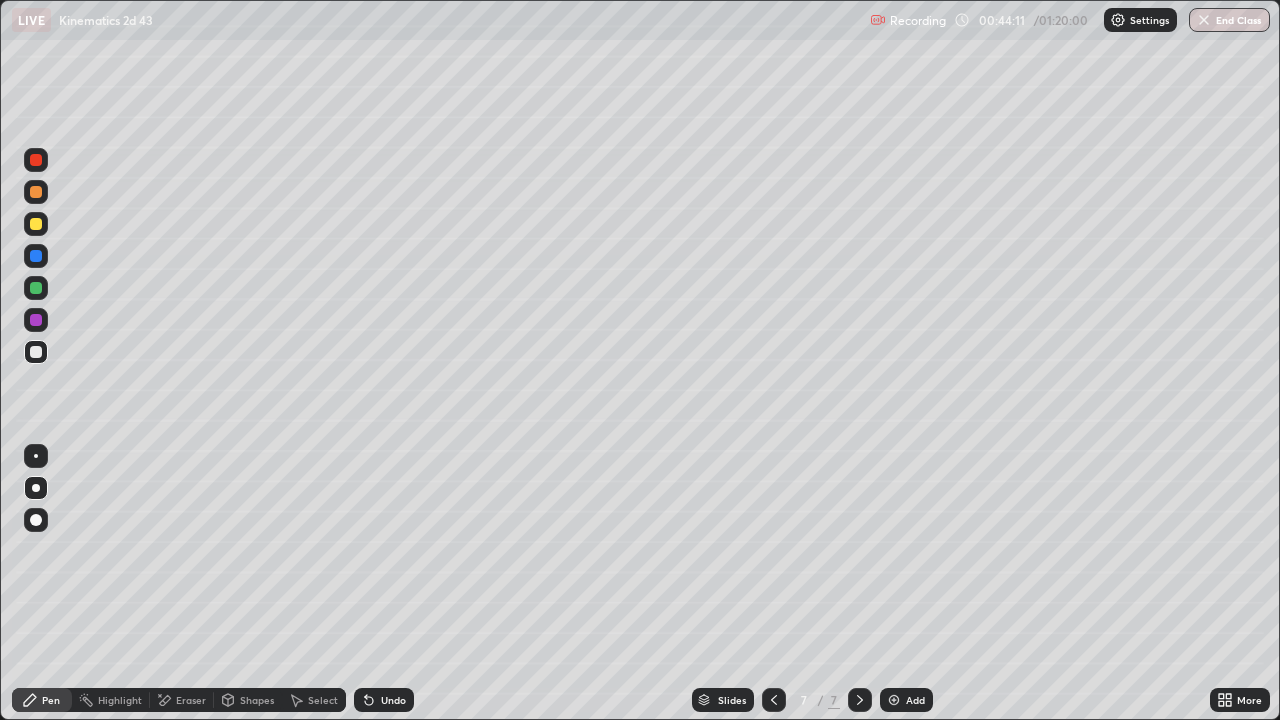 click at bounding box center [36, 352] 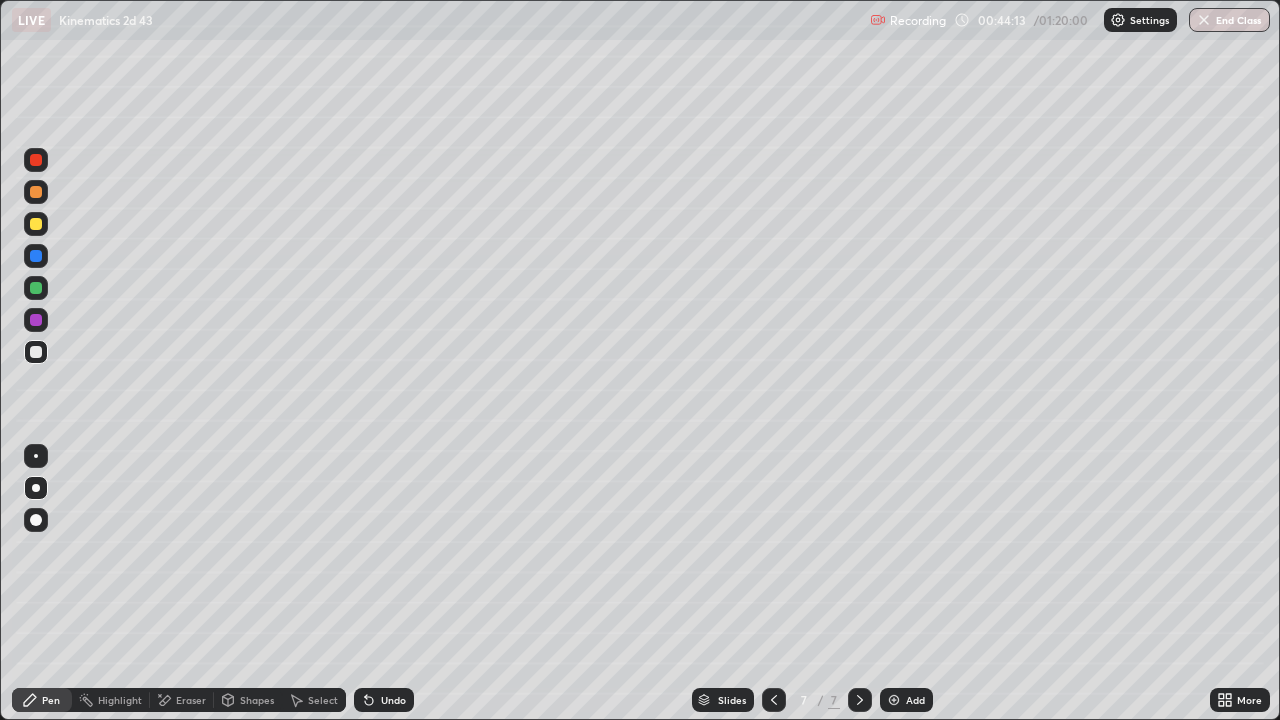 click at bounding box center [36, 160] 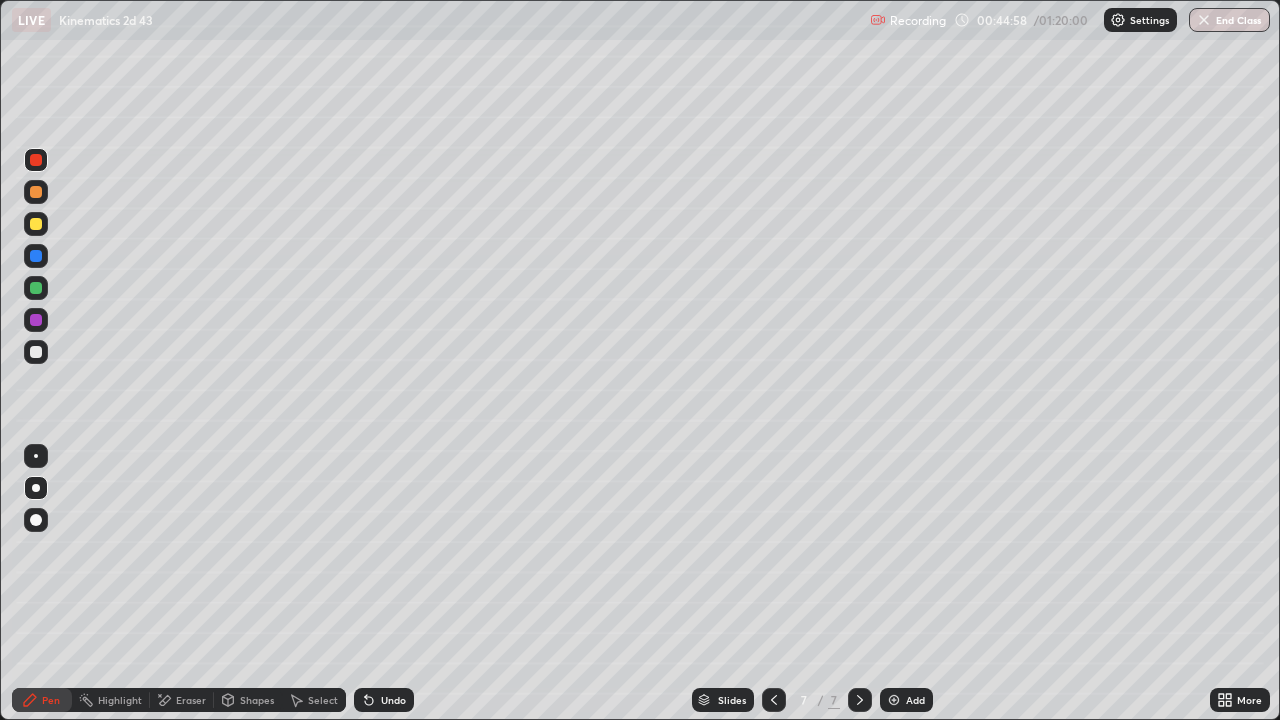 click at bounding box center (36, 352) 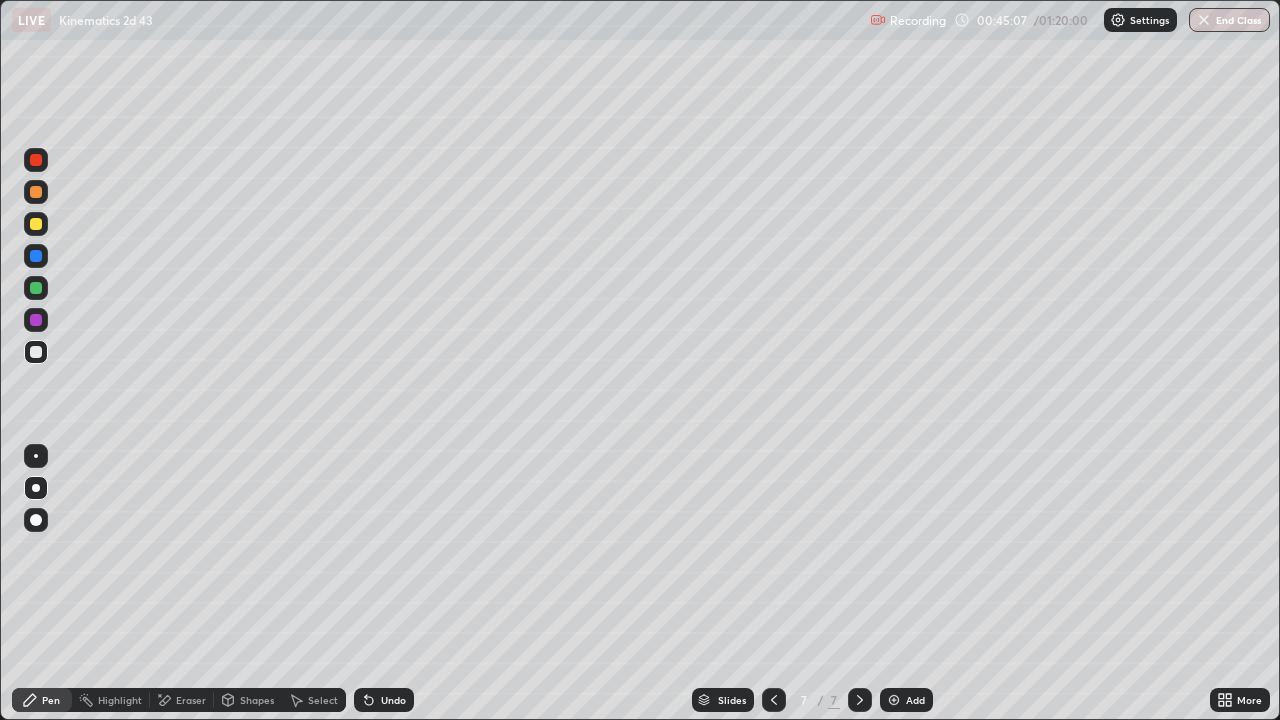 click at bounding box center (36, 192) 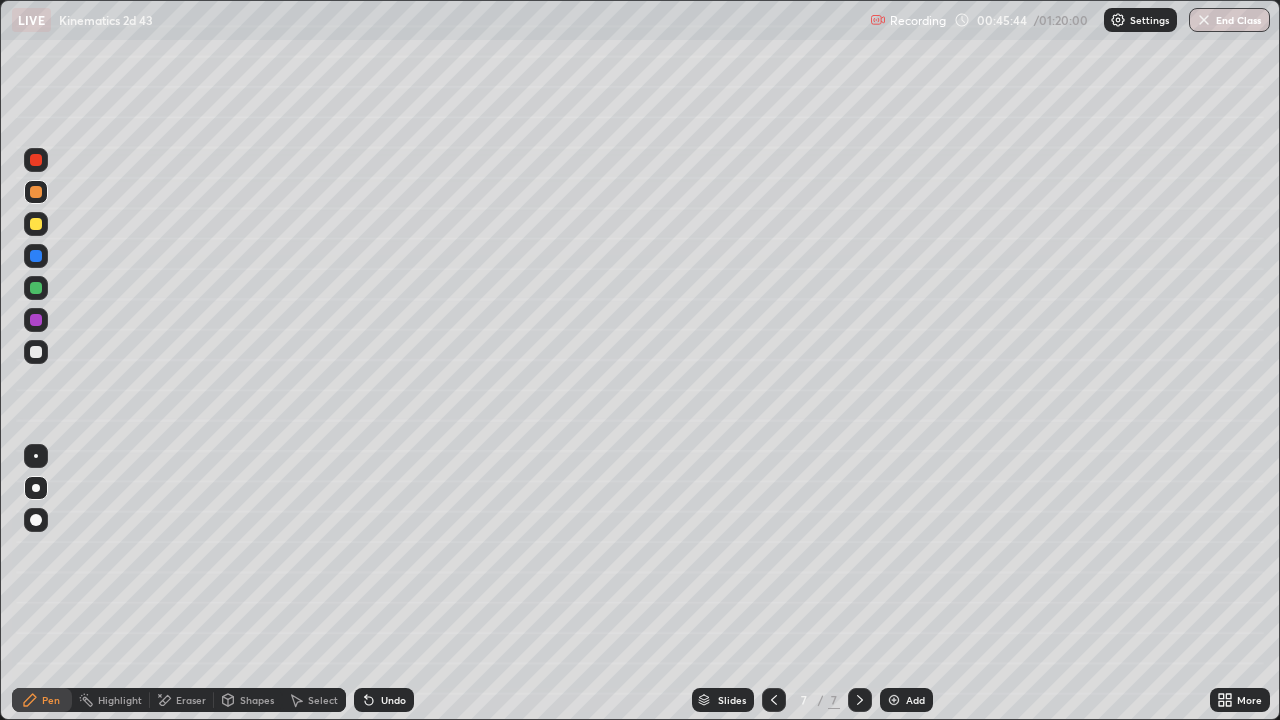 click at bounding box center [36, 224] 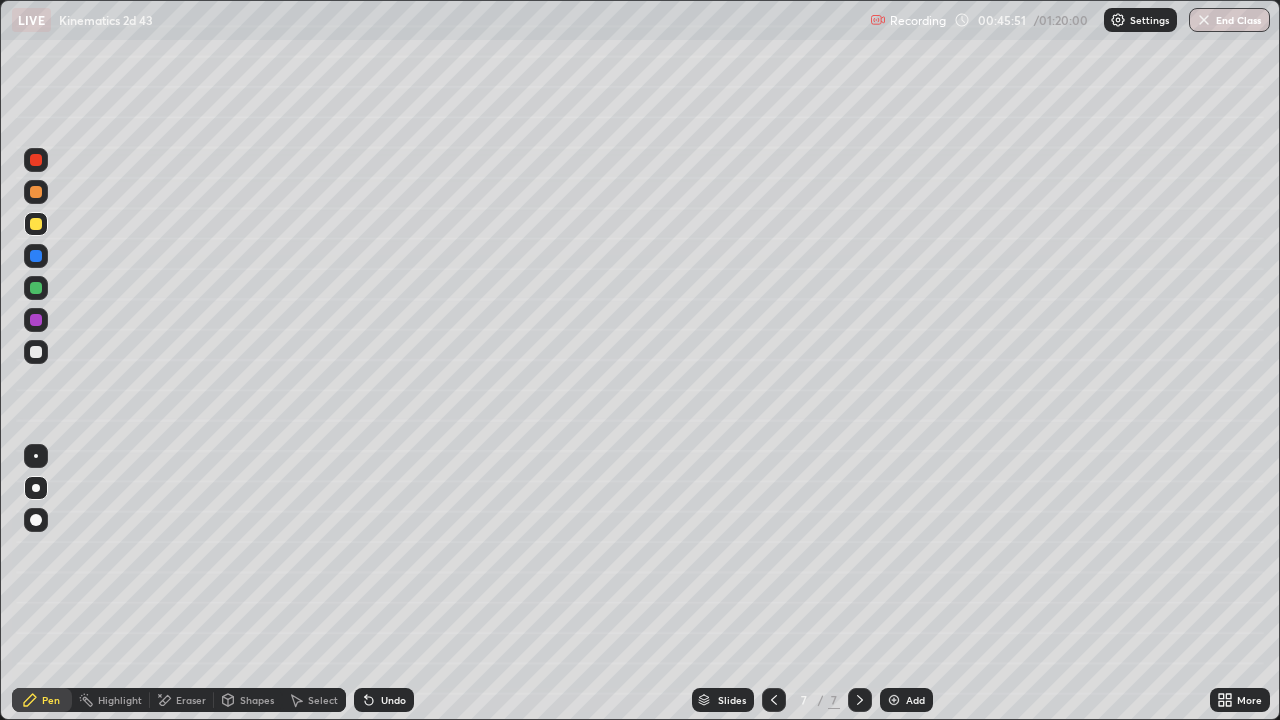 click at bounding box center (36, 224) 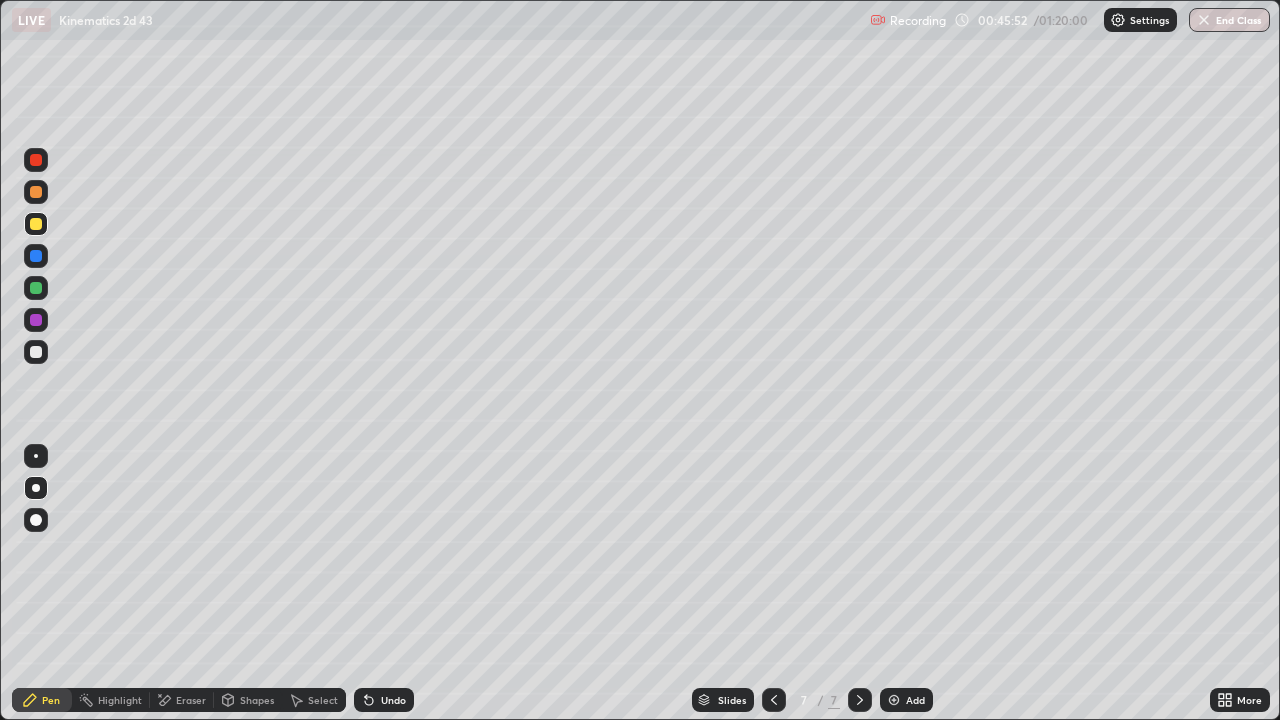 click at bounding box center [36, 256] 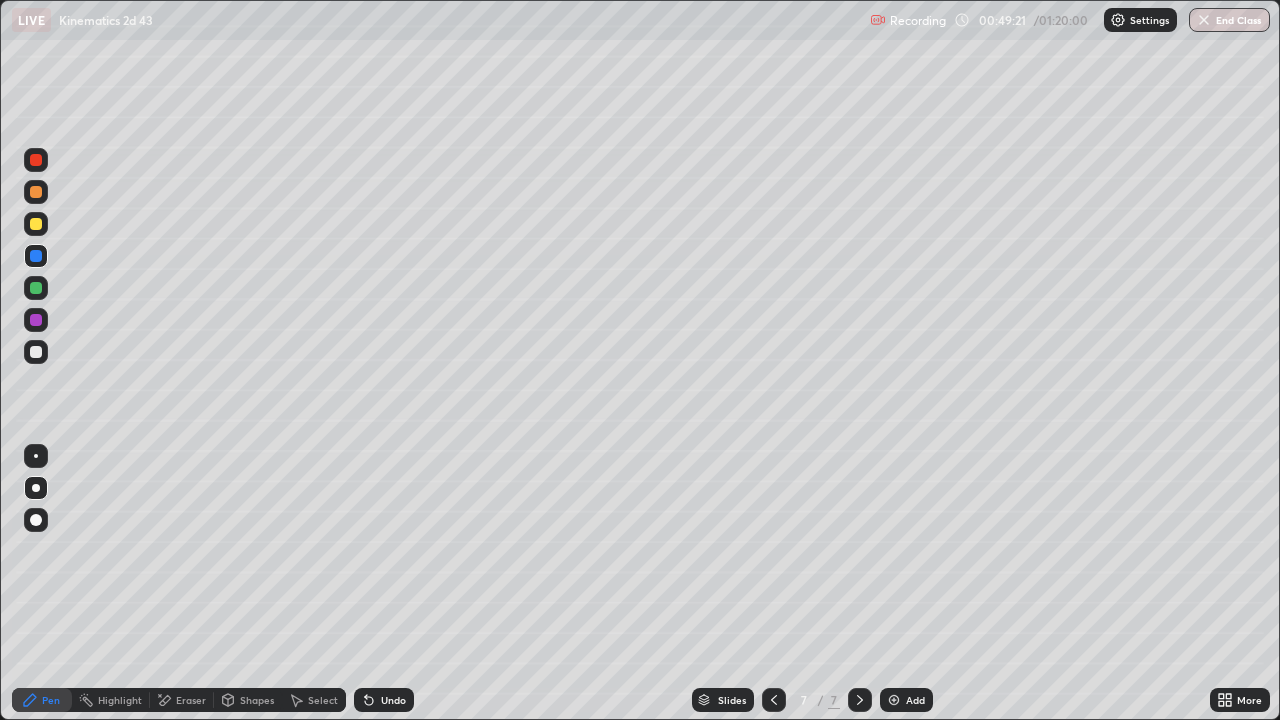 click at bounding box center (894, 700) 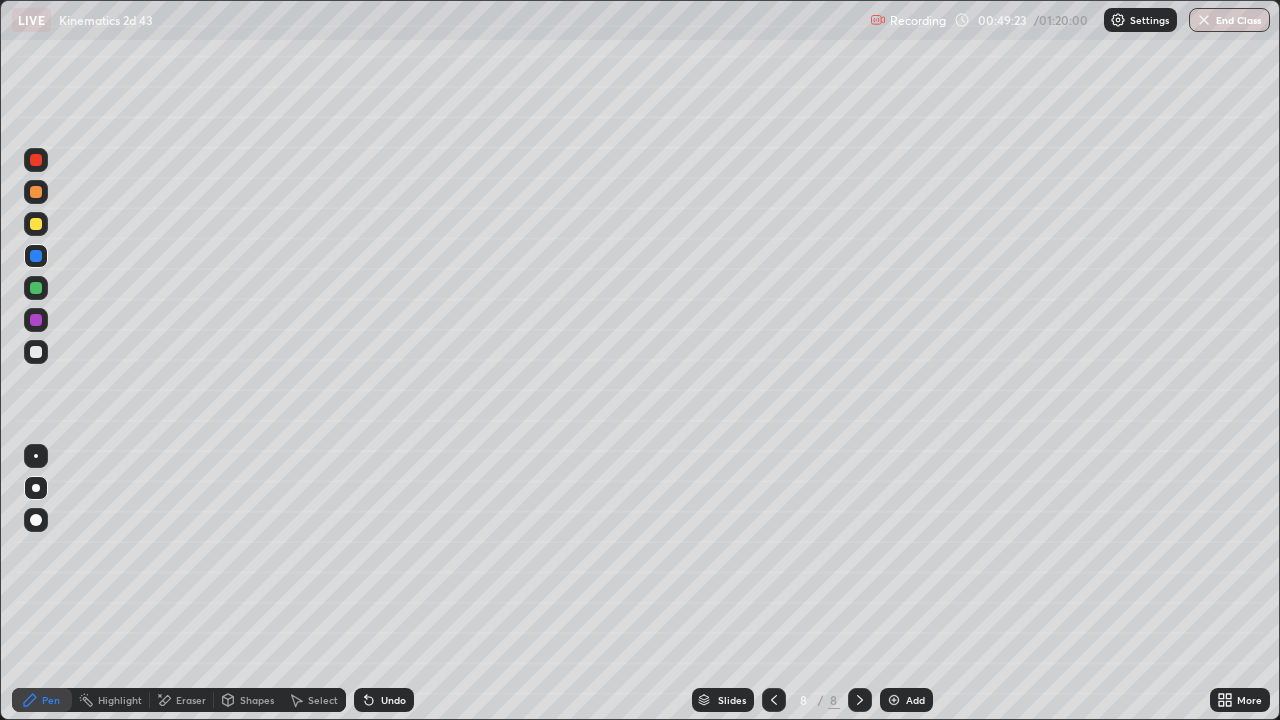 click at bounding box center (36, 488) 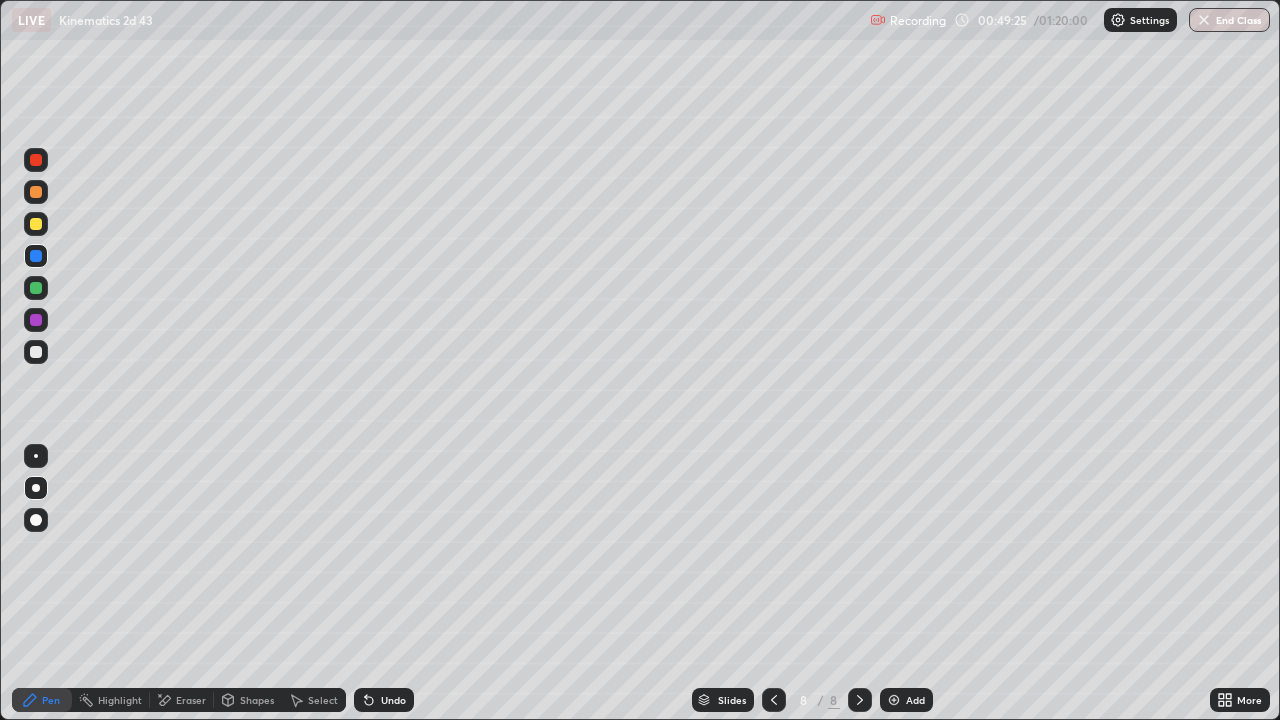 click at bounding box center (36, 352) 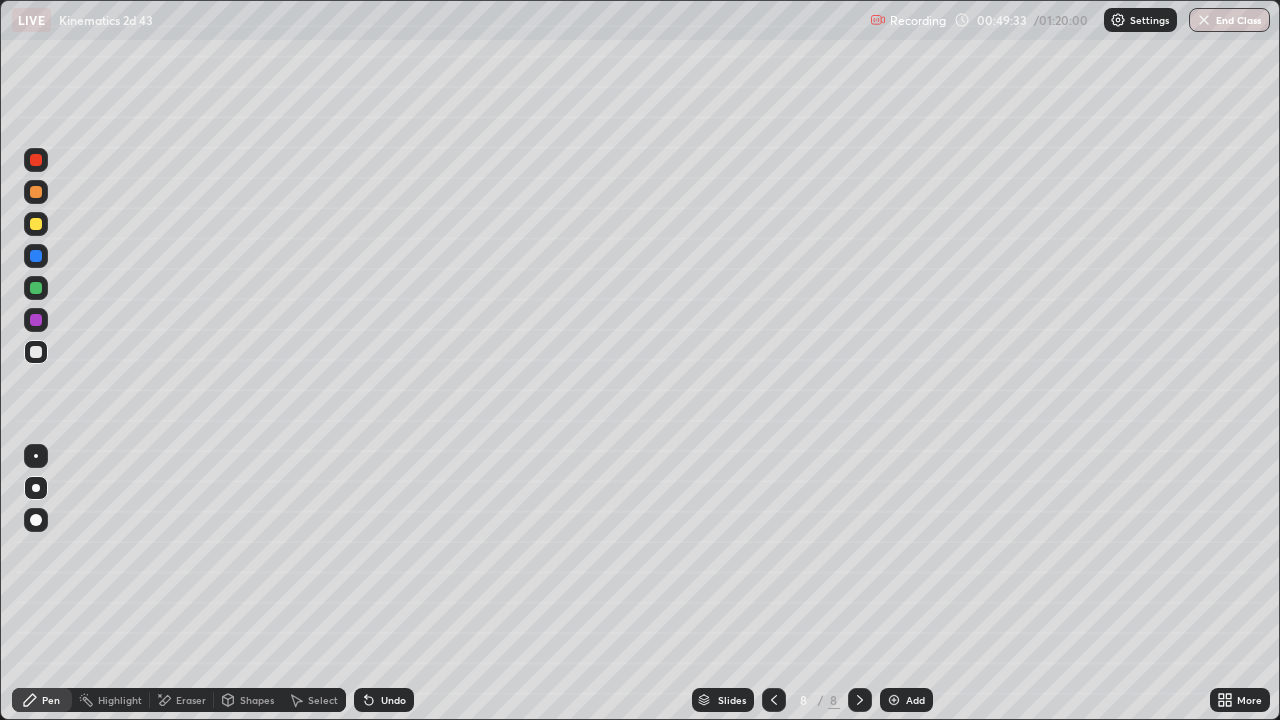 click at bounding box center (36, 224) 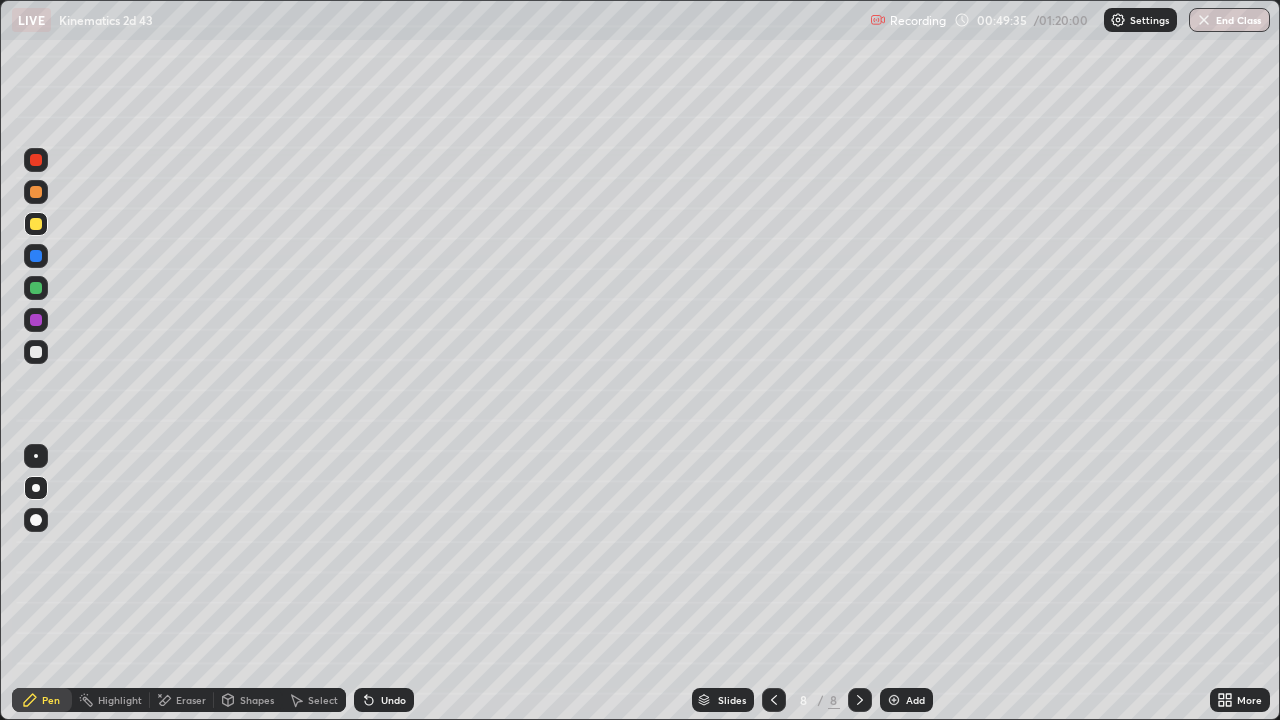 click on "Undo" at bounding box center (393, 700) 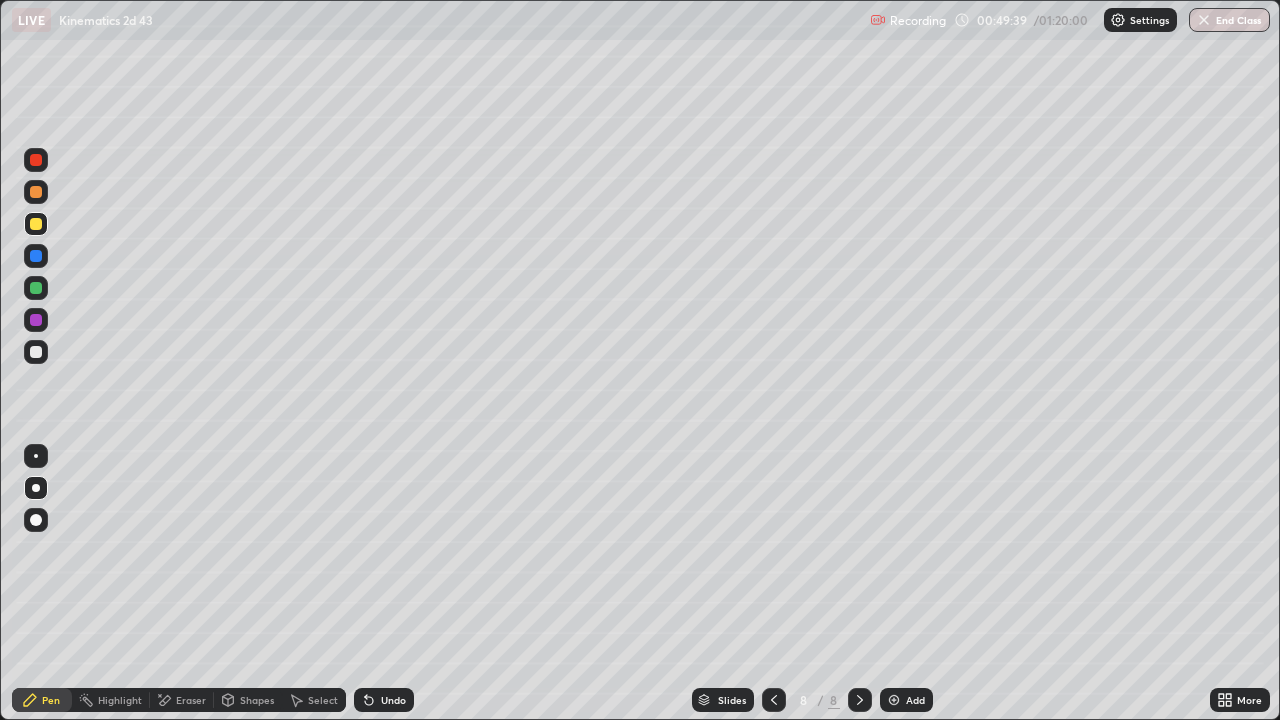 click at bounding box center [36, 192] 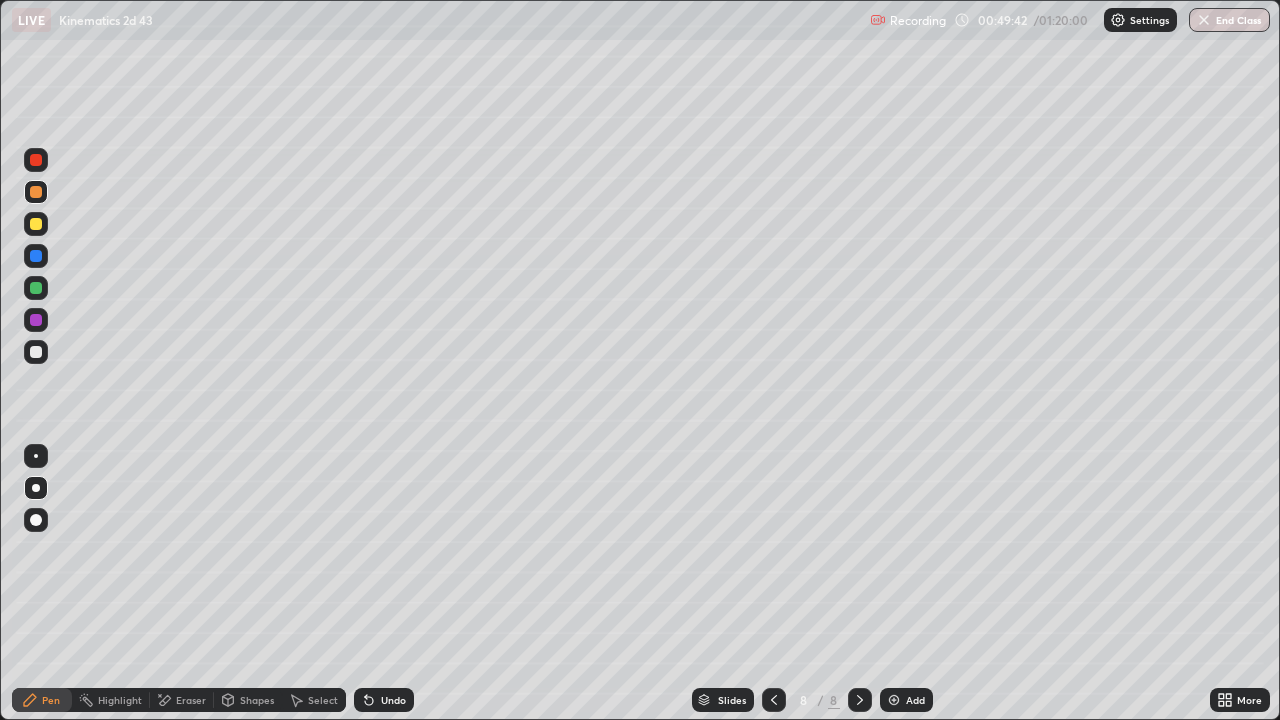 click at bounding box center [36, 224] 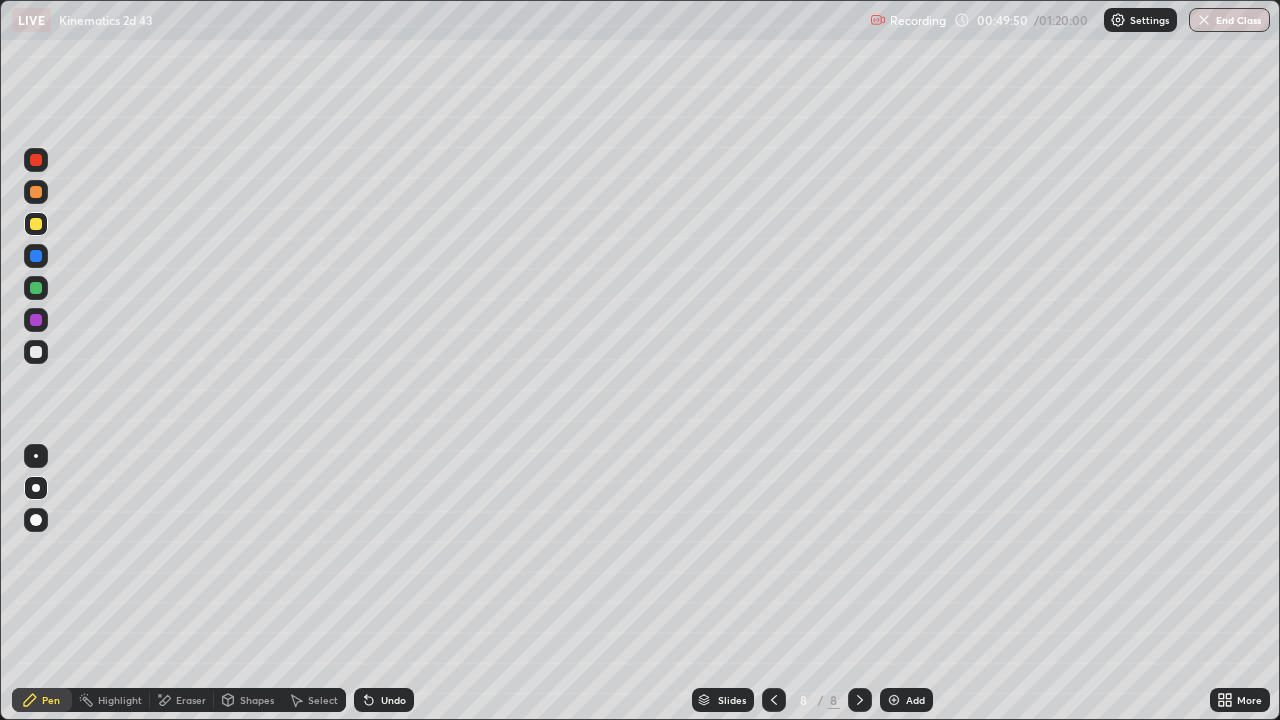 click at bounding box center (36, 288) 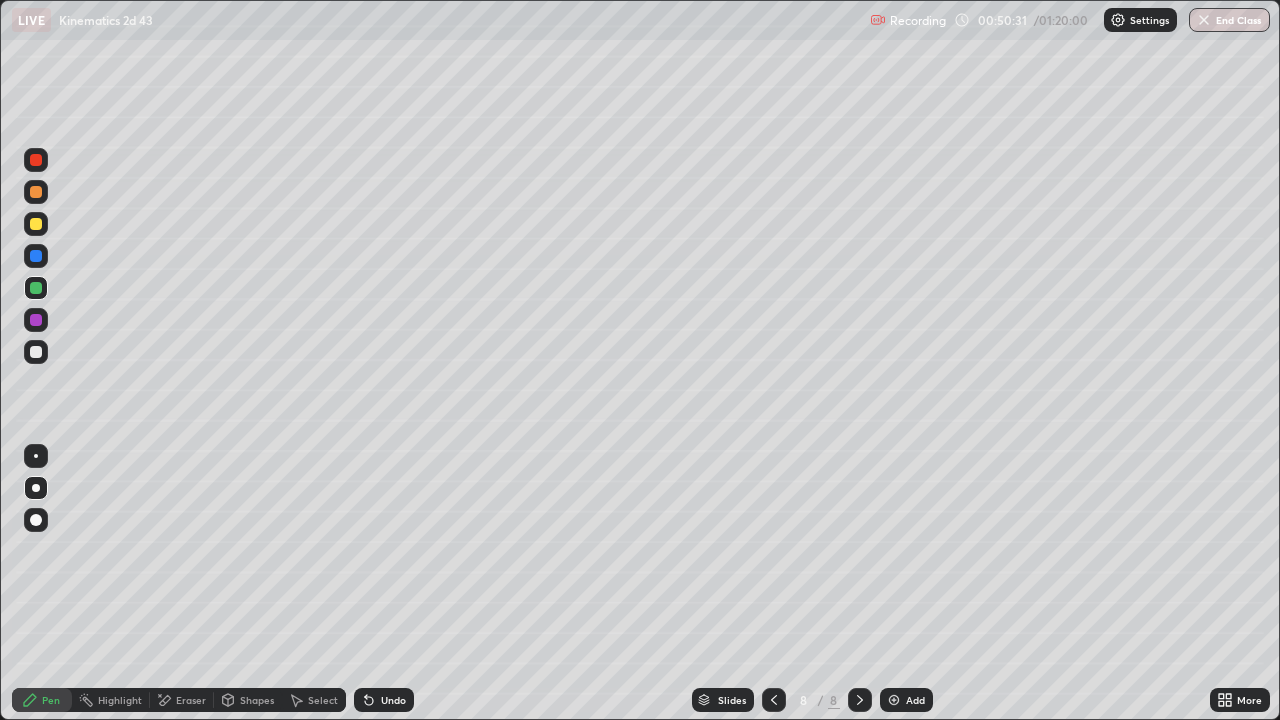 click at bounding box center [36, 224] 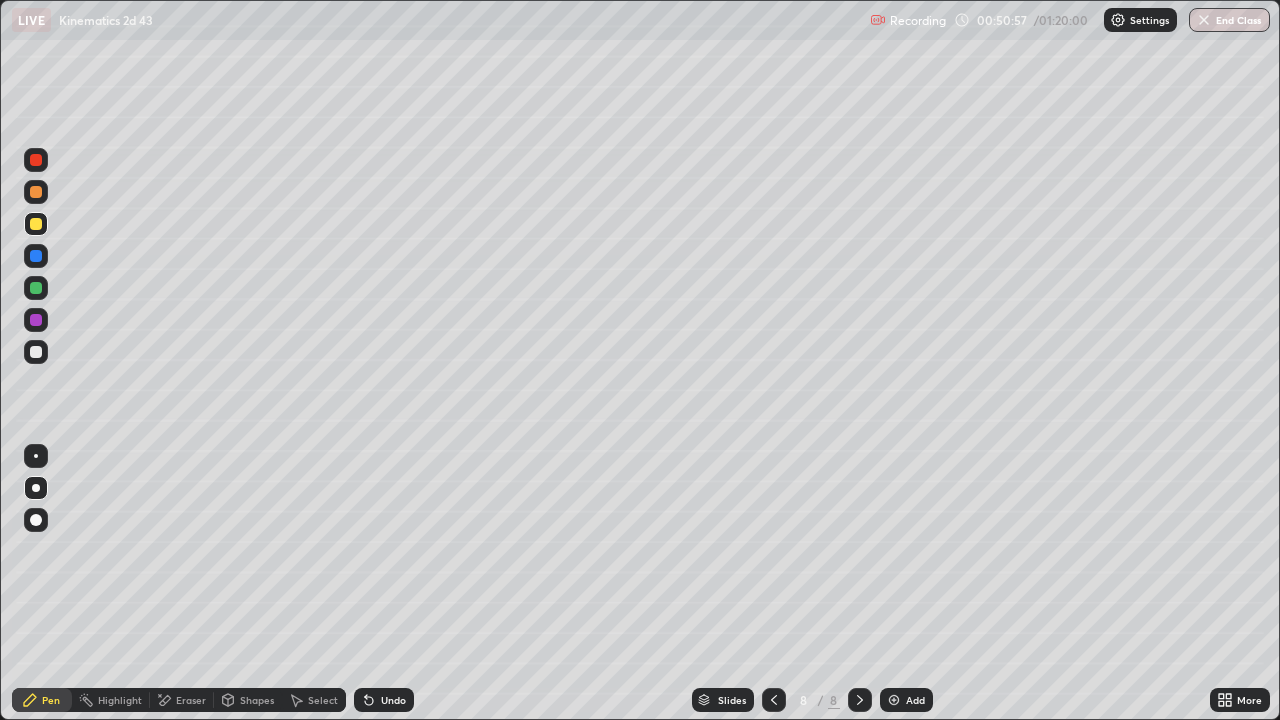 click at bounding box center [36, 352] 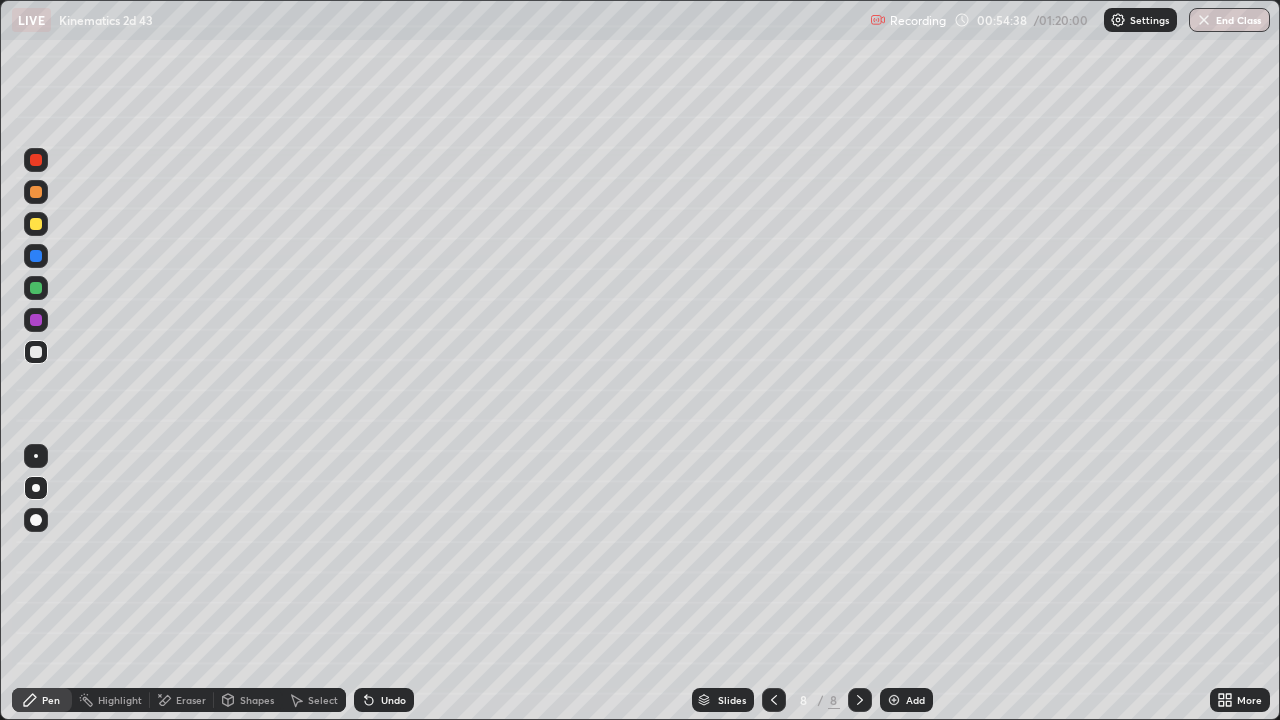 click on "Add" at bounding box center [906, 700] 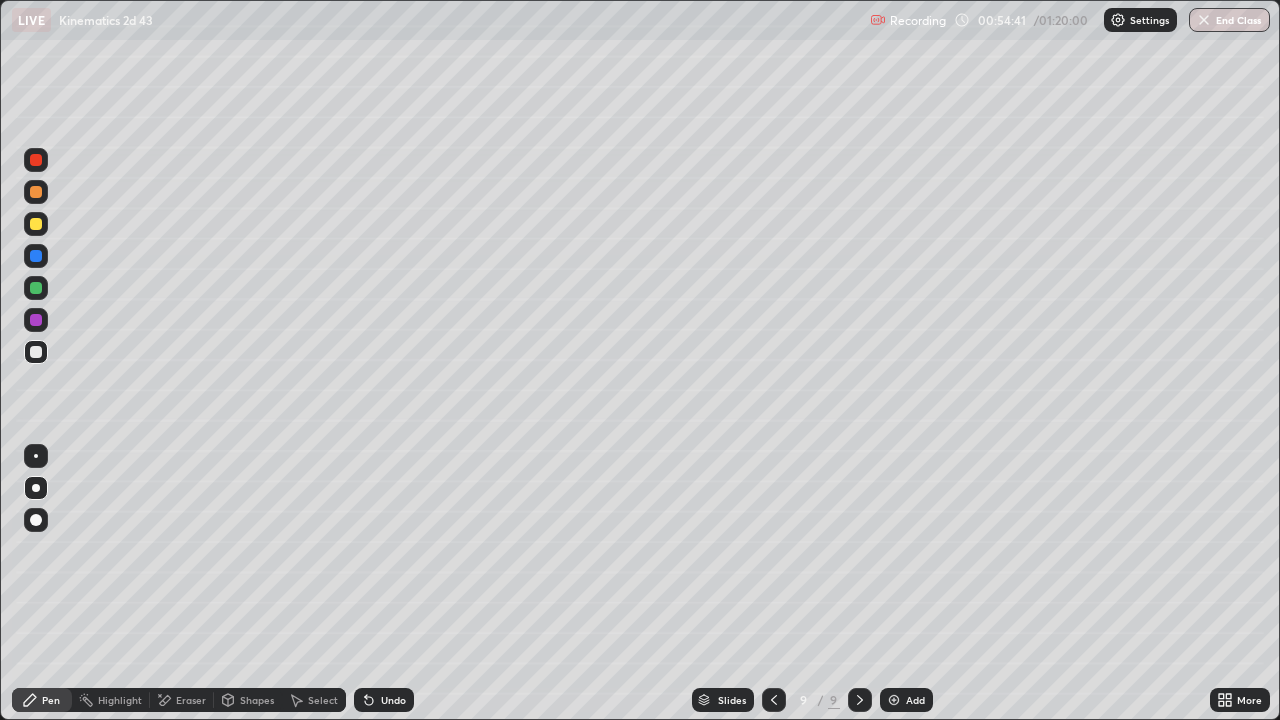 click at bounding box center [36, 224] 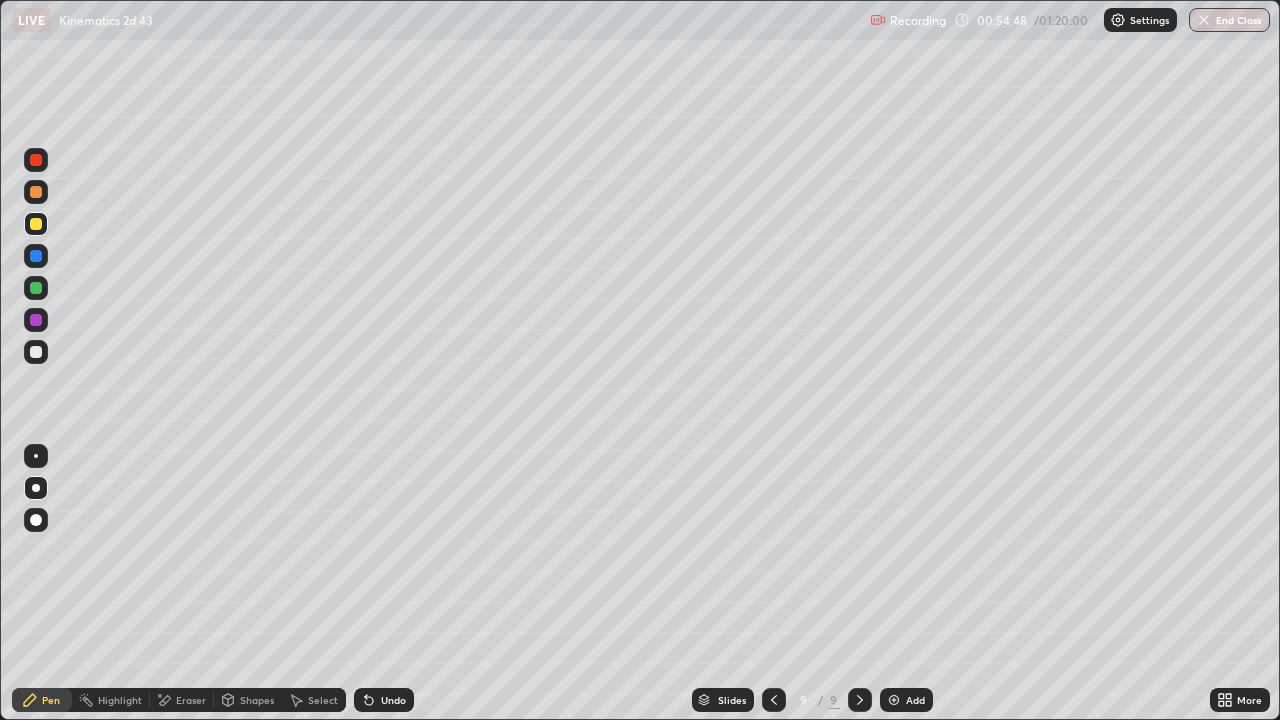 click at bounding box center (36, 256) 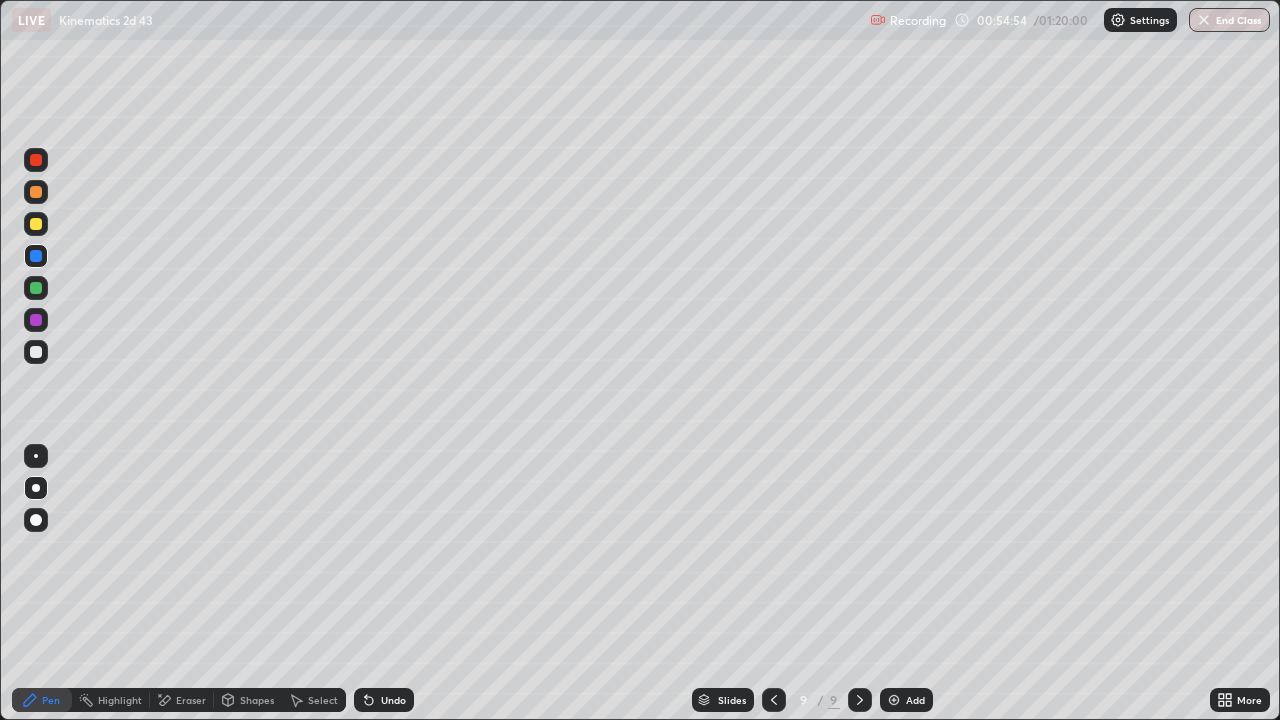 click at bounding box center (36, 224) 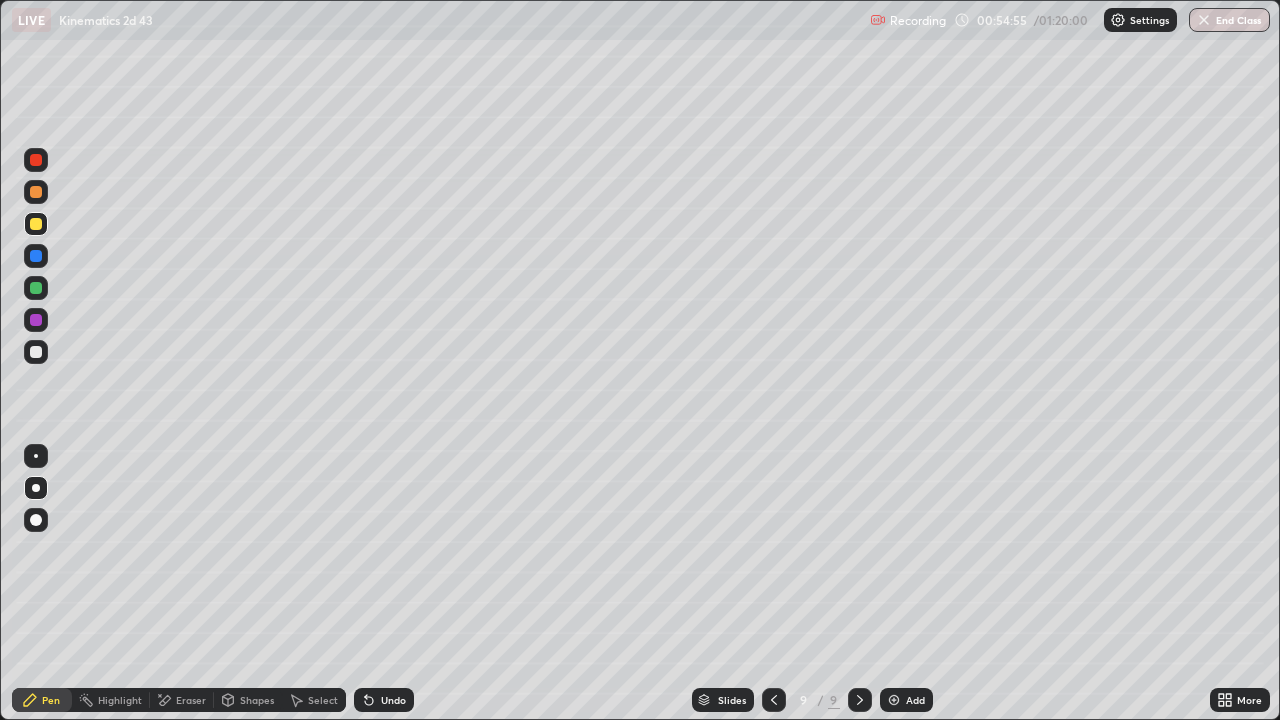 click at bounding box center [36, 288] 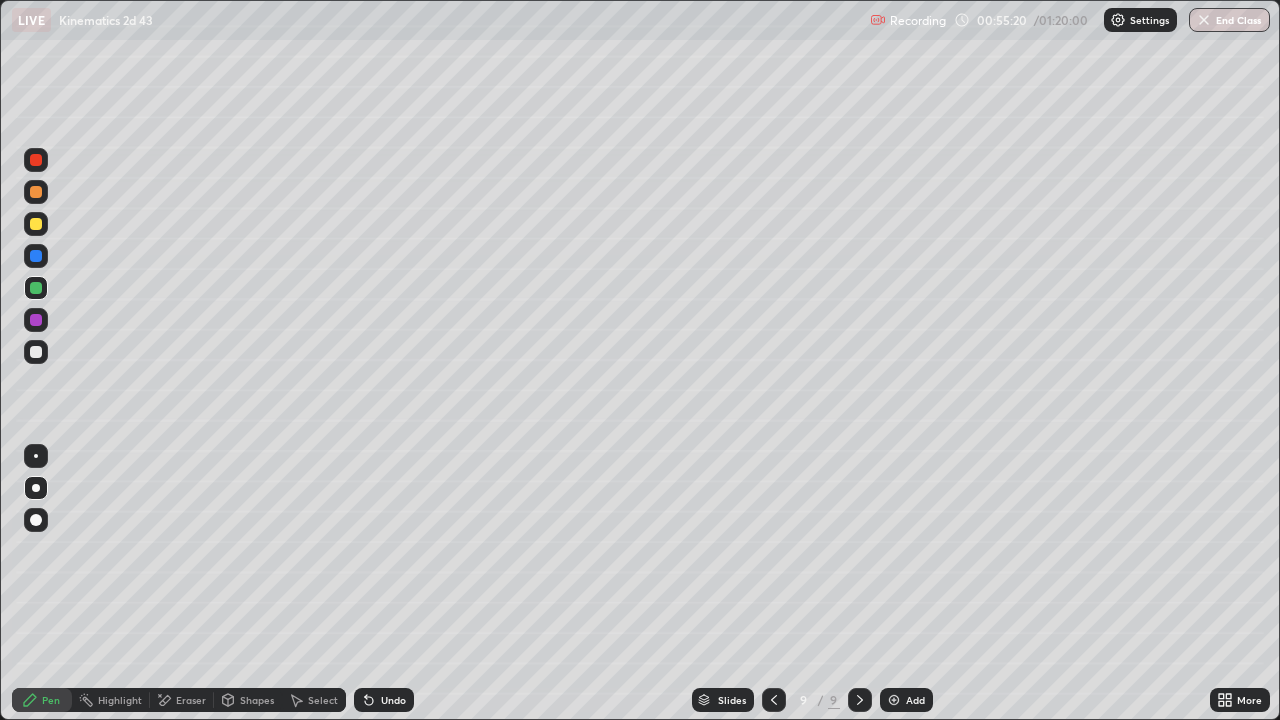 click at bounding box center (36, 352) 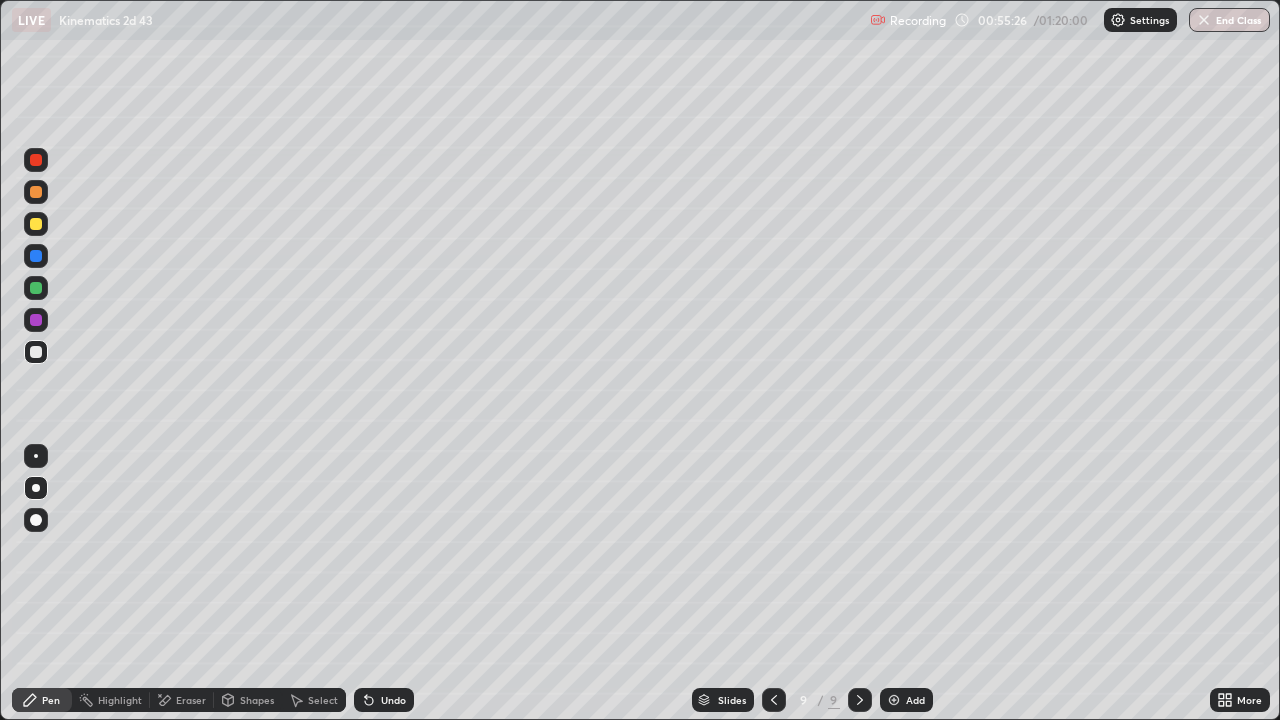 click at bounding box center (36, 224) 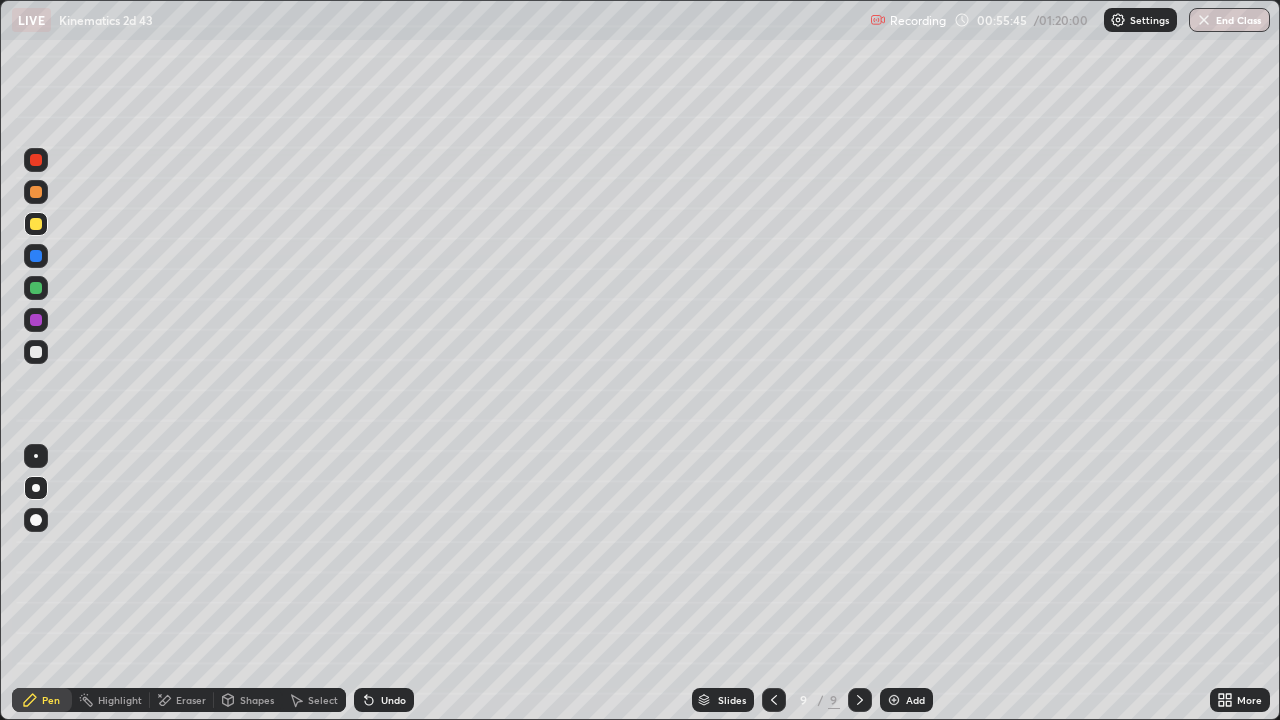 click at bounding box center (36, 352) 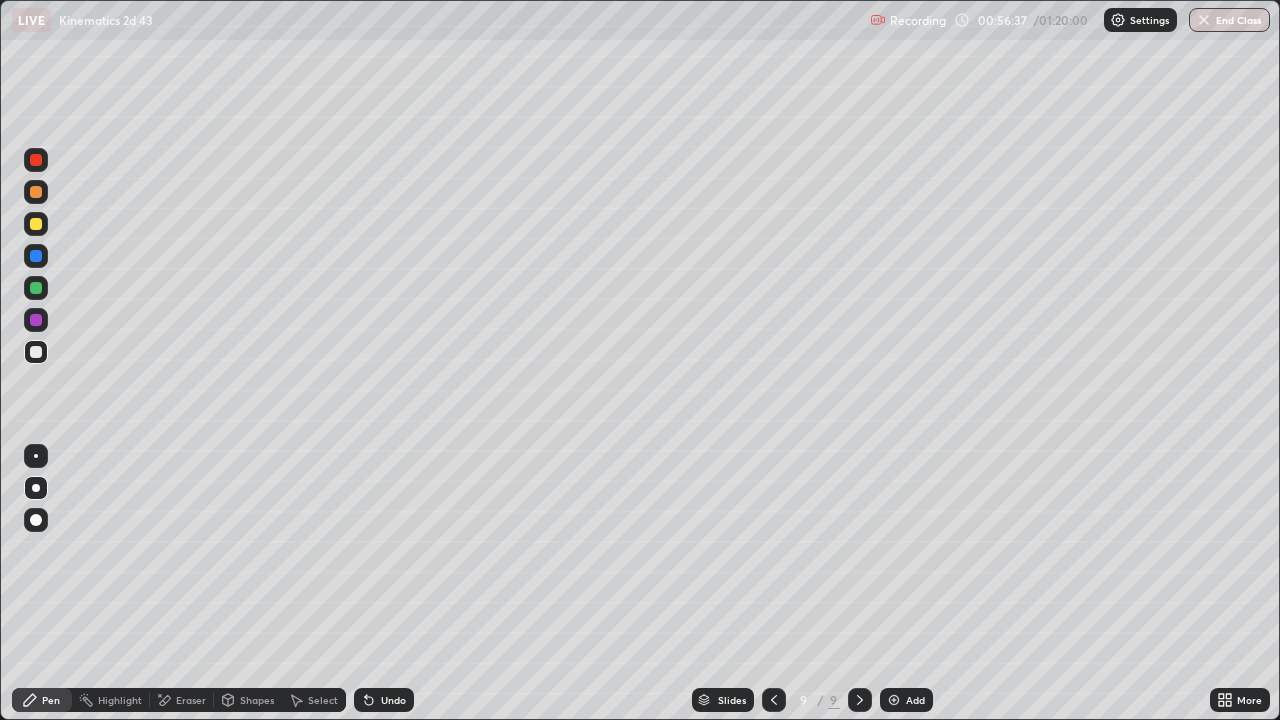 click at bounding box center [36, 160] 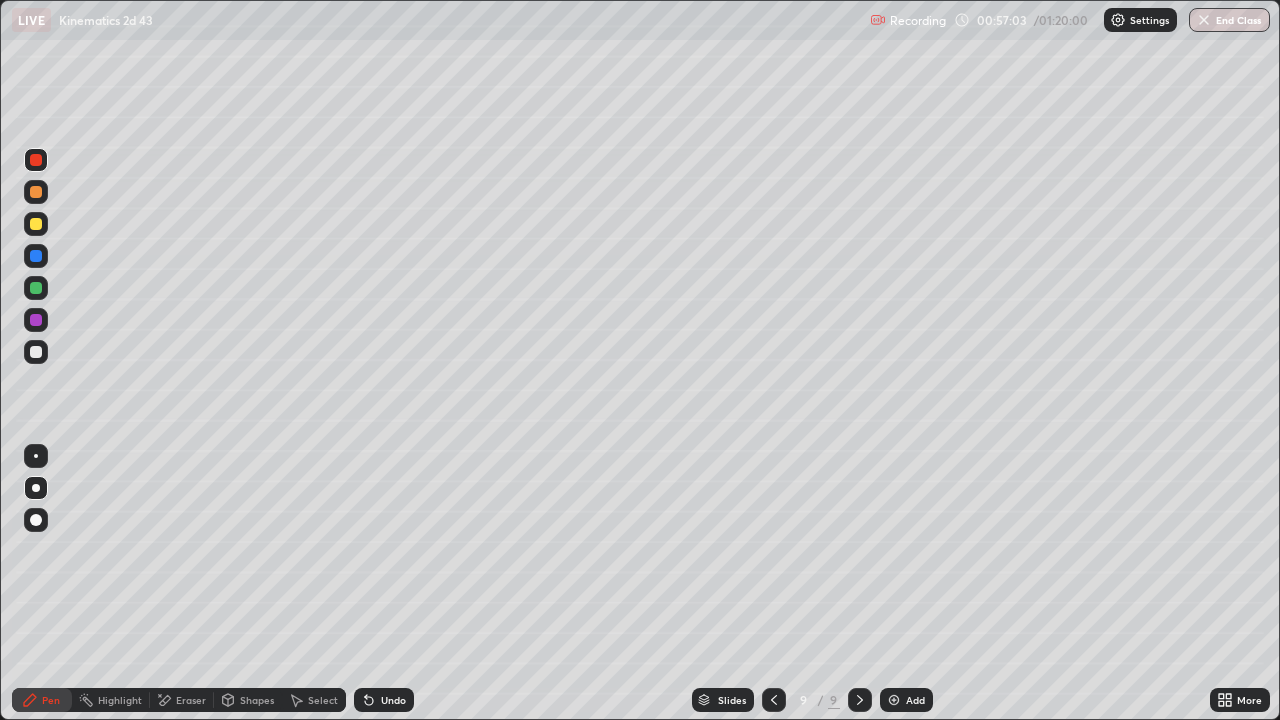 click at bounding box center [36, 320] 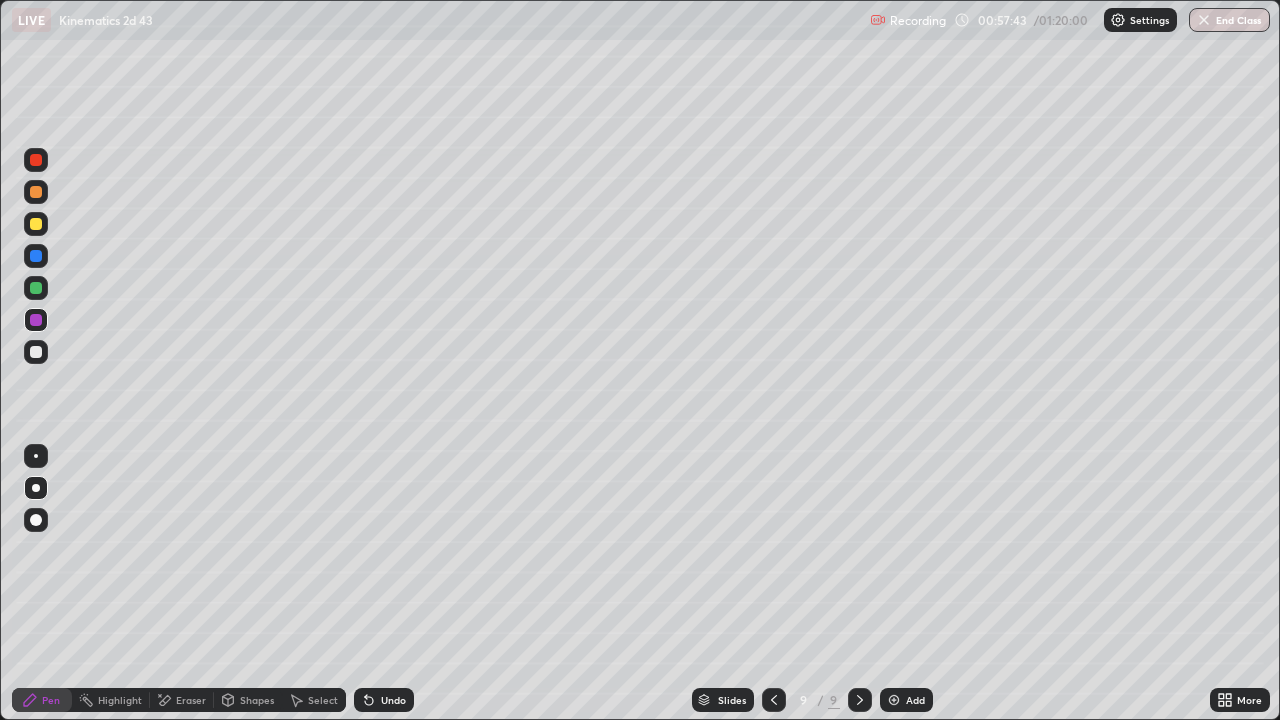 click at bounding box center [36, 352] 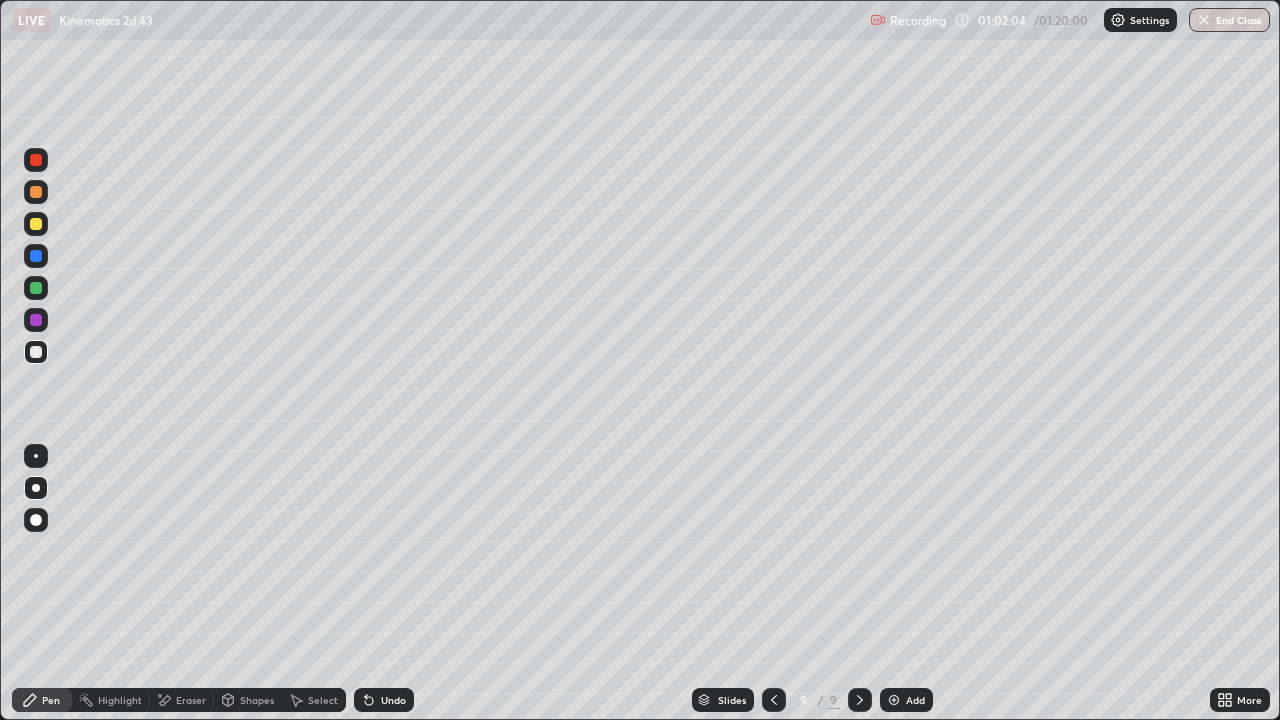 click on "Add" at bounding box center [906, 700] 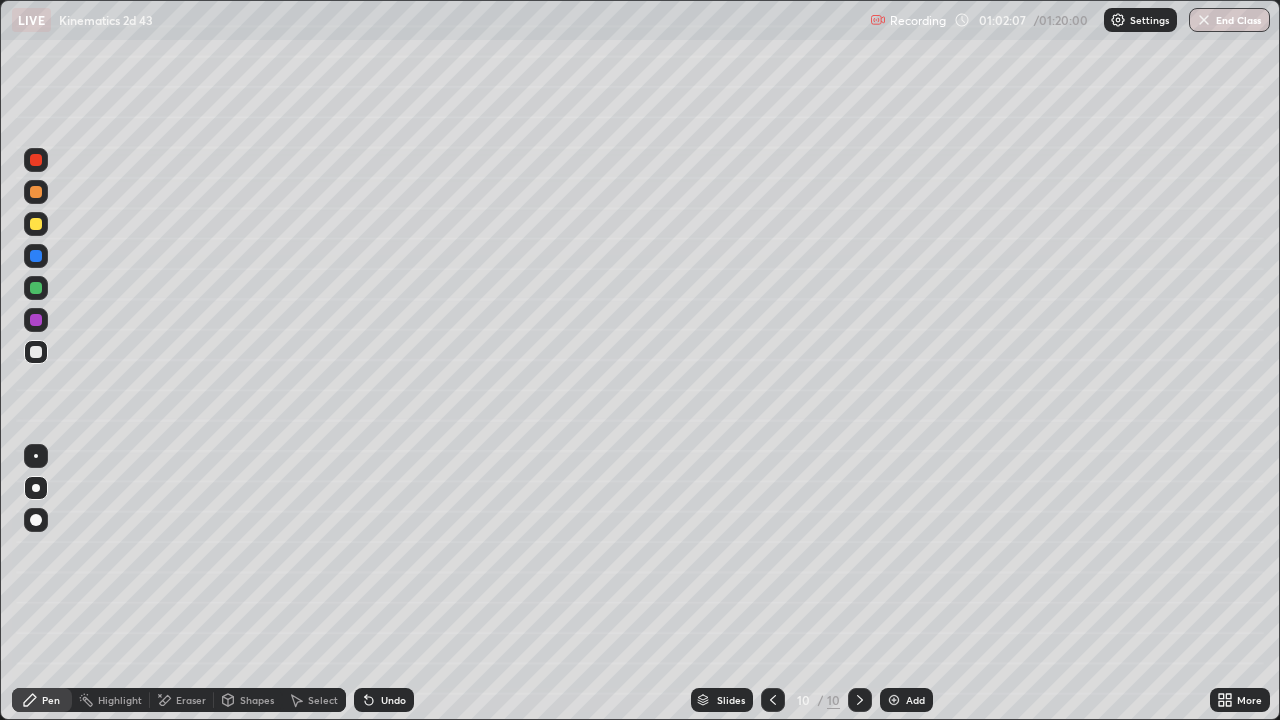 click at bounding box center [773, 700] 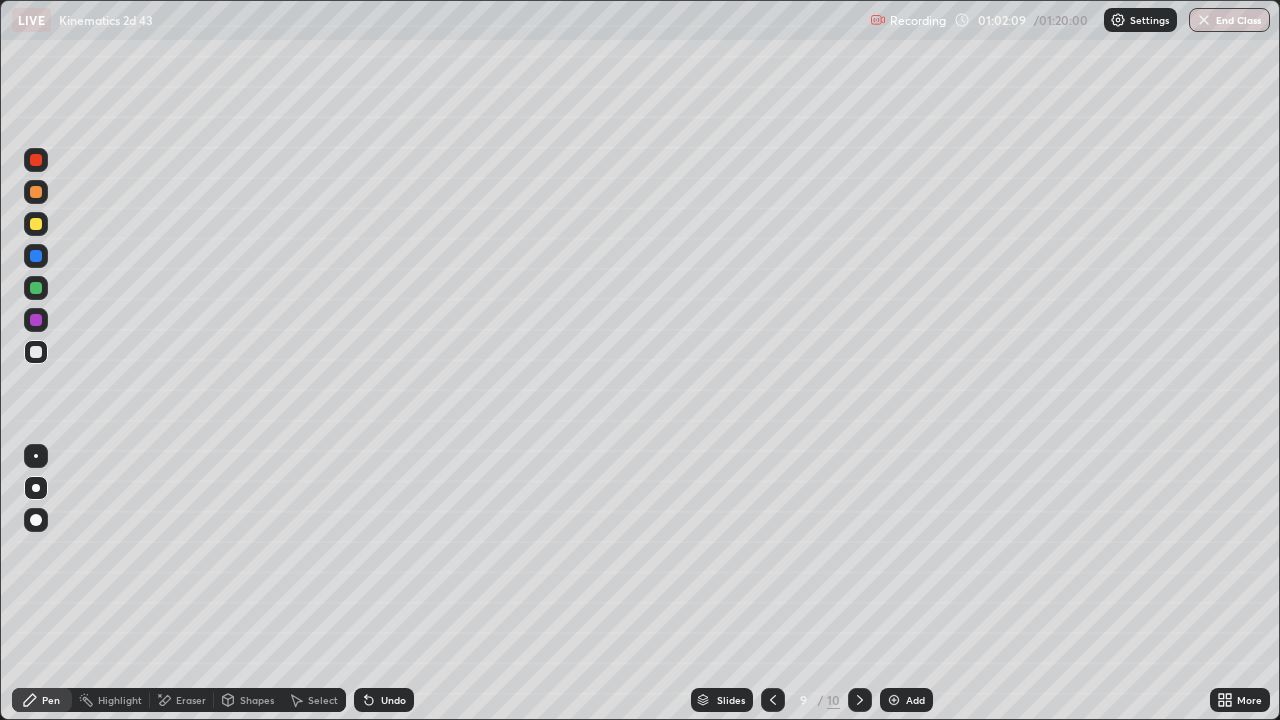 click 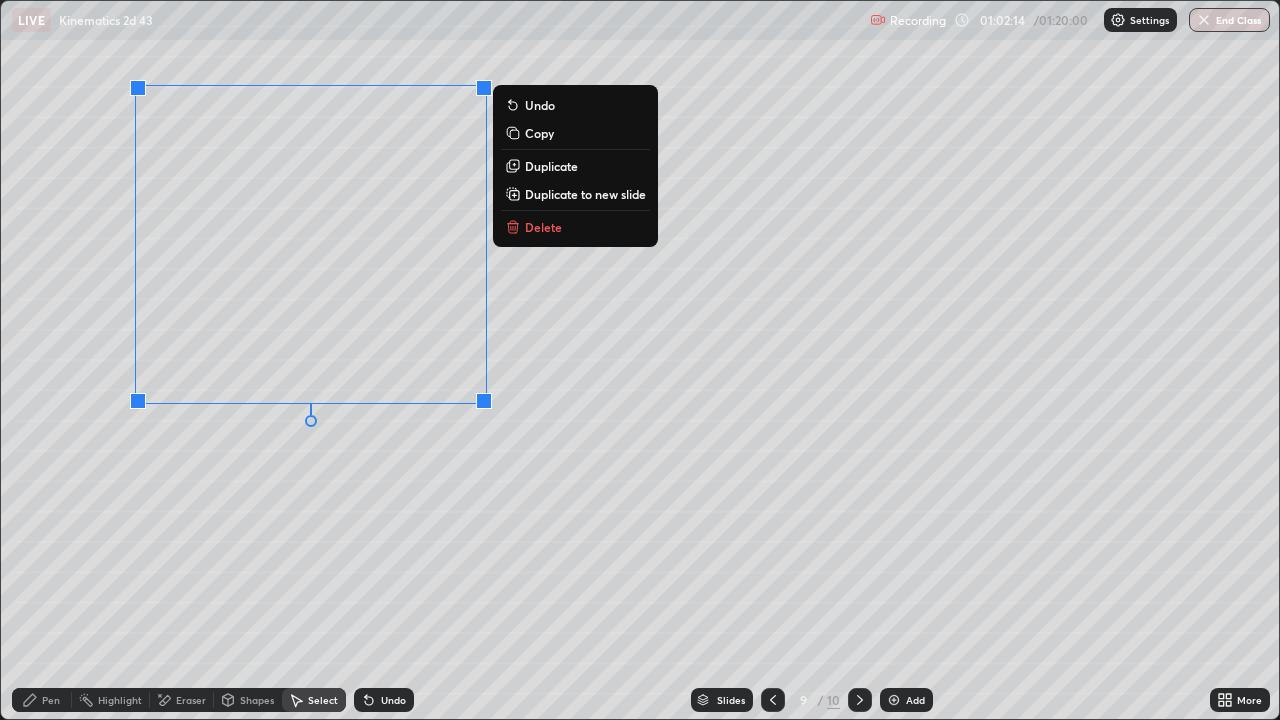 click on "Duplicate to new slide" at bounding box center (585, 194) 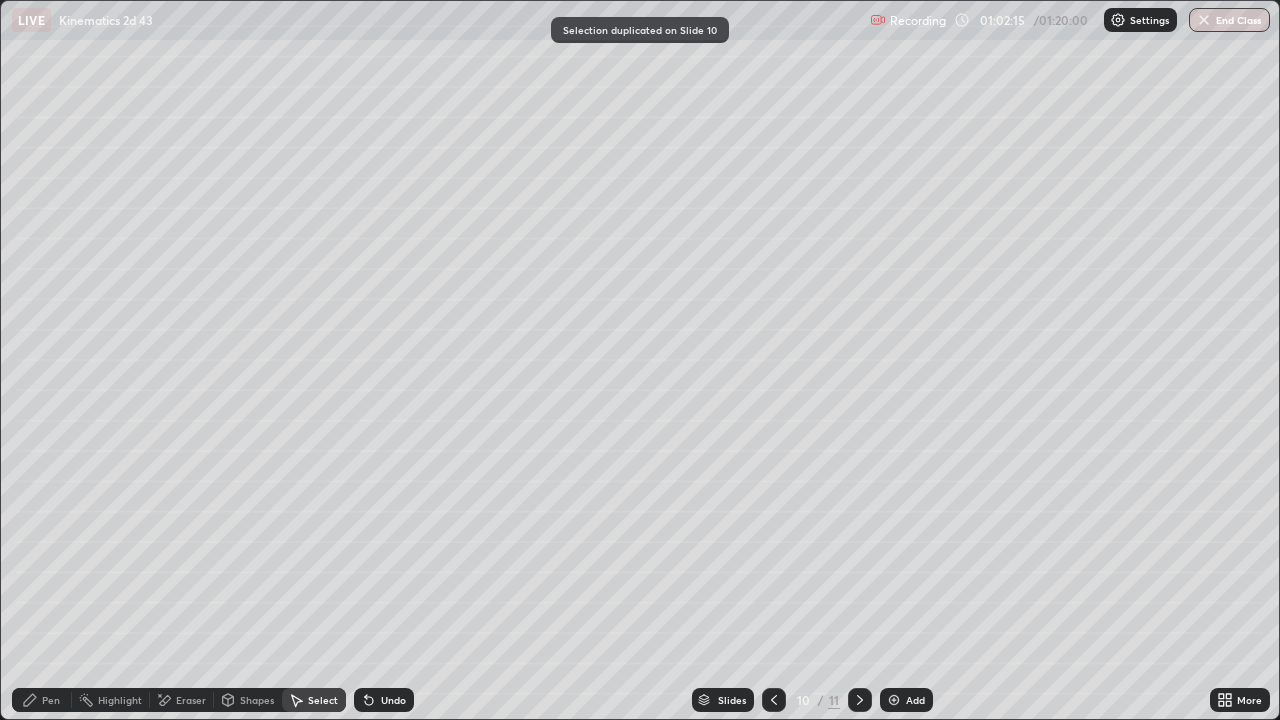 click on "Eraser" at bounding box center [191, 700] 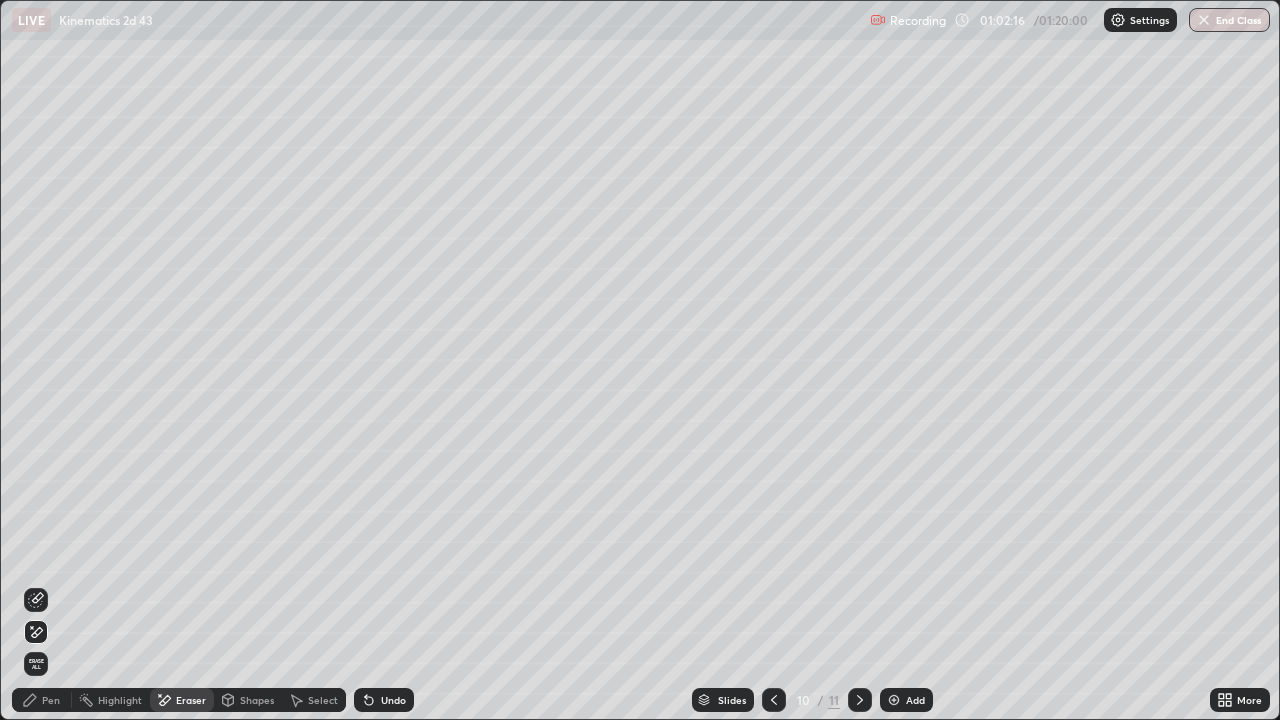click 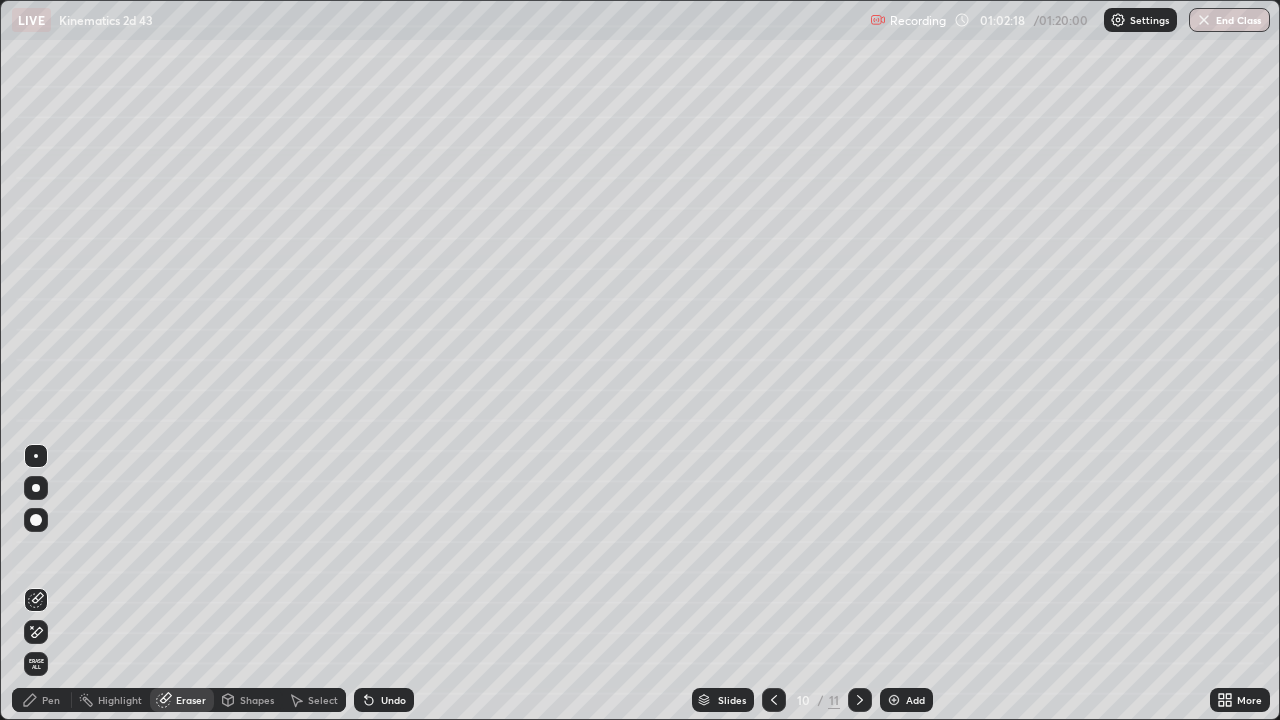 click 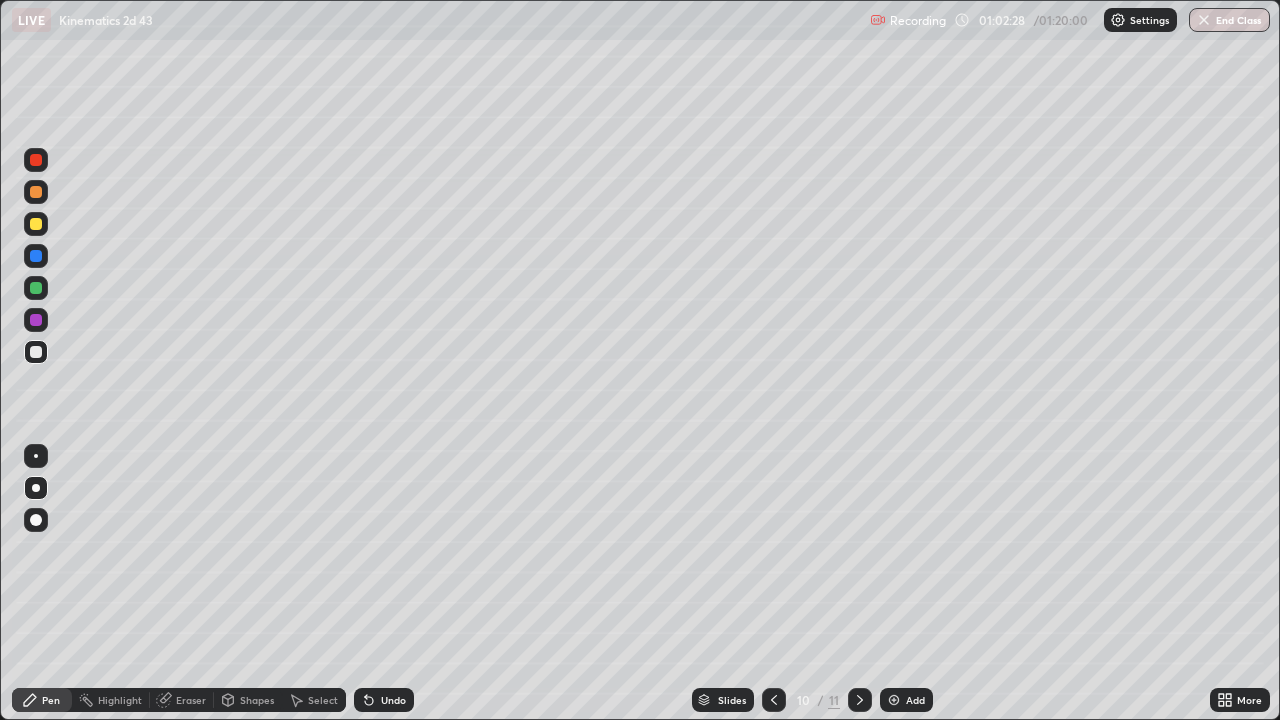click at bounding box center (36, 288) 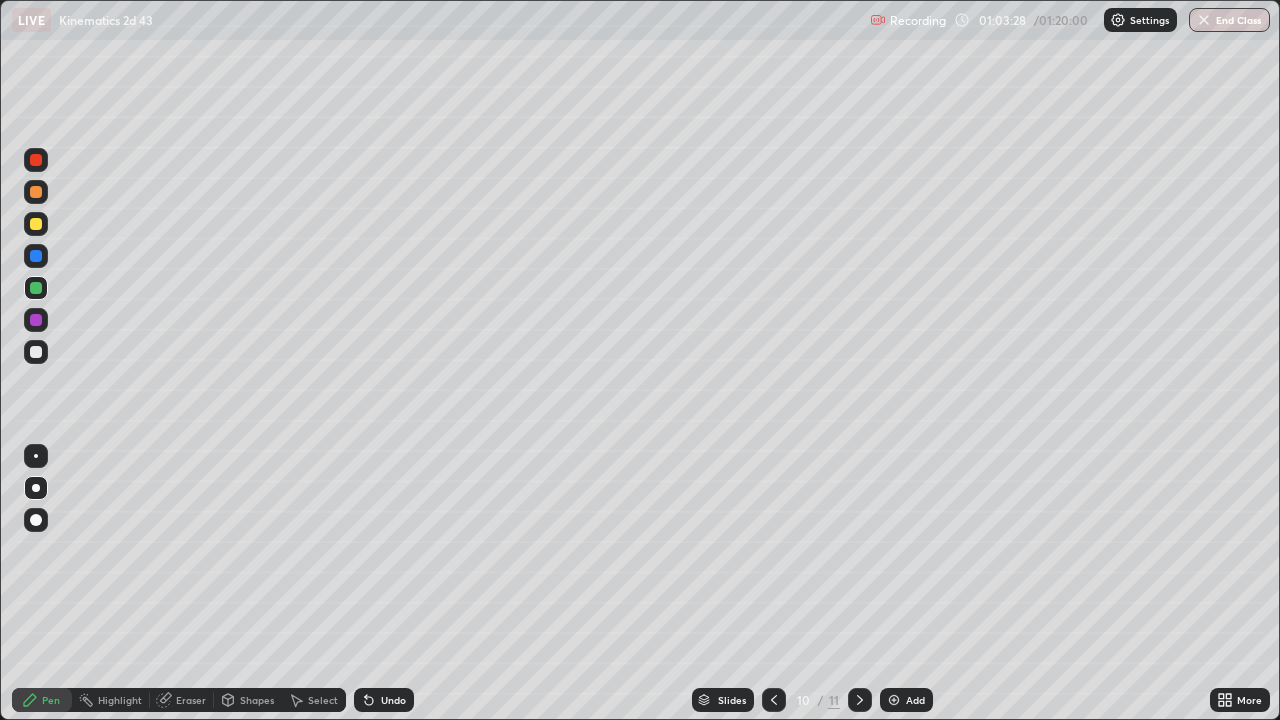 click on "Eraser" at bounding box center (191, 700) 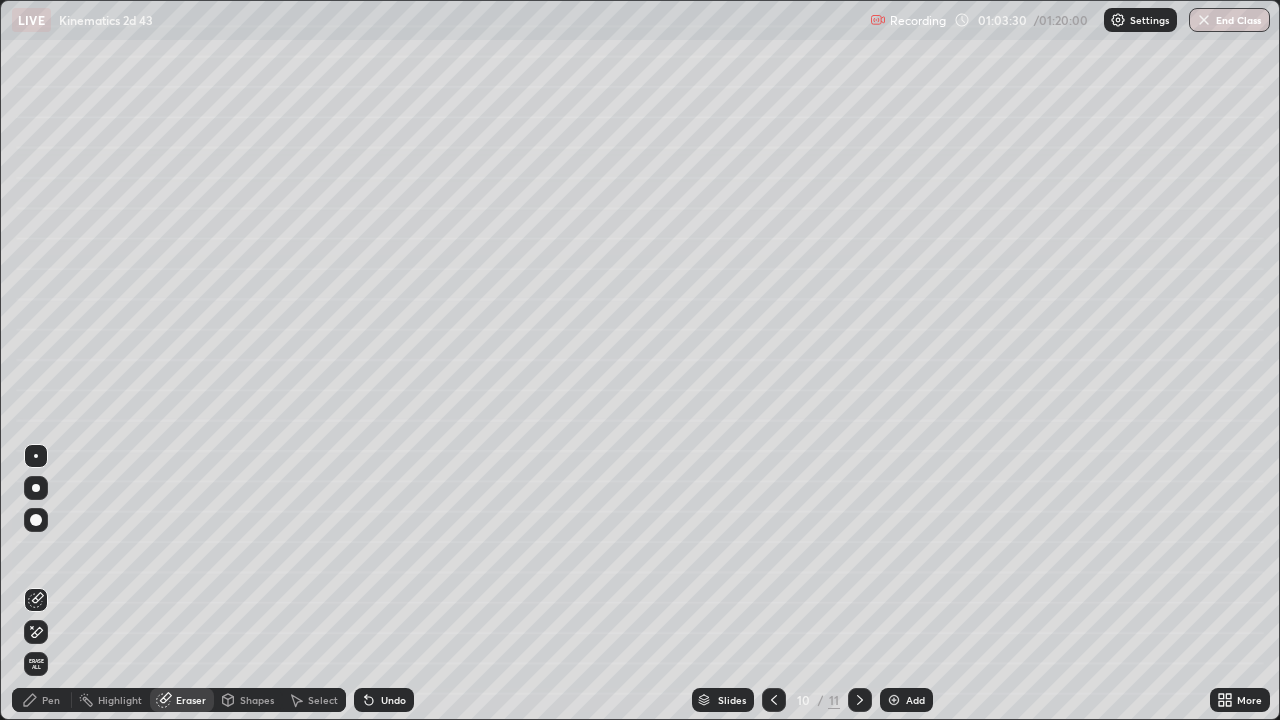 click on "Pen" at bounding box center [51, 700] 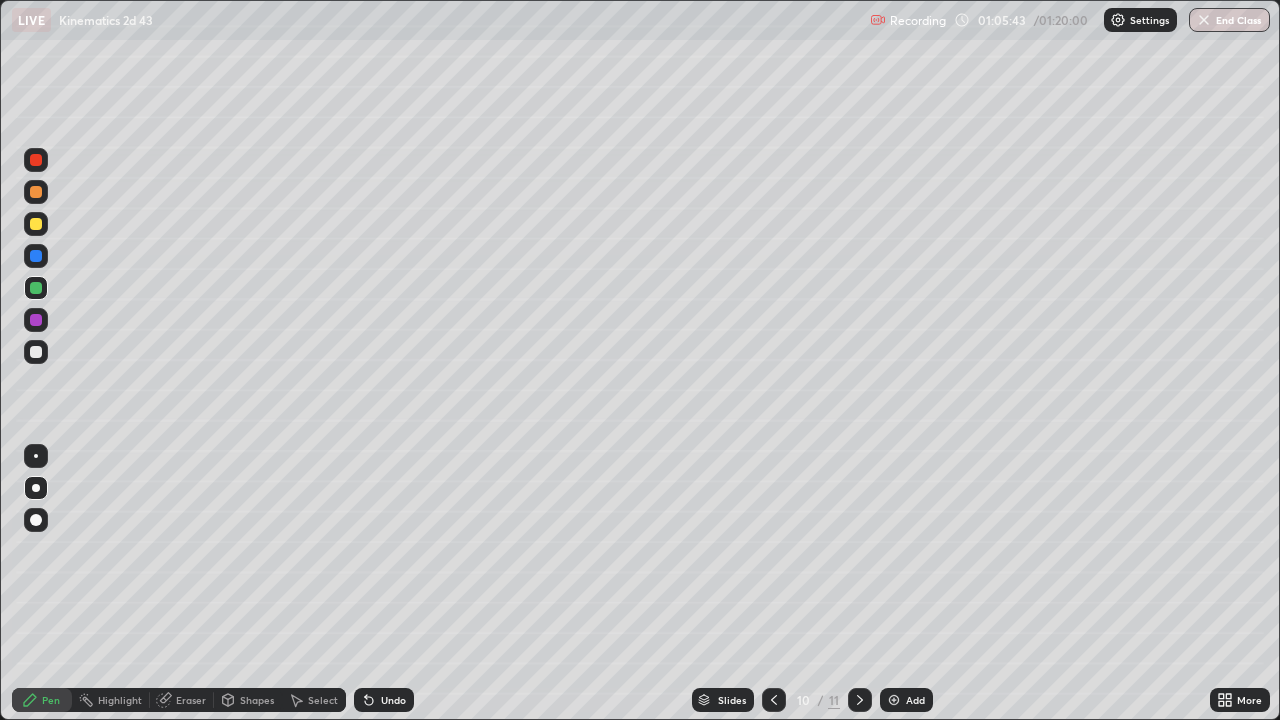 click 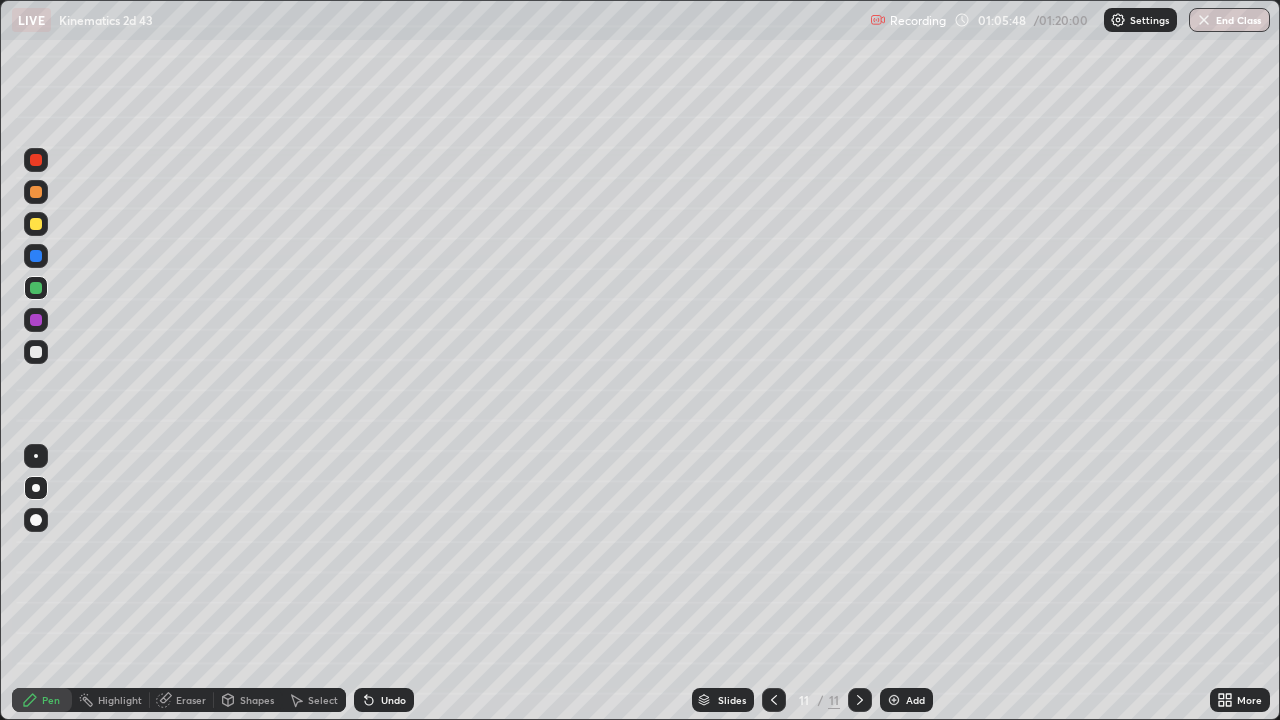 click at bounding box center (36, 224) 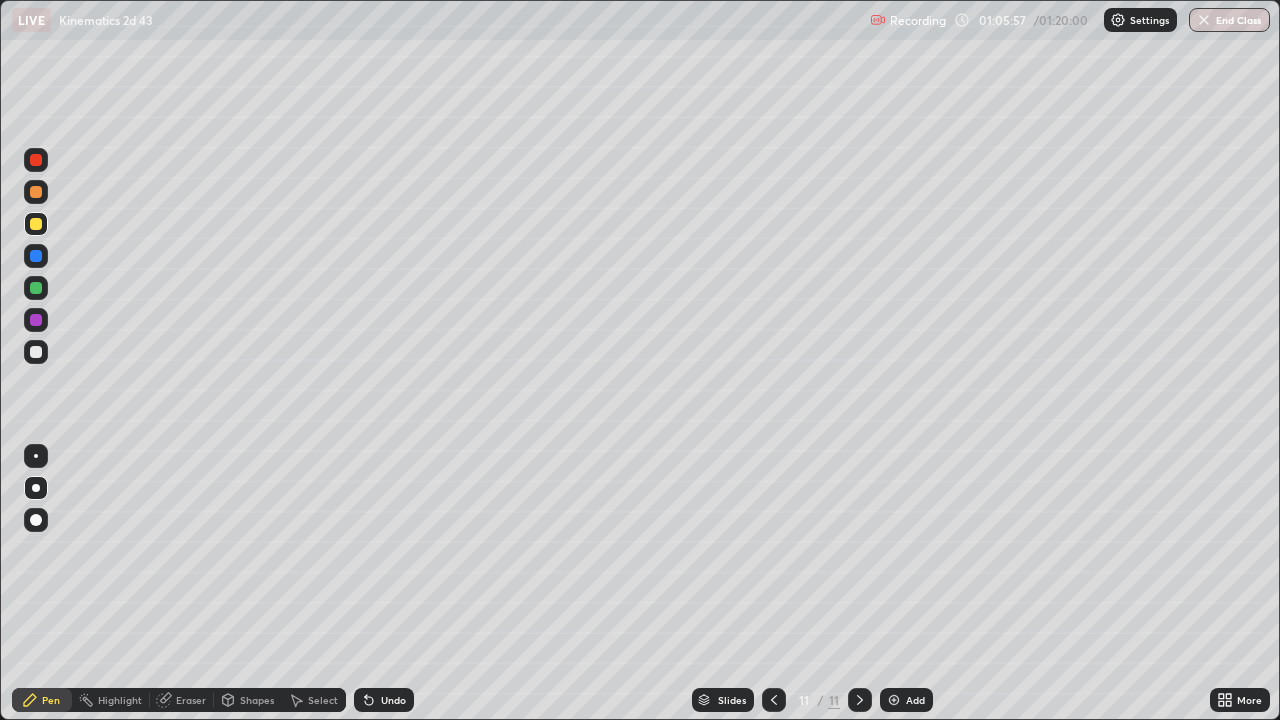click at bounding box center [36, 256] 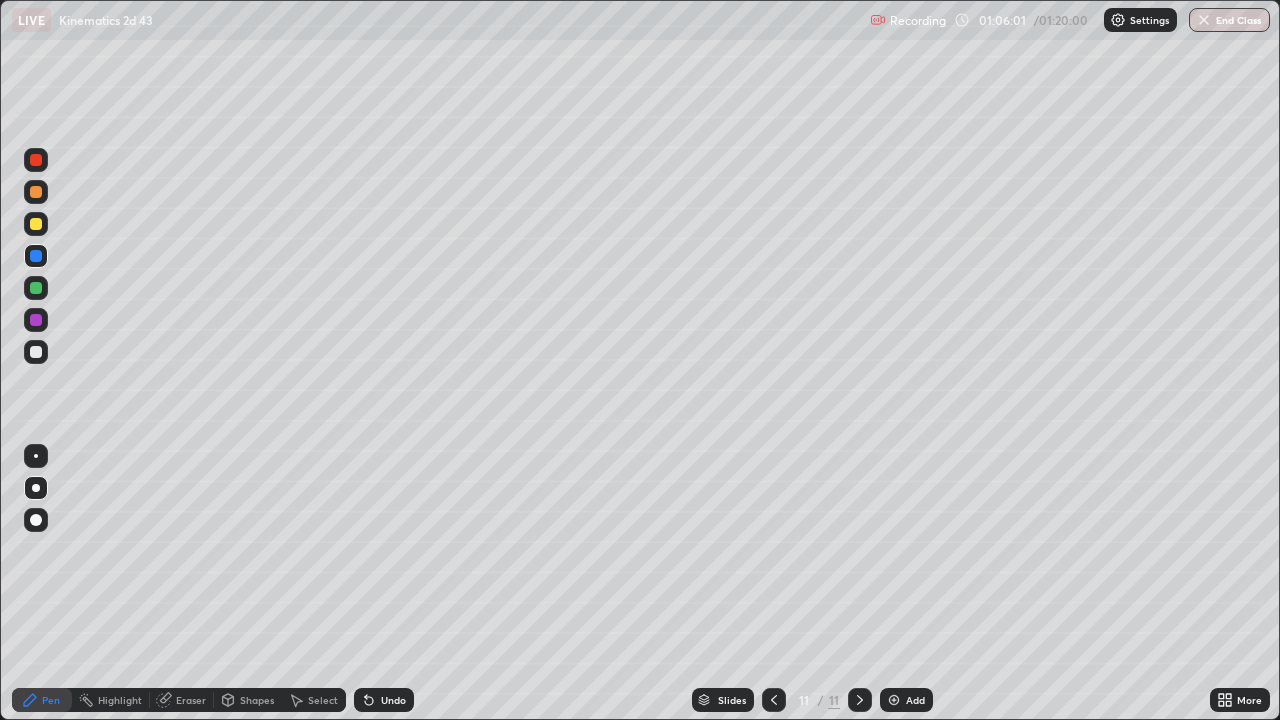 click at bounding box center [36, 160] 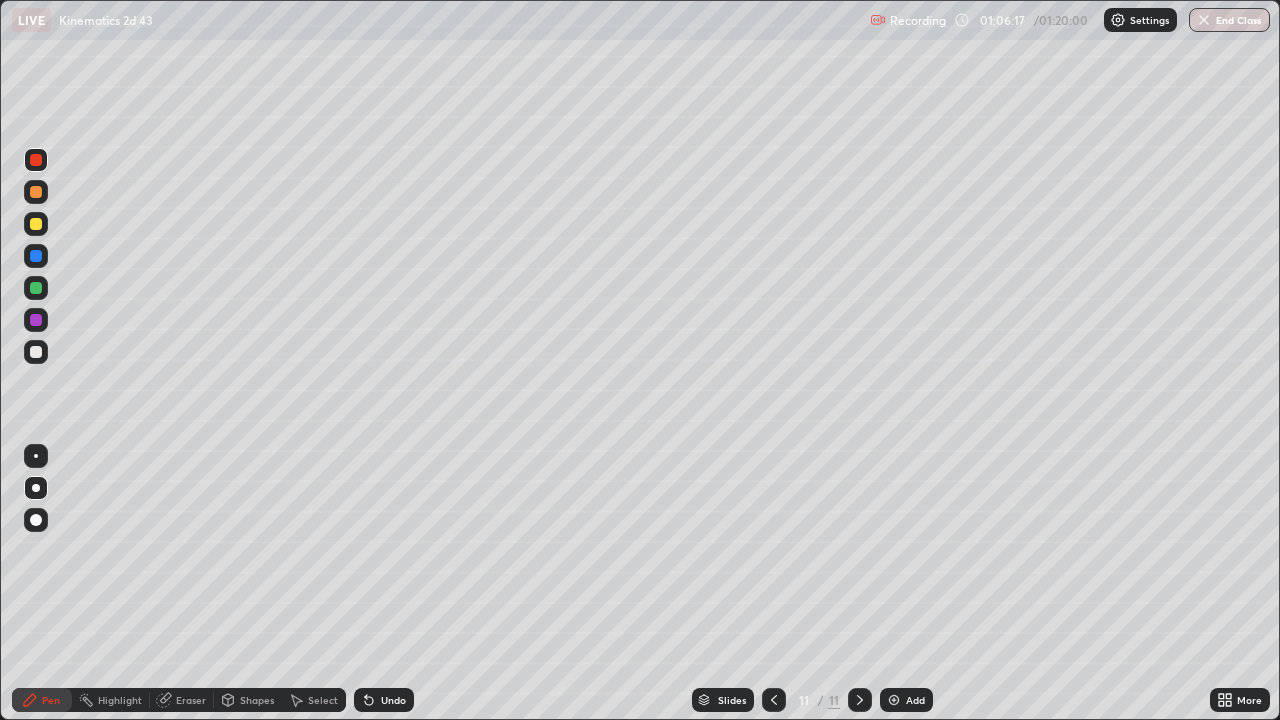 click at bounding box center (36, 256) 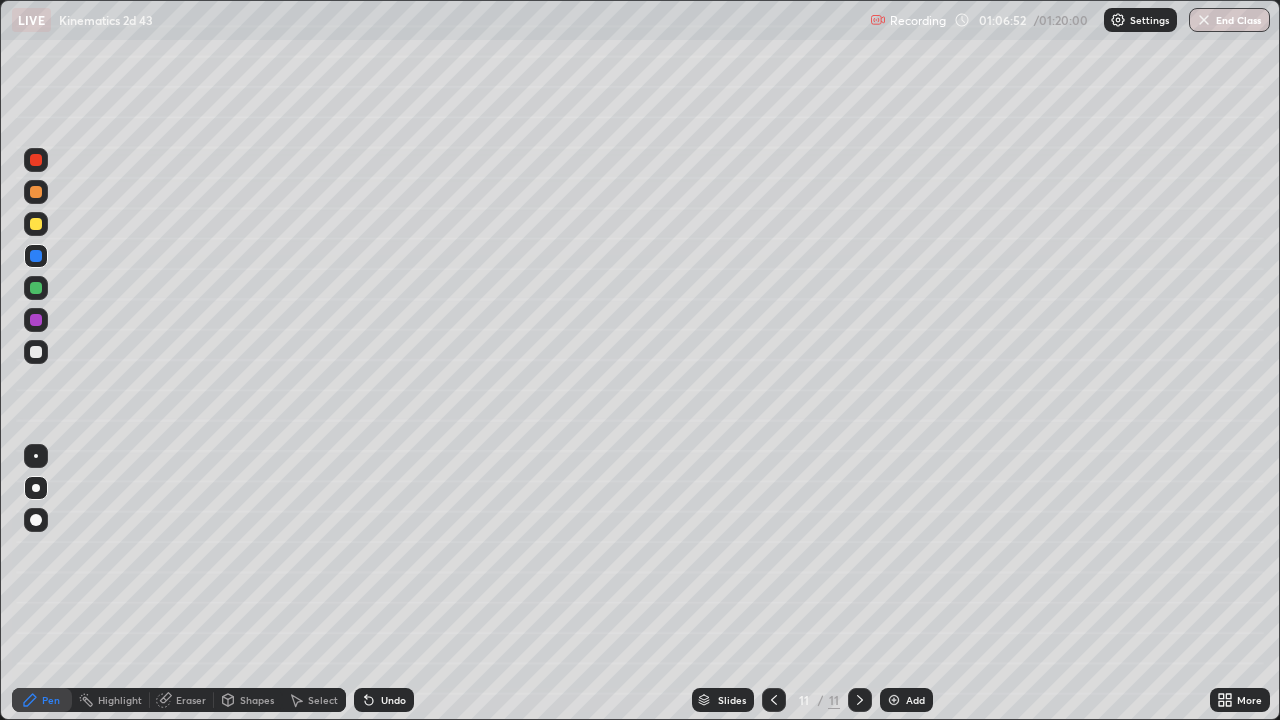click at bounding box center (36, 224) 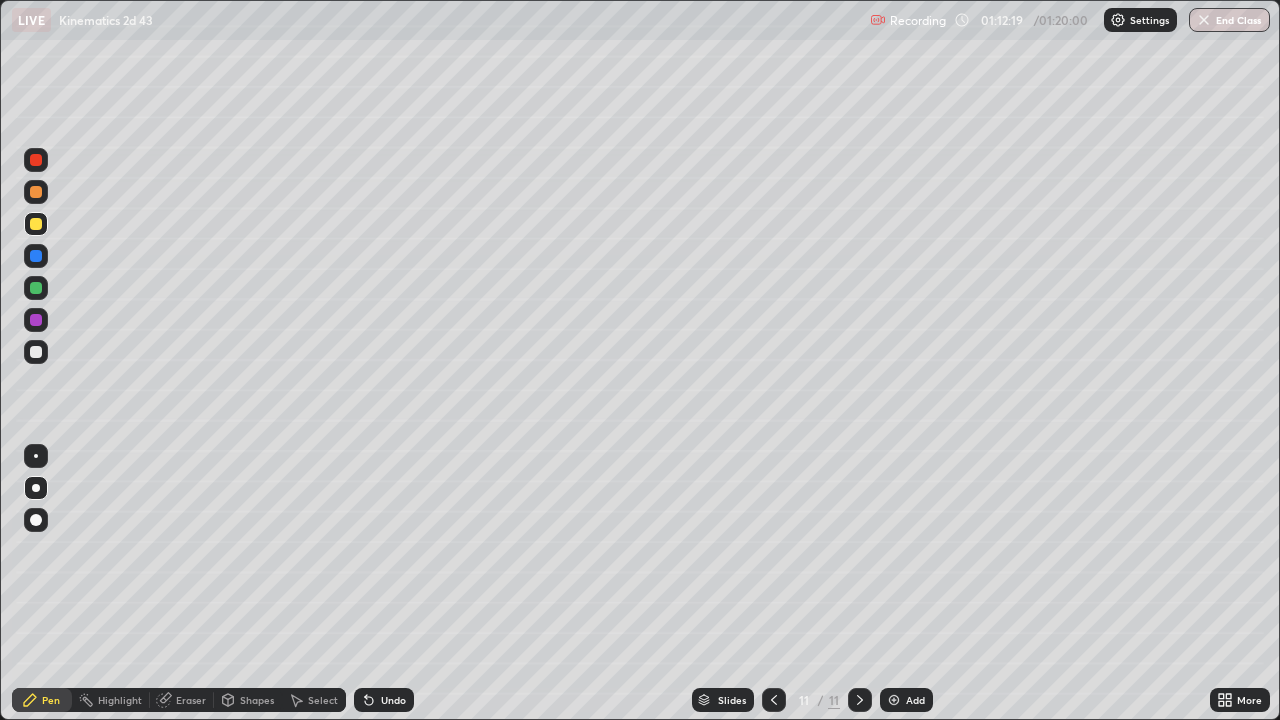 click on "Add" at bounding box center [906, 700] 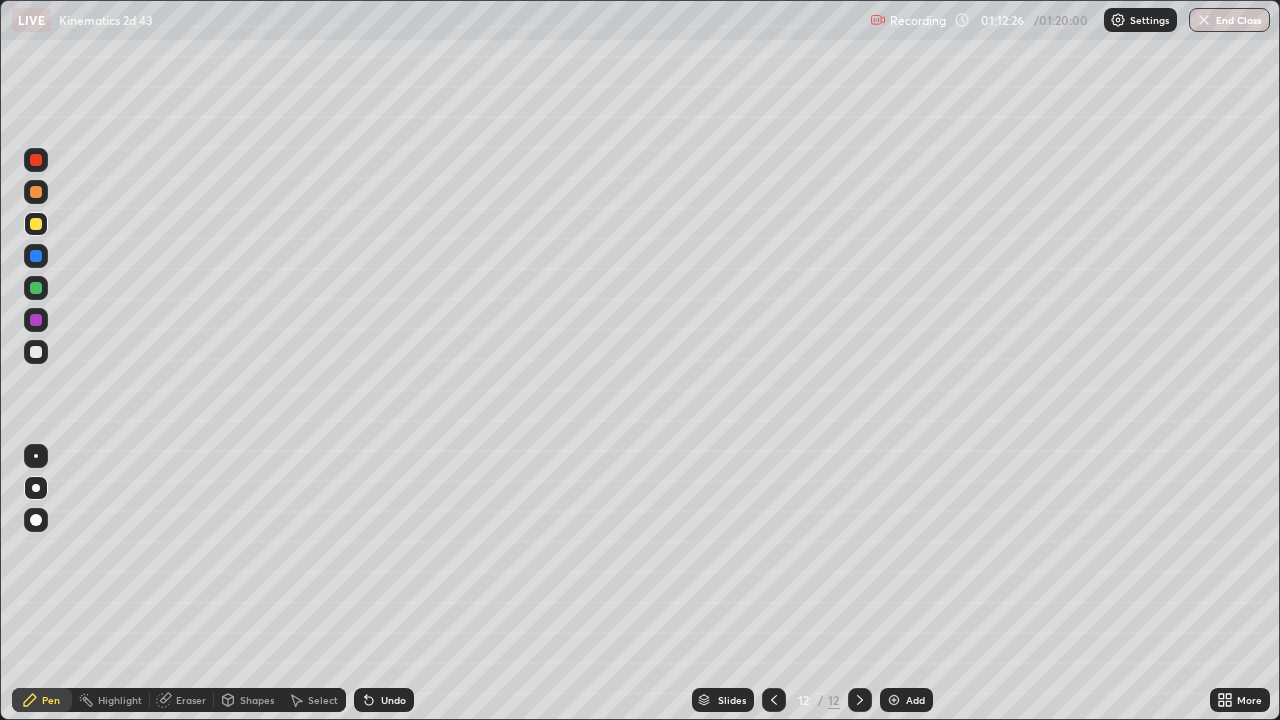 click at bounding box center [36, 160] 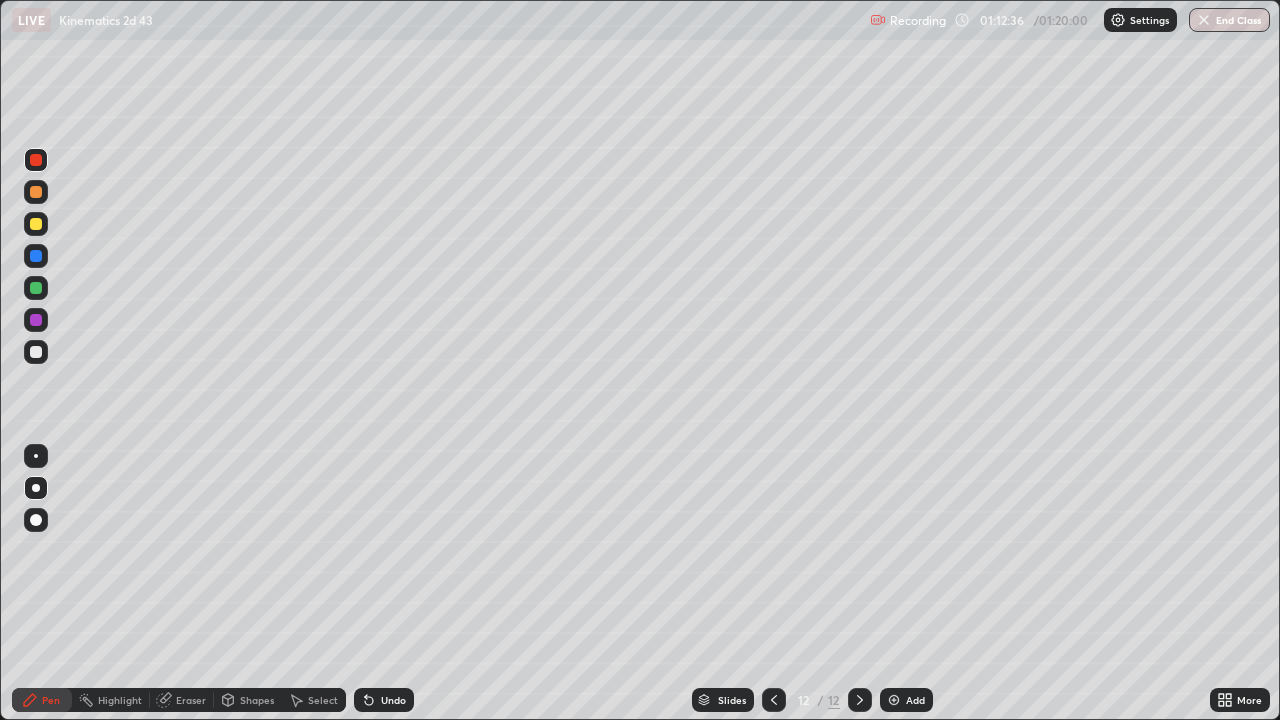 click at bounding box center (36, 256) 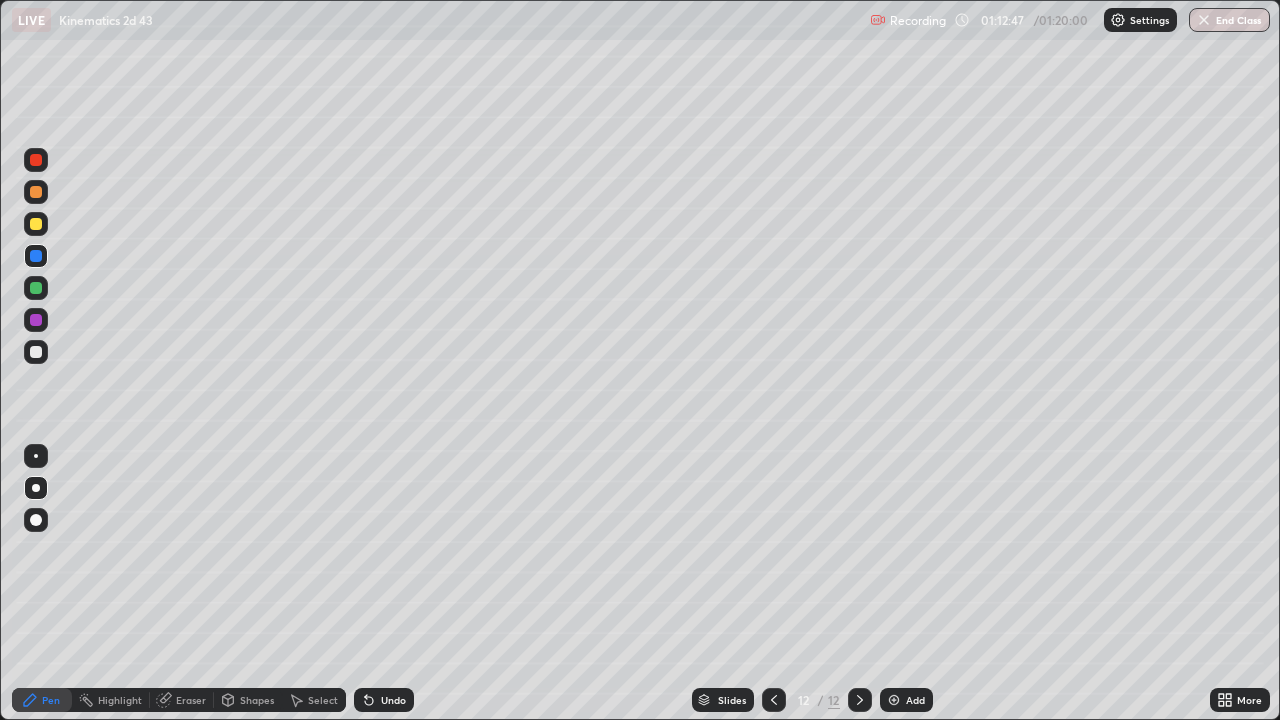 click at bounding box center (36, 160) 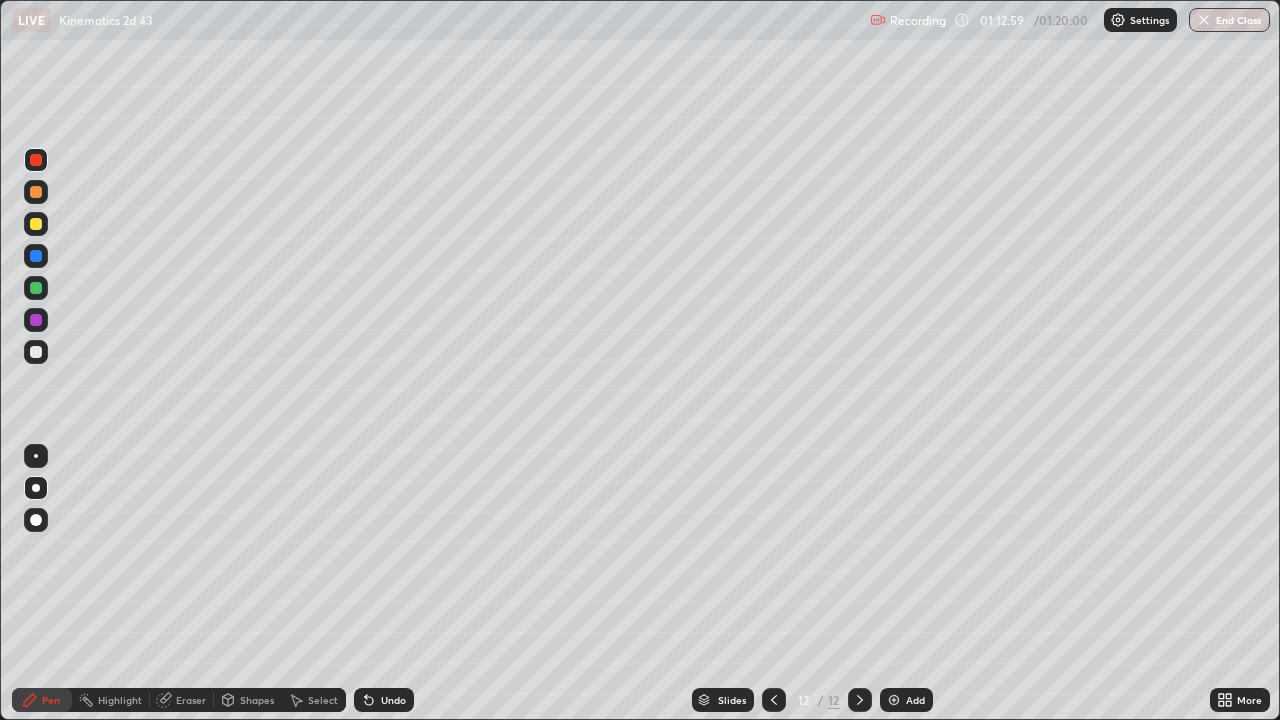 click at bounding box center (36, 352) 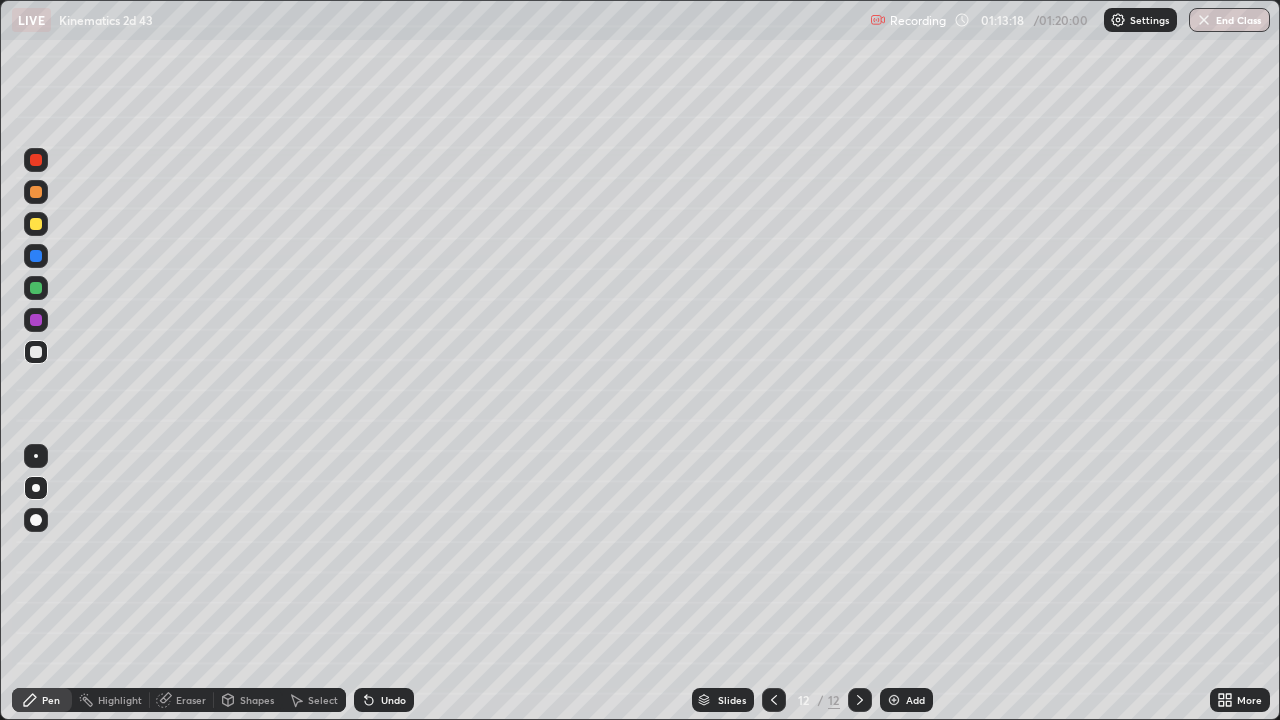click at bounding box center (36, 160) 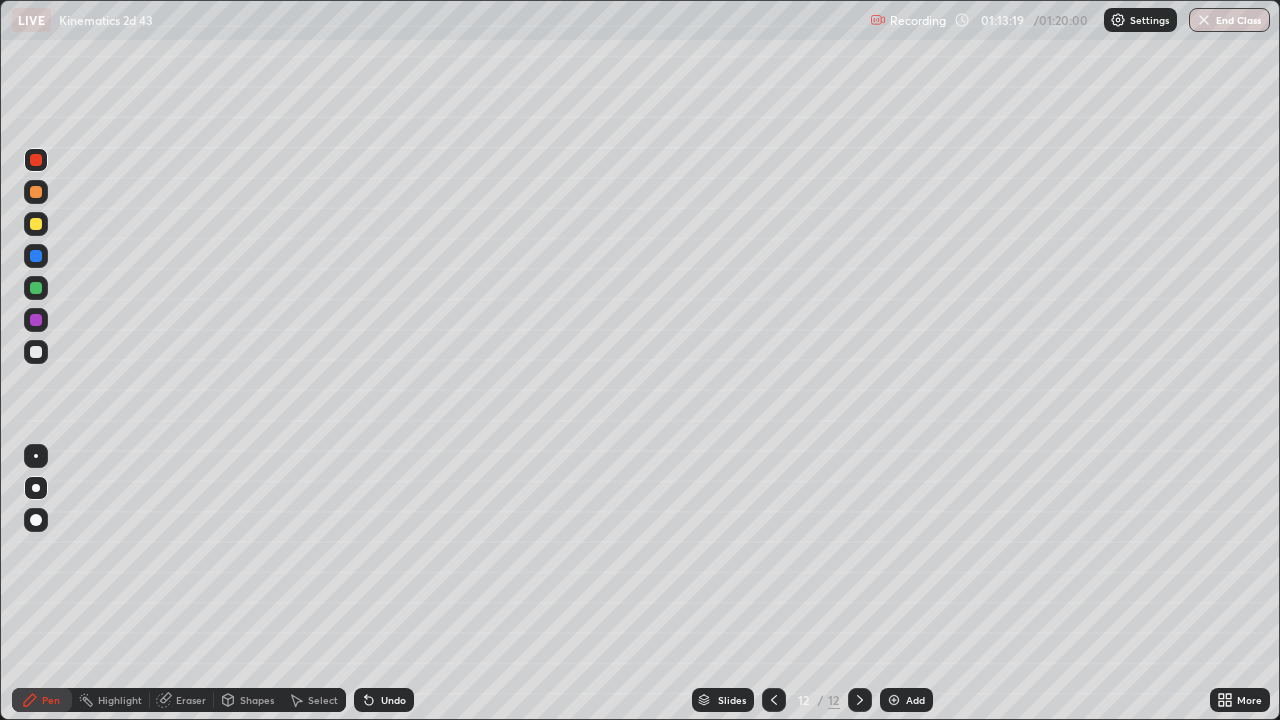 click at bounding box center (36, 352) 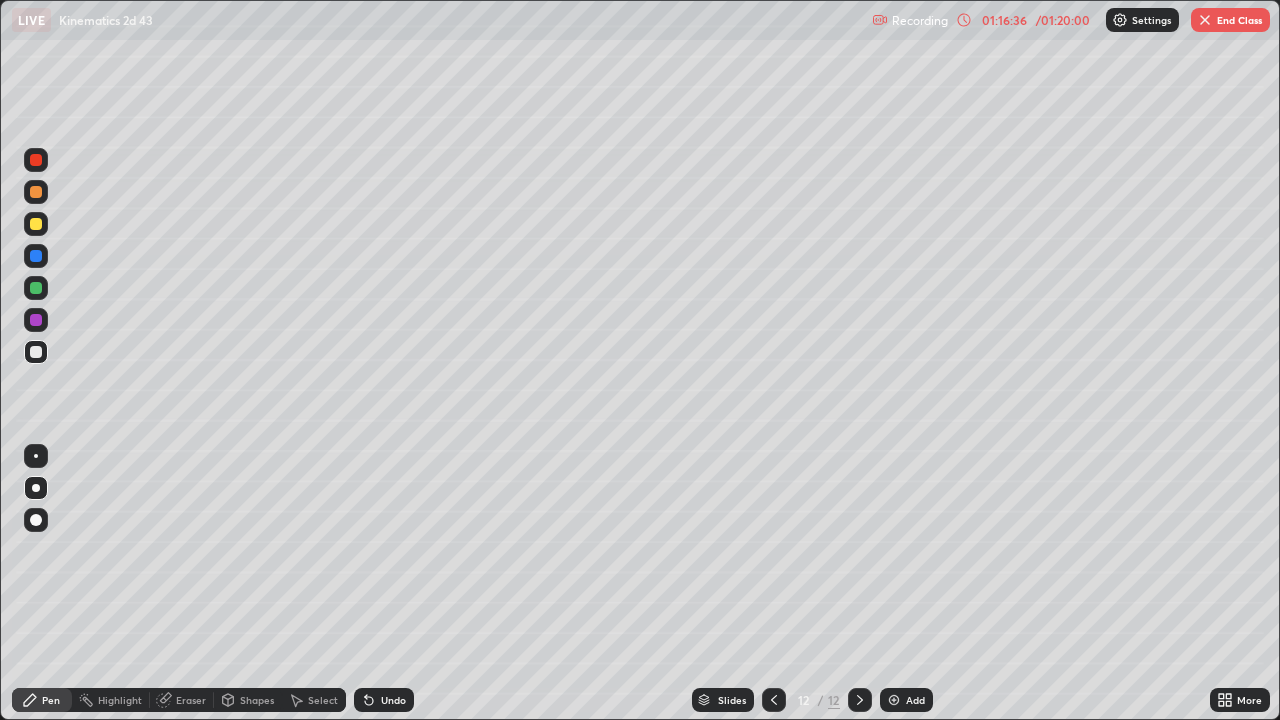 click on "More" at bounding box center (1249, 700) 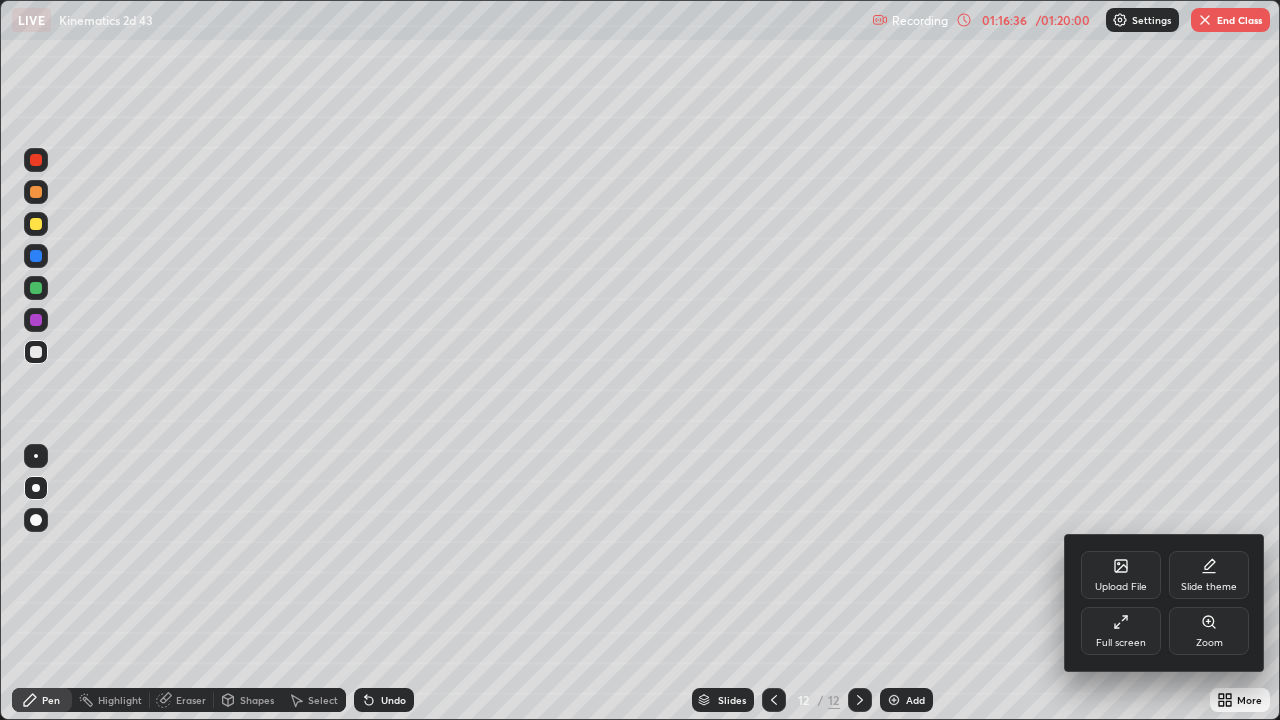 click on "Full screen" at bounding box center [1121, 631] 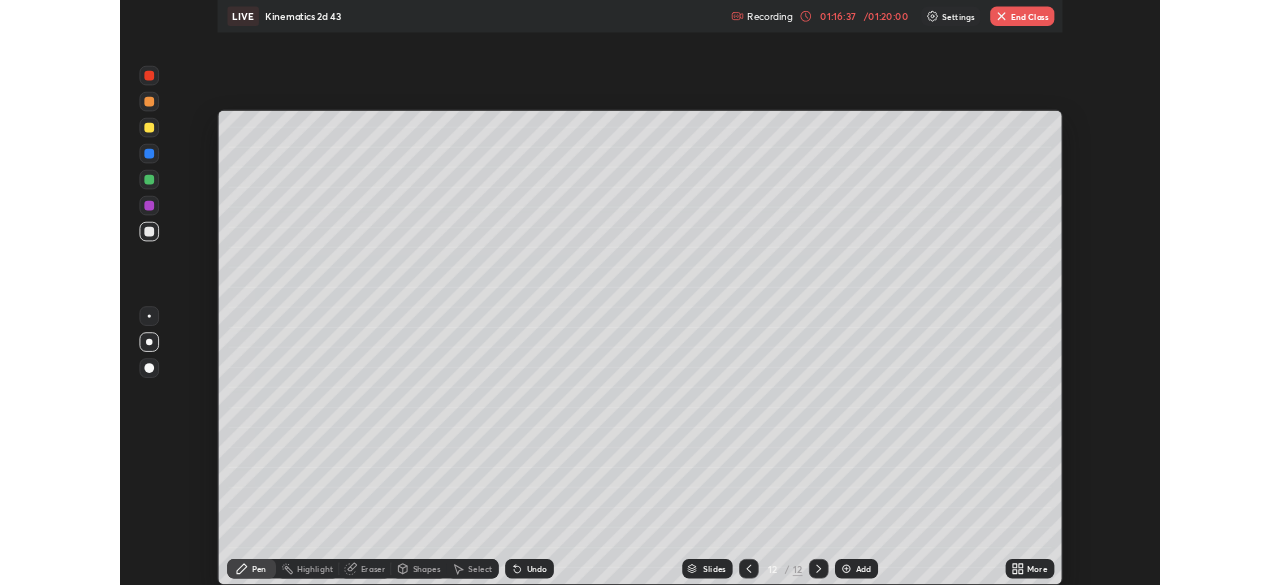 scroll, scrollTop: 585, scrollLeft: 1280, axis: both 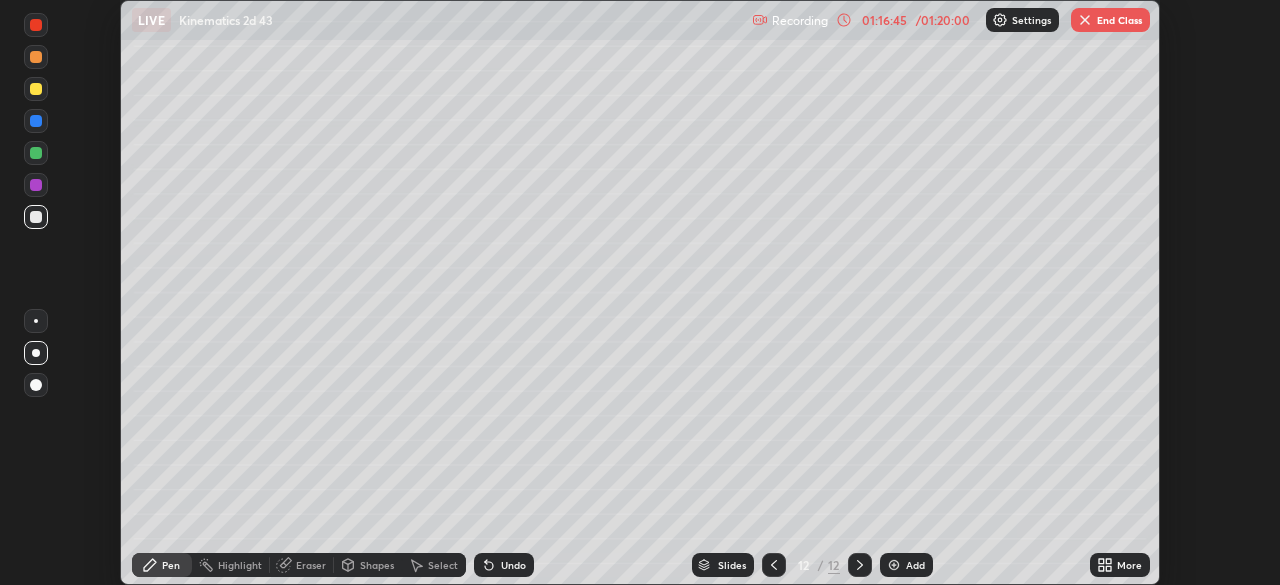 click on "End Class" at bounding box center [1110, 20] 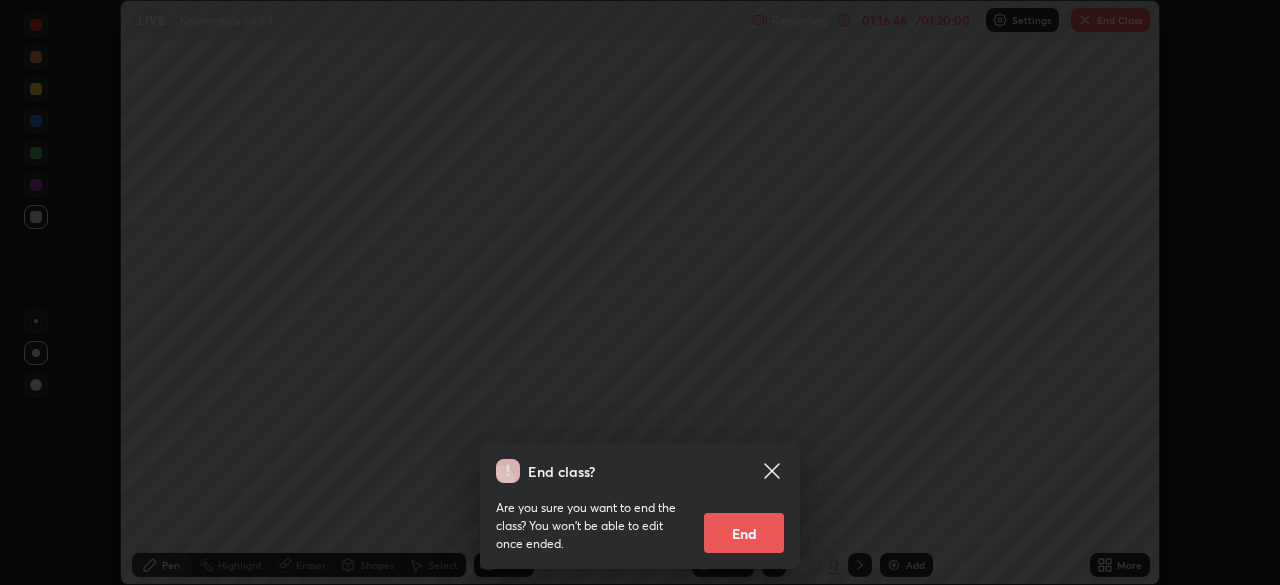click on "End" at bounding box center (744, 533) 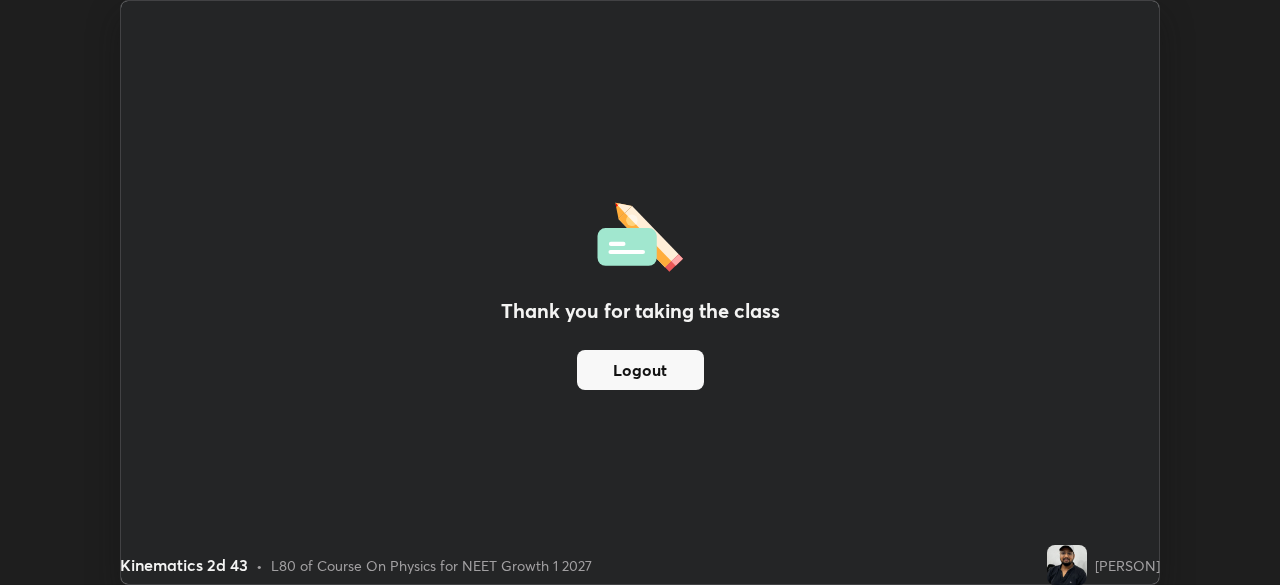 click on "Logout" at bounding box center (640, 370) 